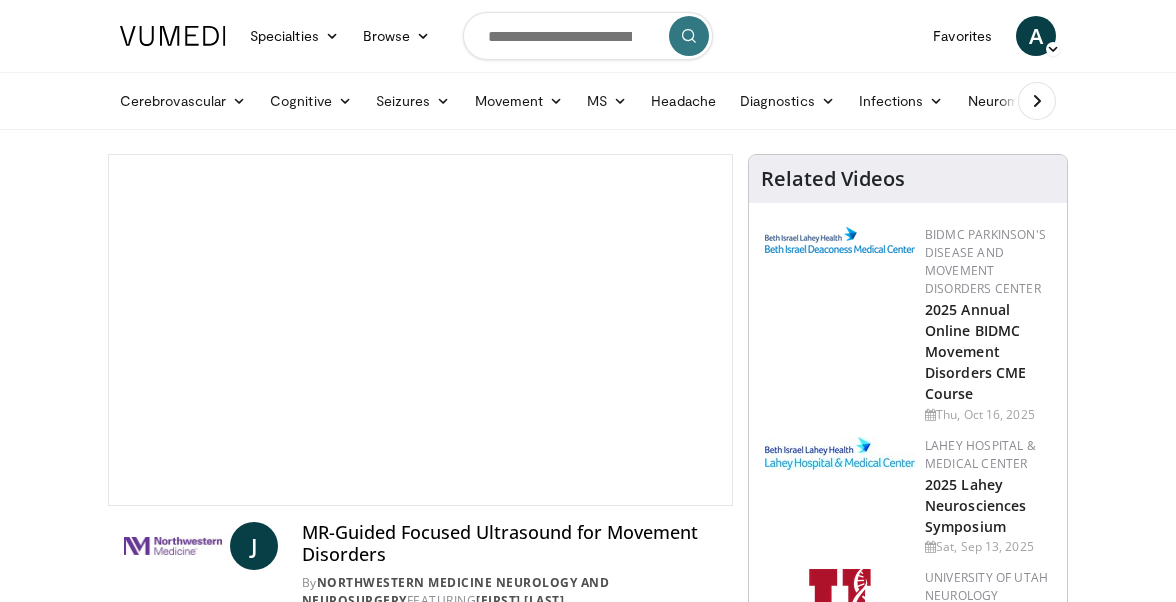 scroll, scrollTop: 0, scrollLeft: 0, axis: both 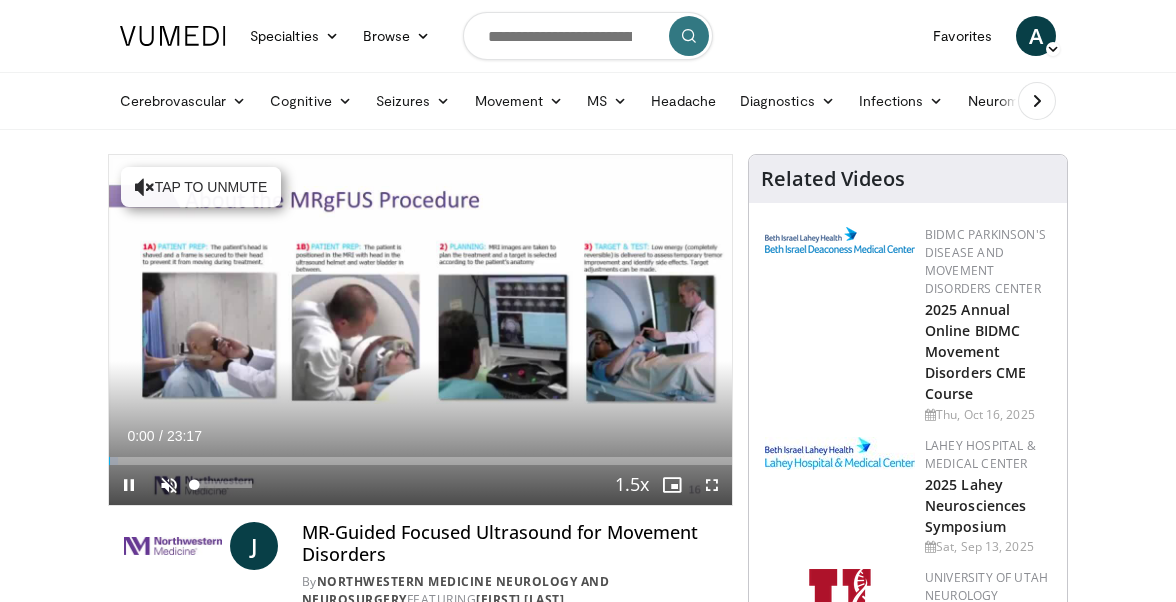 click at bounding box center (169, 485) 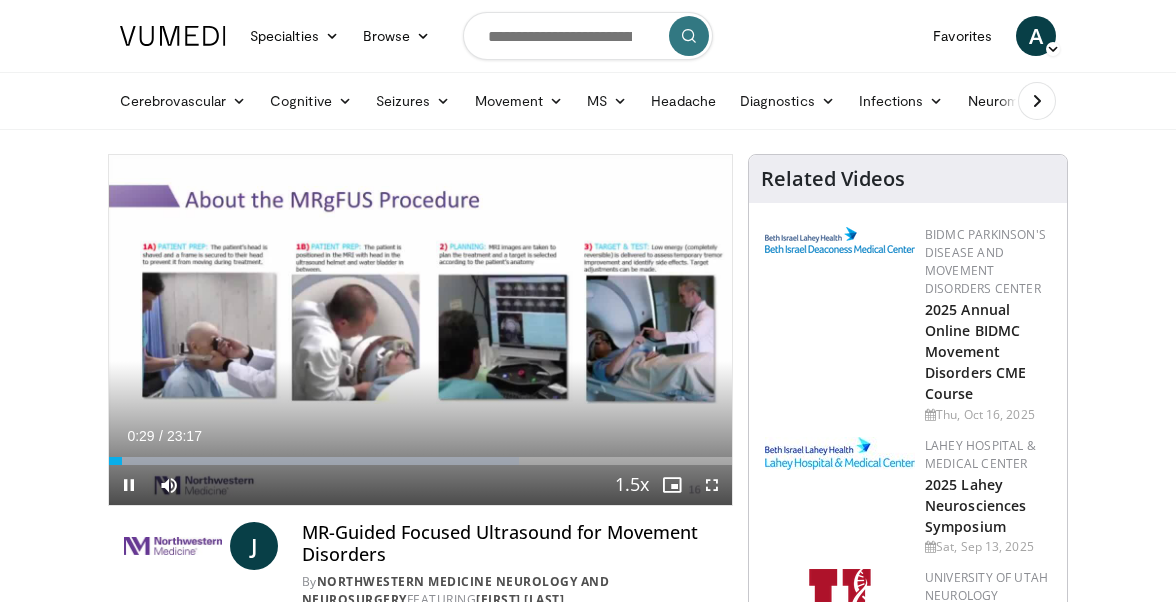 click at bounding box center [712, 485] 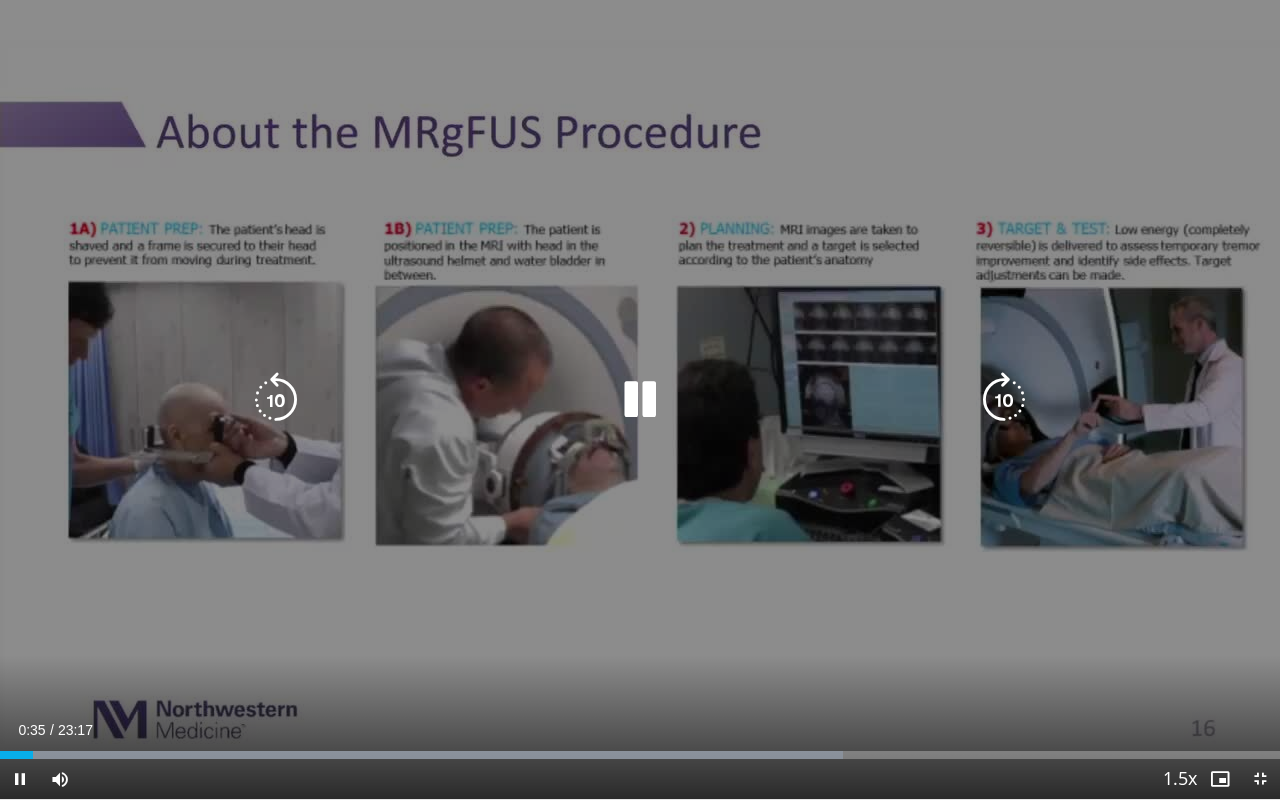 click at bounding box center [640, 400] 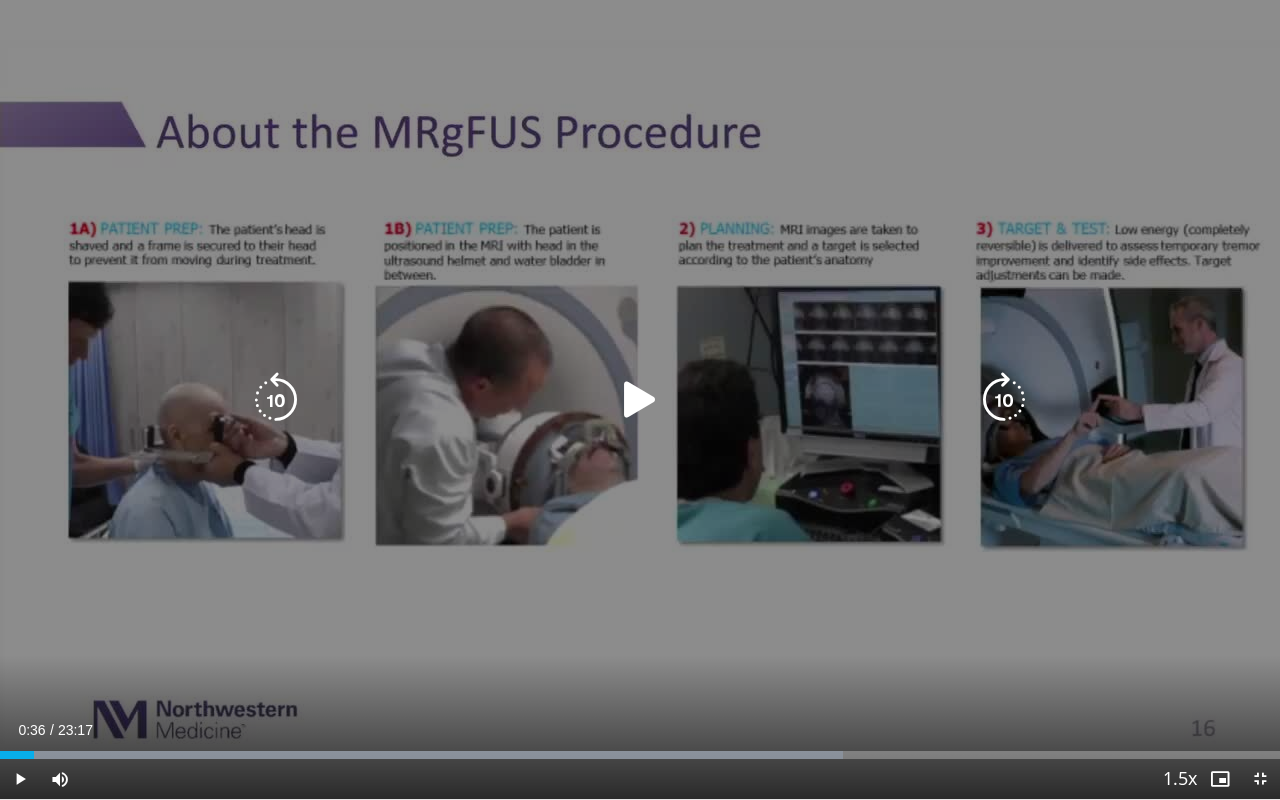 click at bounding box center [640, 400] 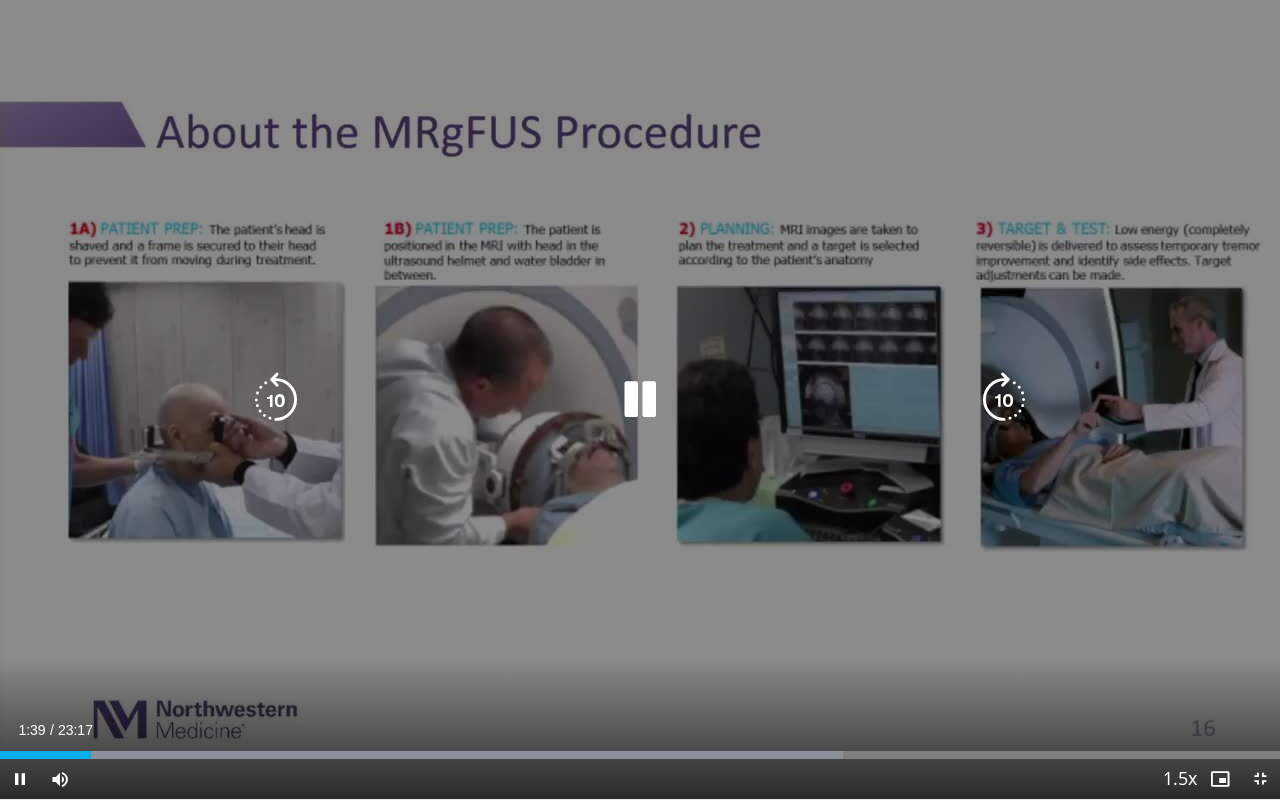click at bounding box center (640, 400) 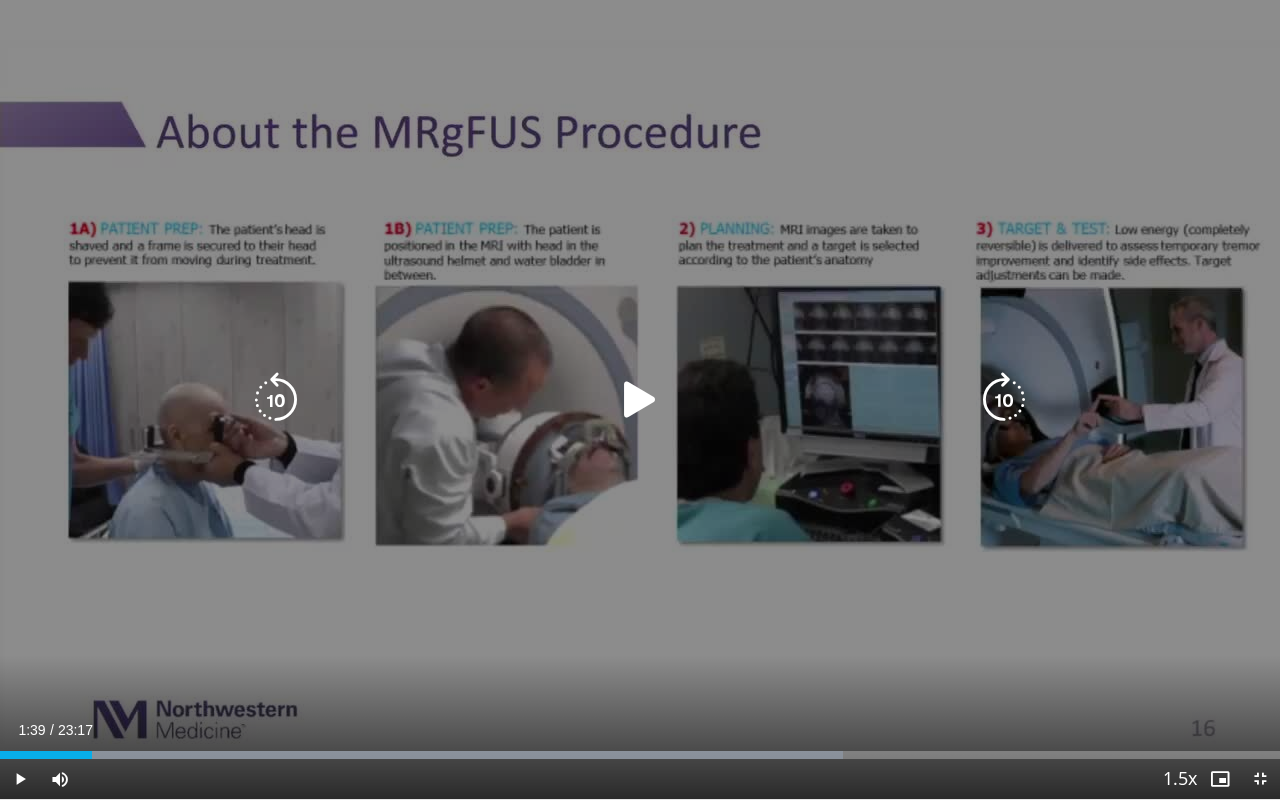 click at bounding box center (640, 400) 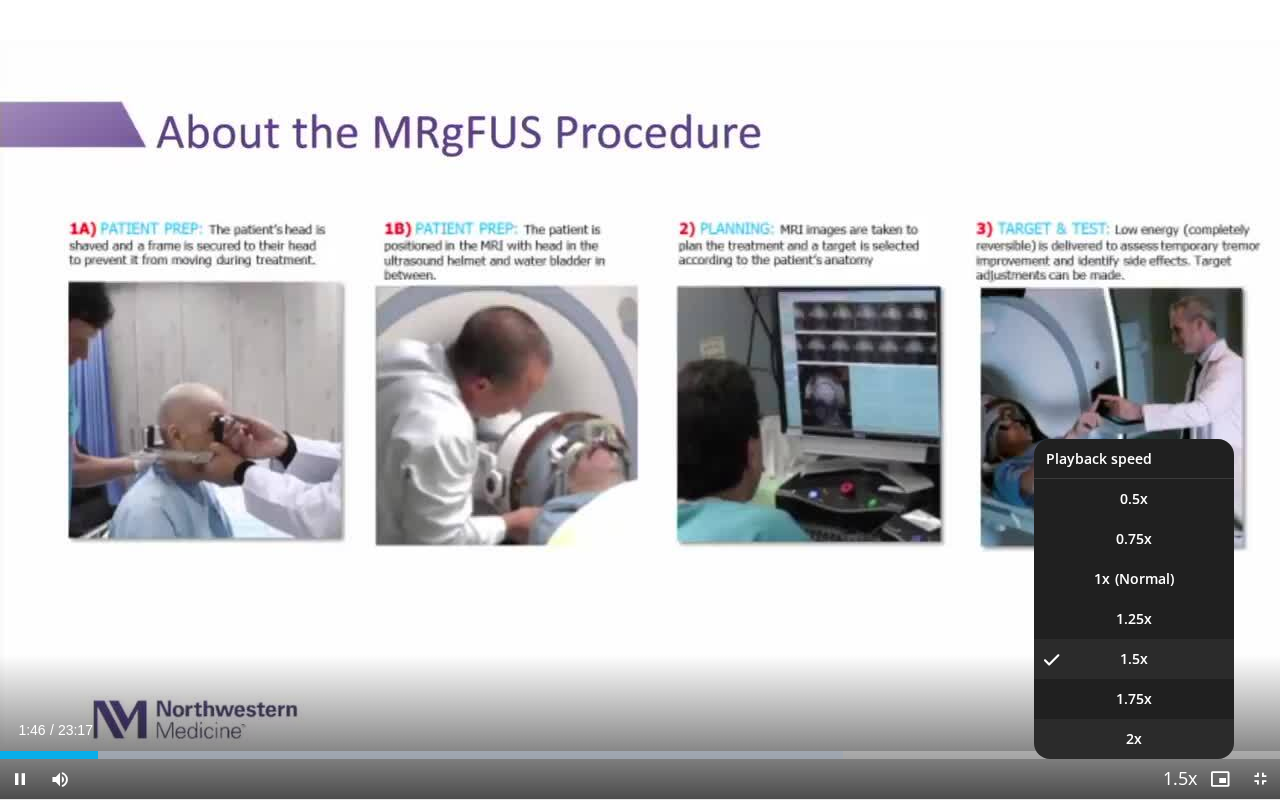 click on "2x" at bounding box center [1134, 739] 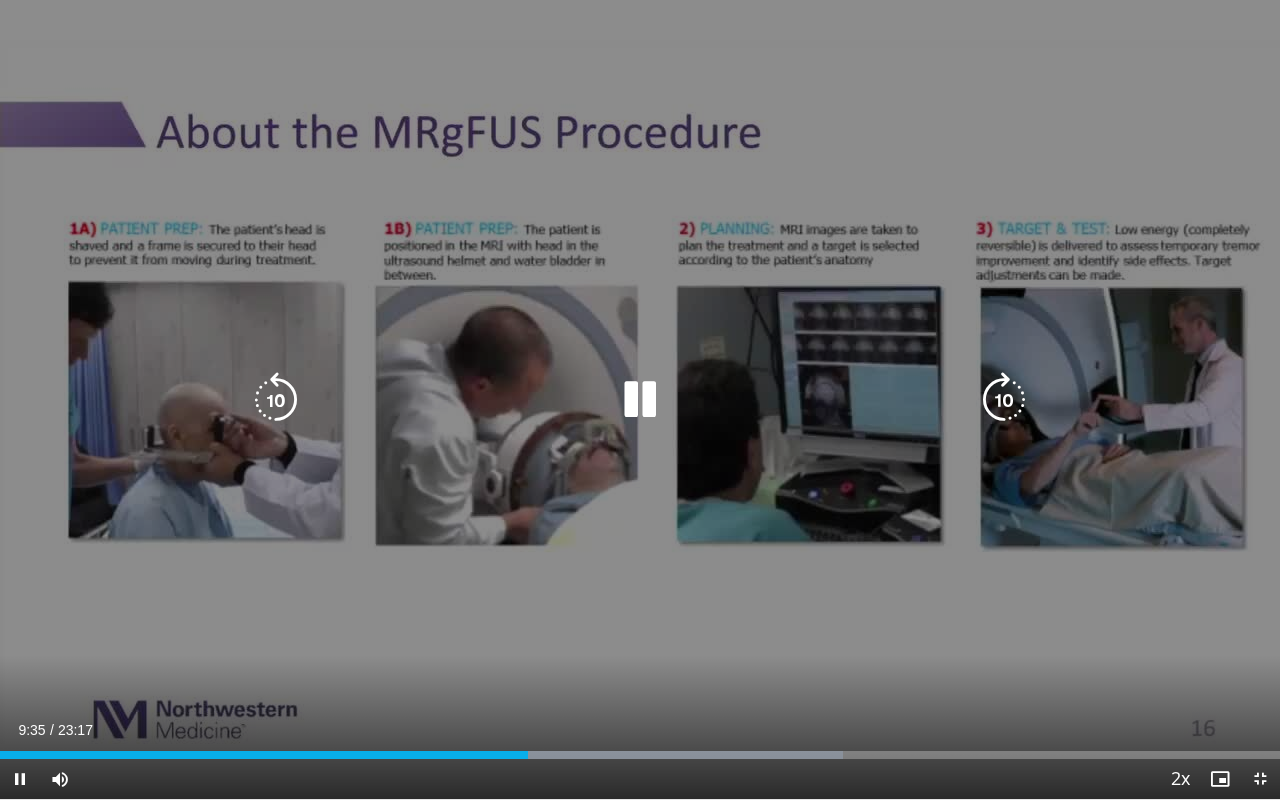 click at bounding box center (640, 400) 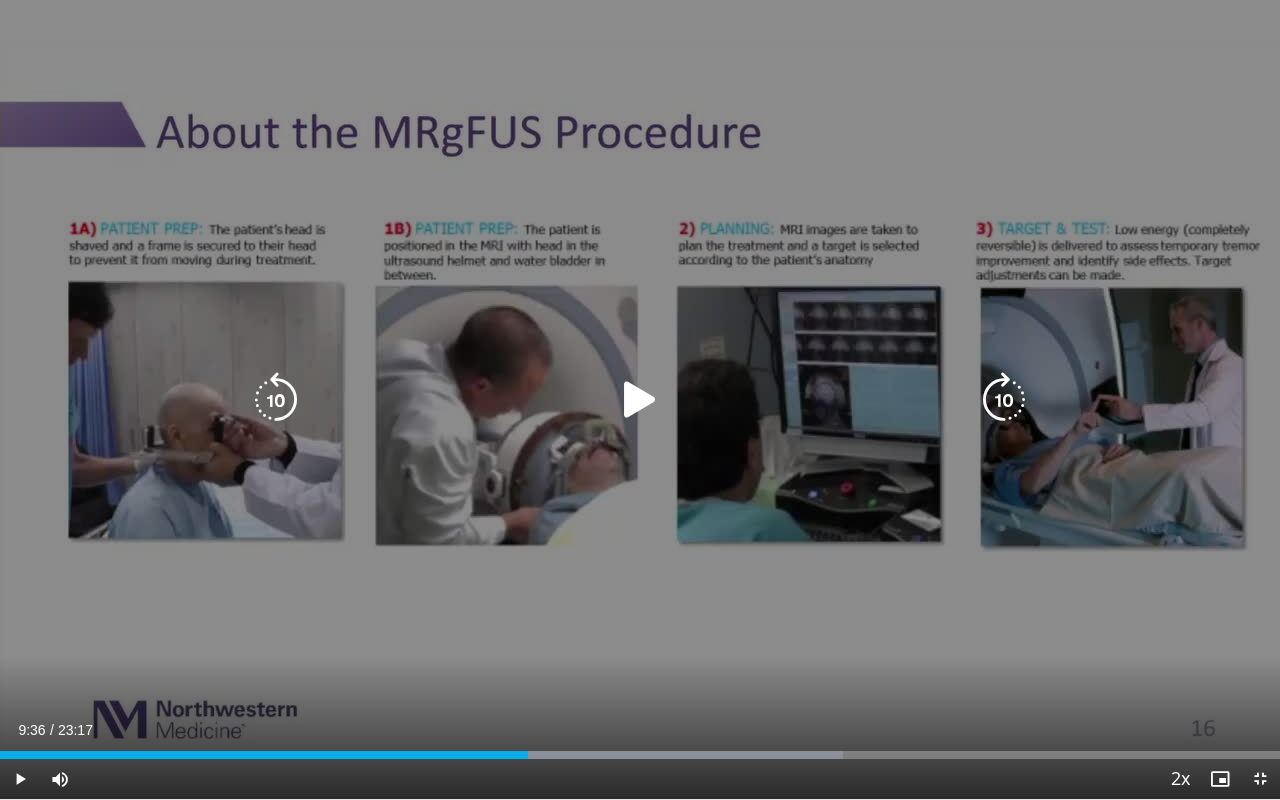 click at bounding box center (640, 400) 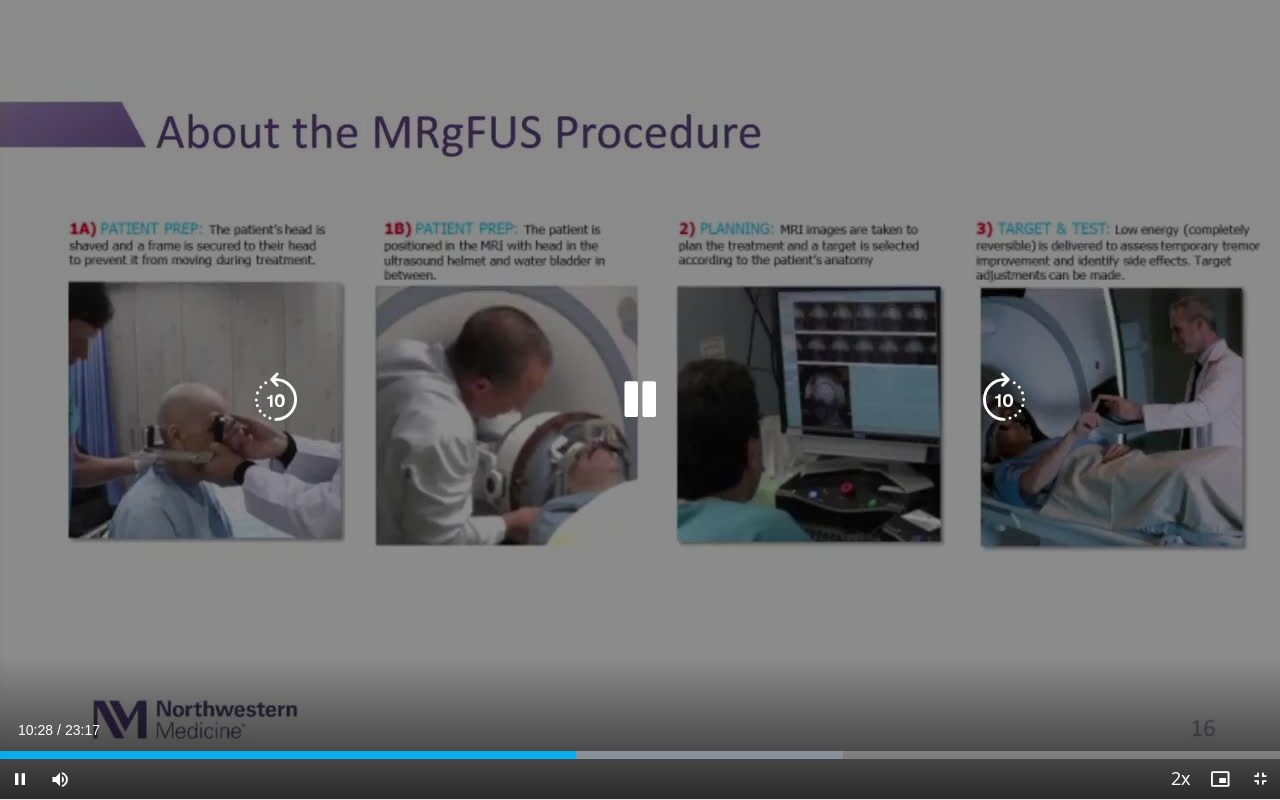 click at bounding box center (276, 400) 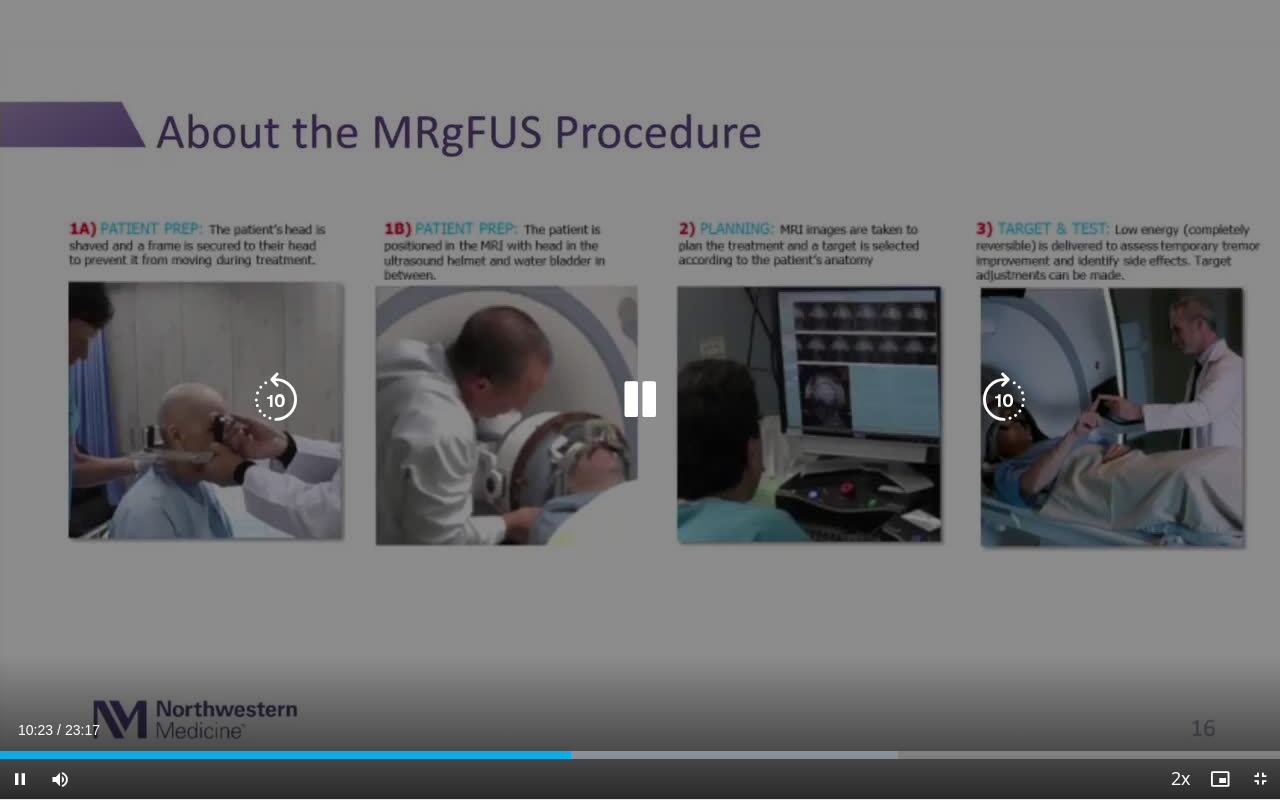 click at bounding box center [276, 400] 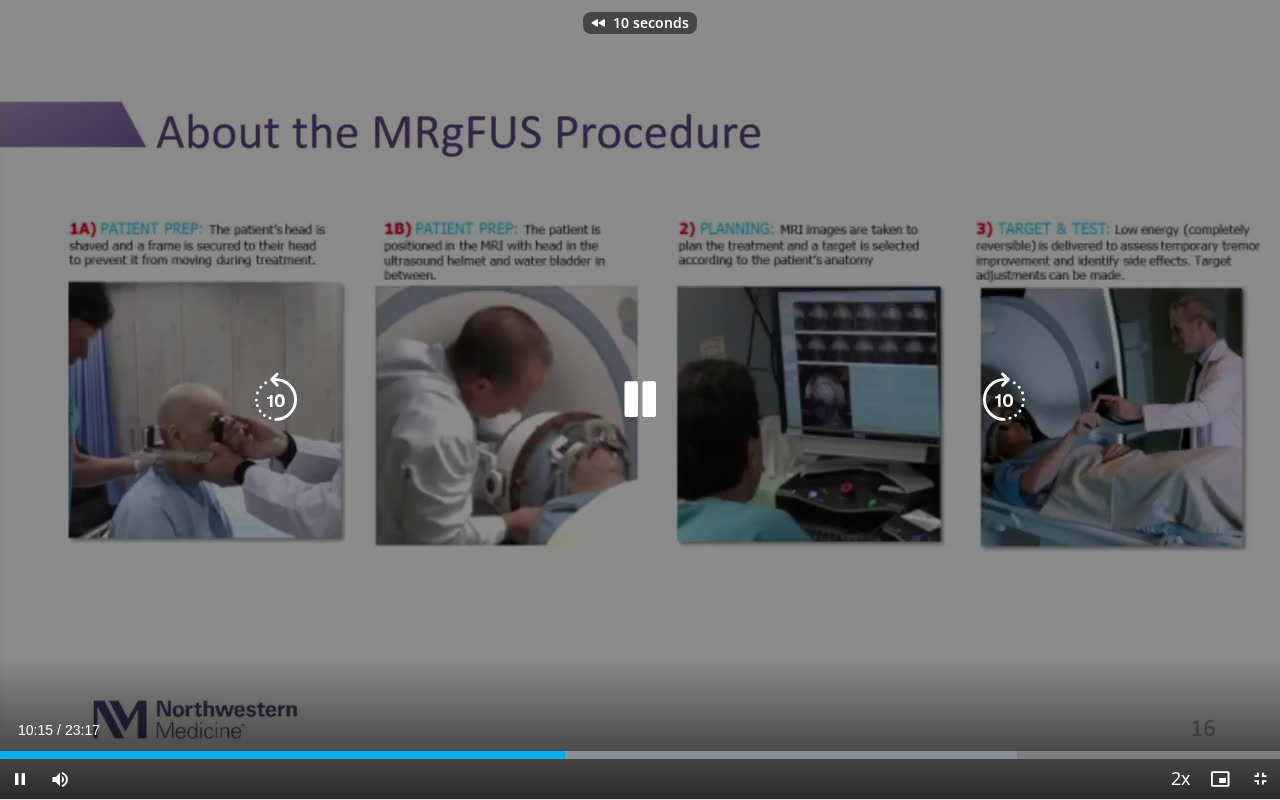 click at bounding box center (276, 400) 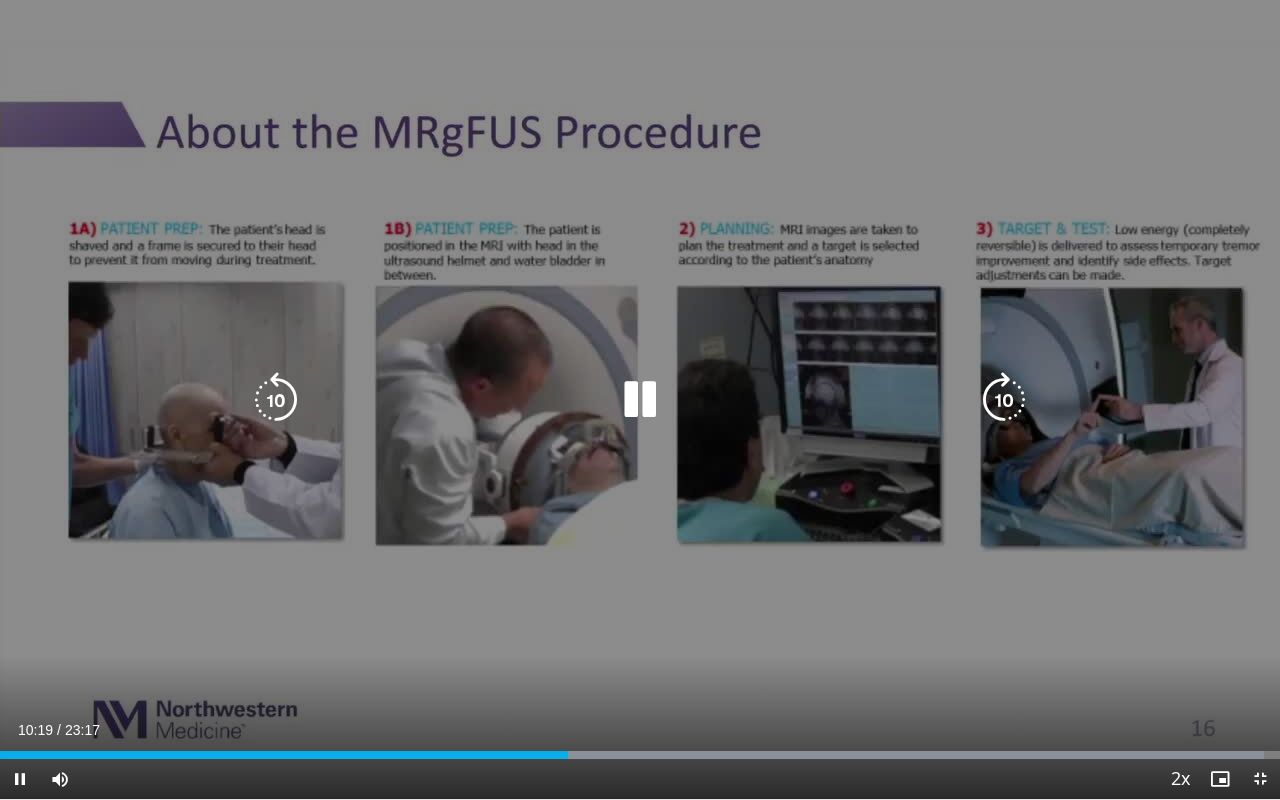 click at bounding box center (640, 400) 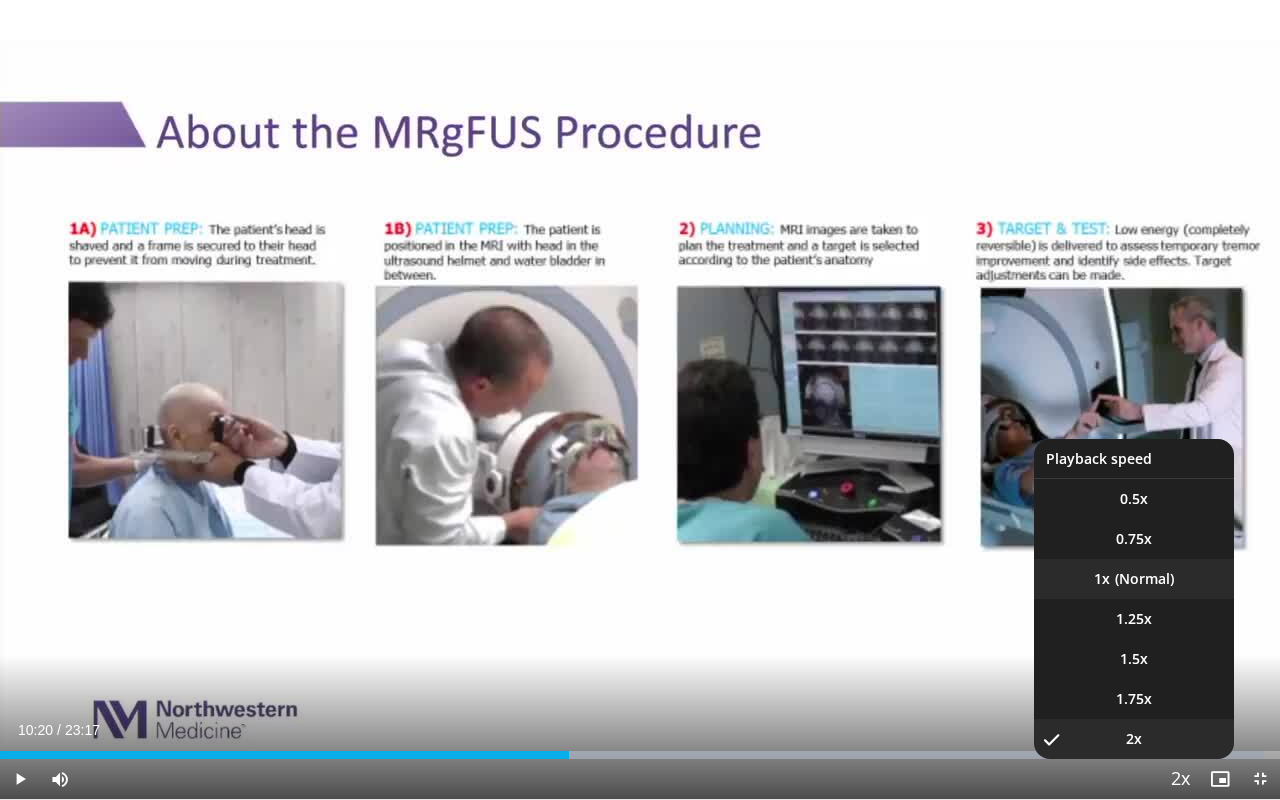 click on "1x" at bounding box center [1134, 579] 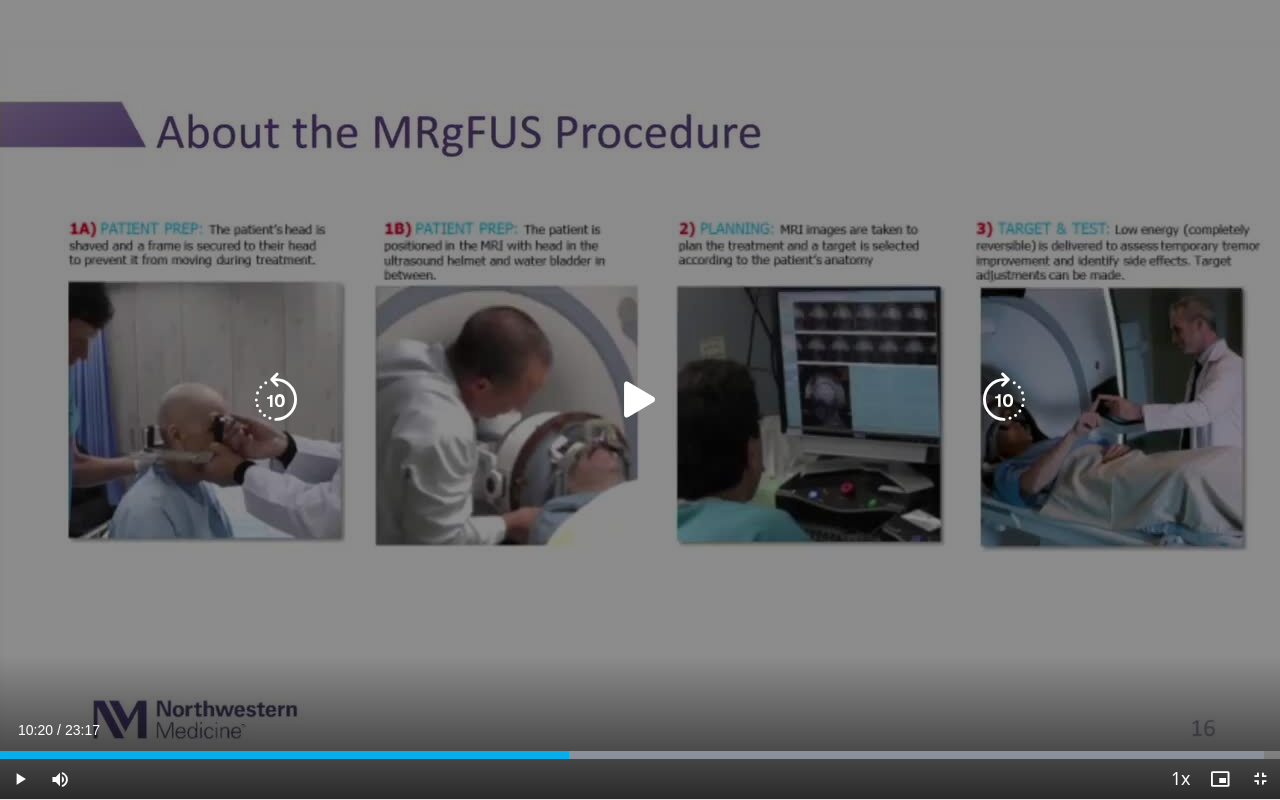 click at bounding box center [276, 400] 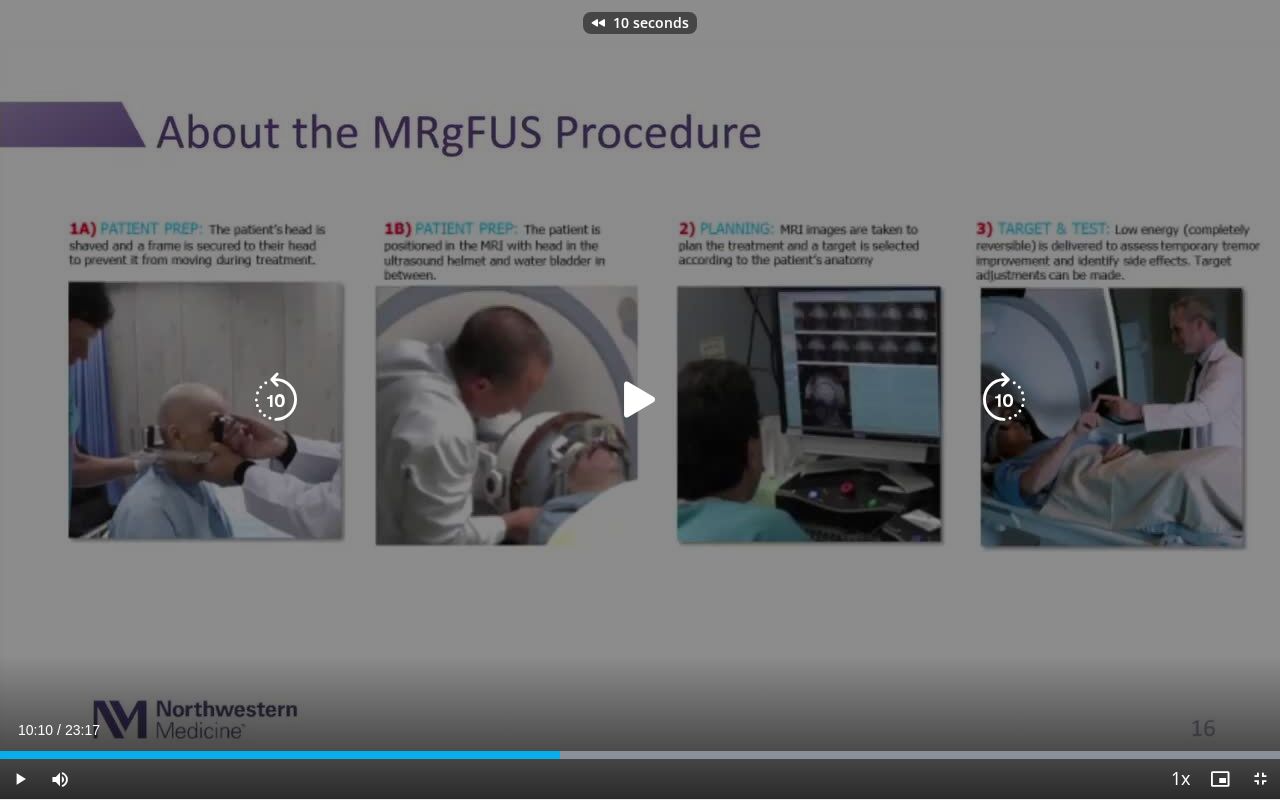 click at bounding box center (640, 400) 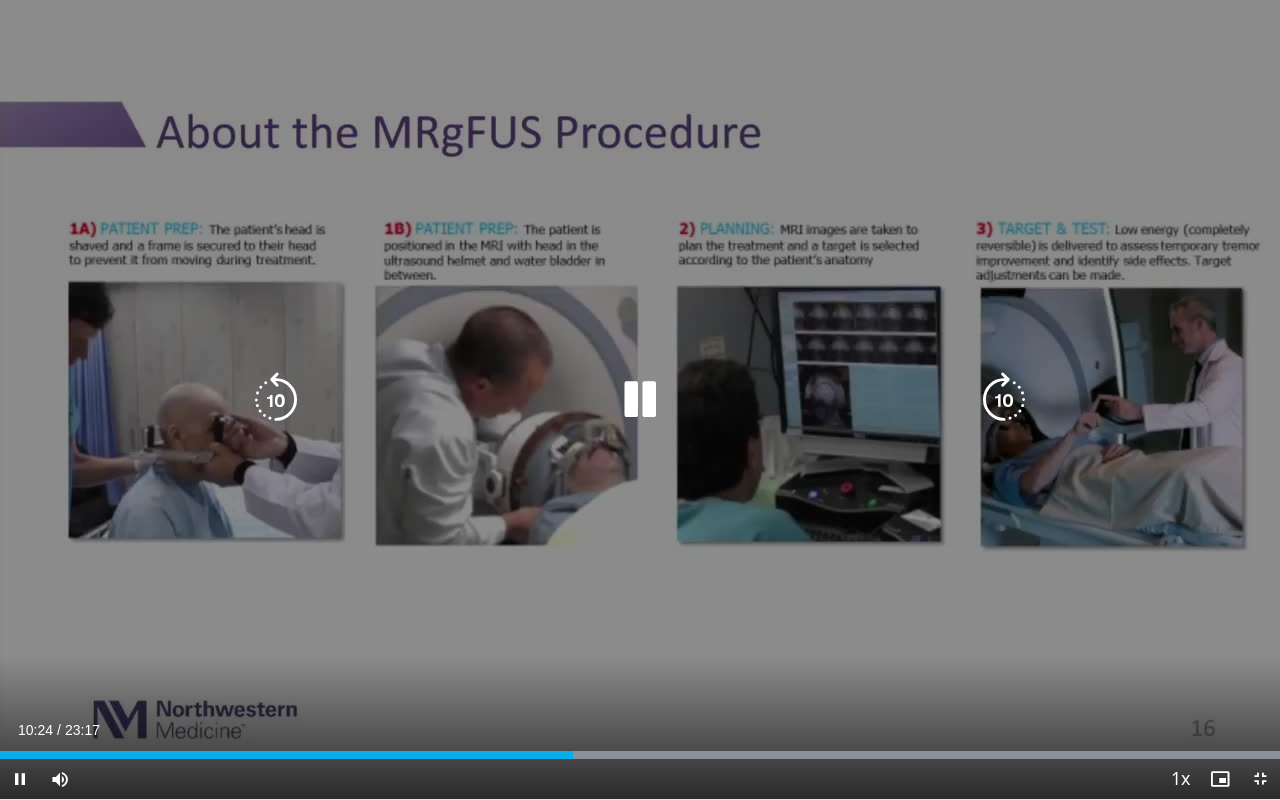 click at bounding box center [640, 400] 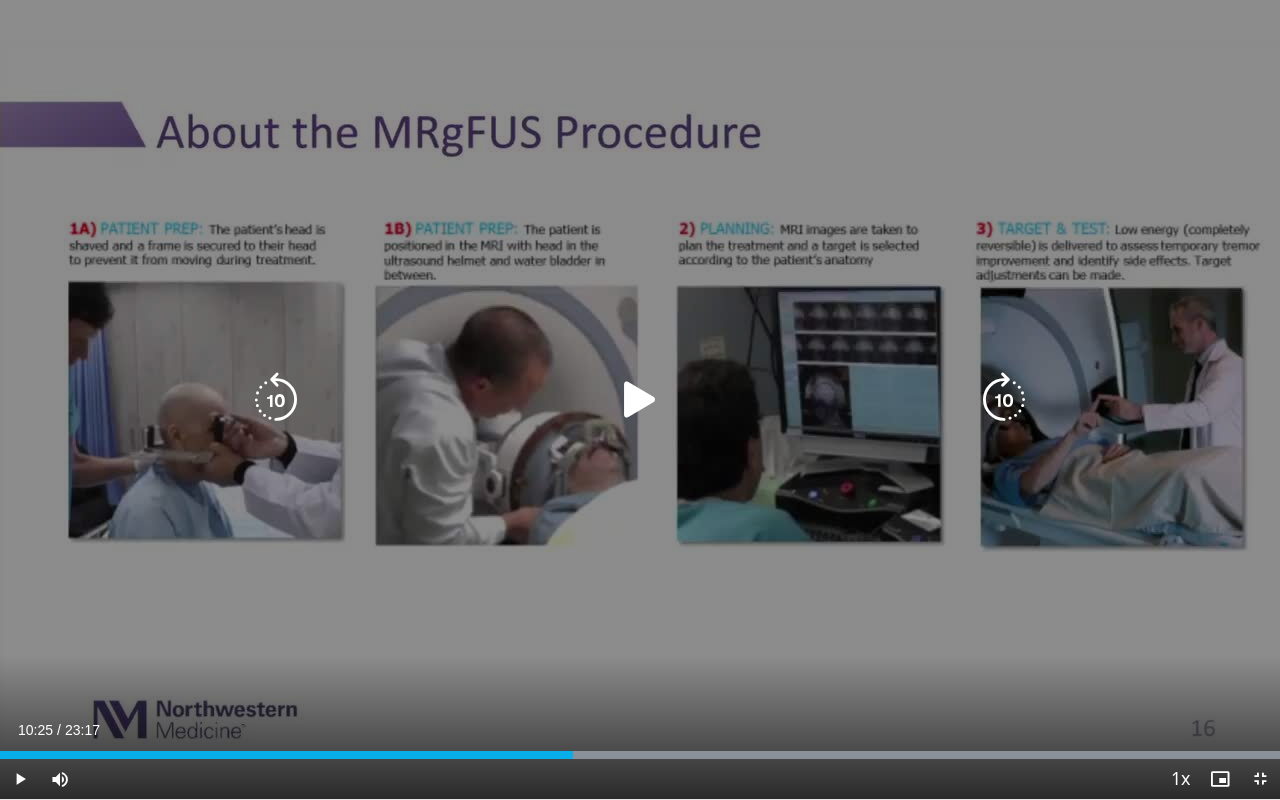 click at bounding box center [640, 400] 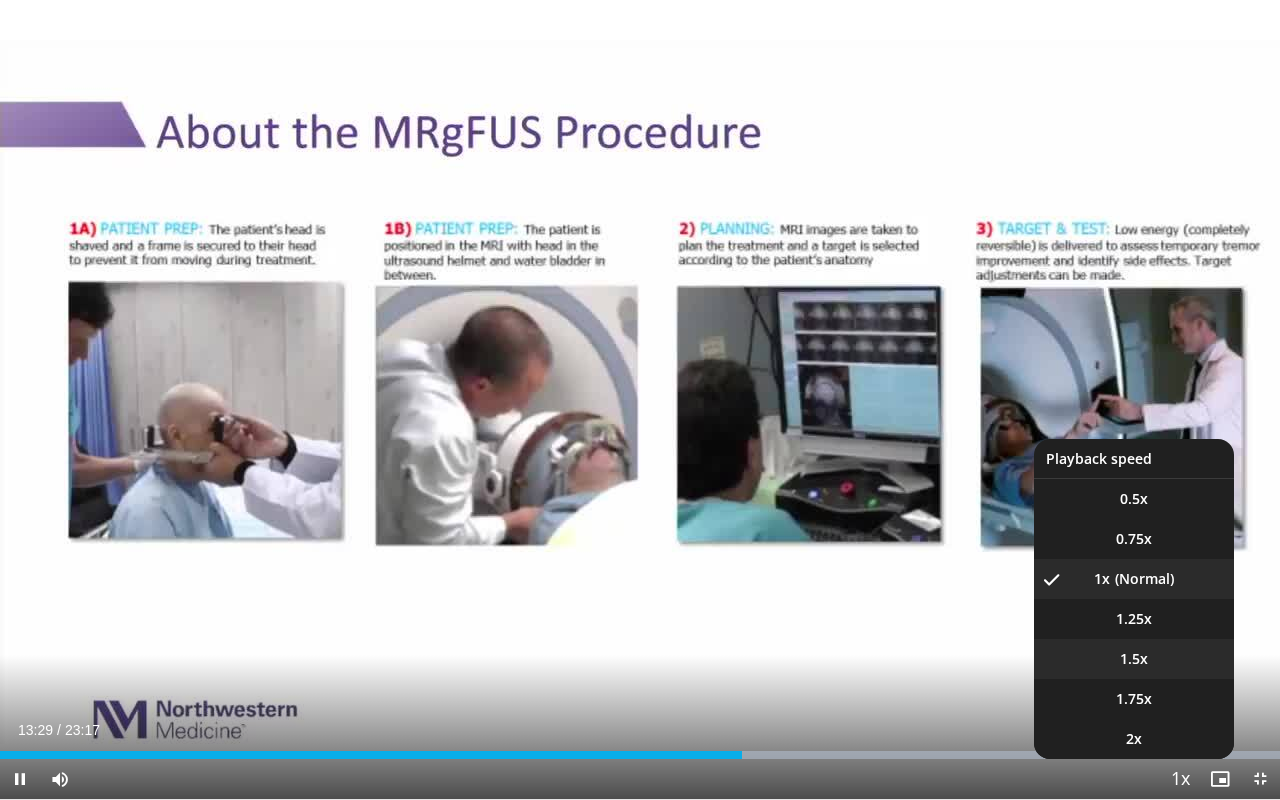 click on "1.5x" at bounding box center (1134, 659) 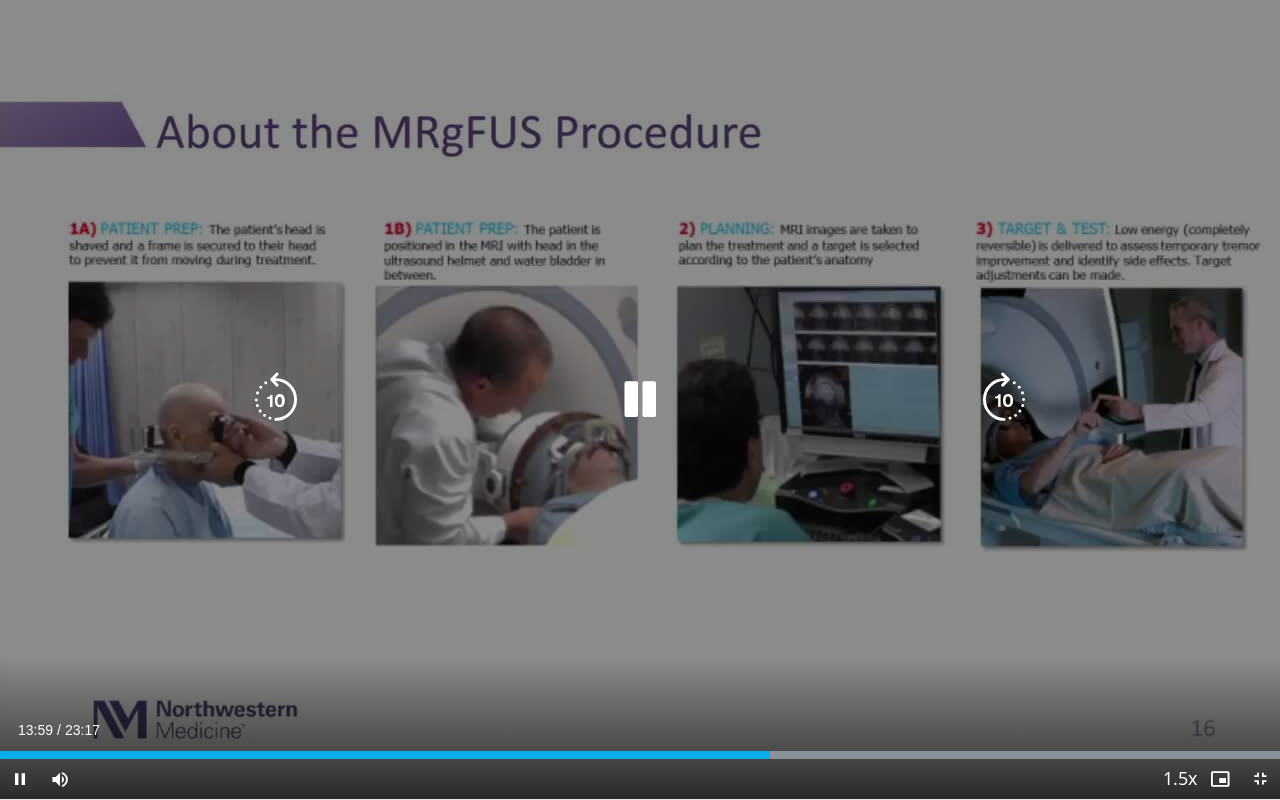 click at bounding box center (640, 400) 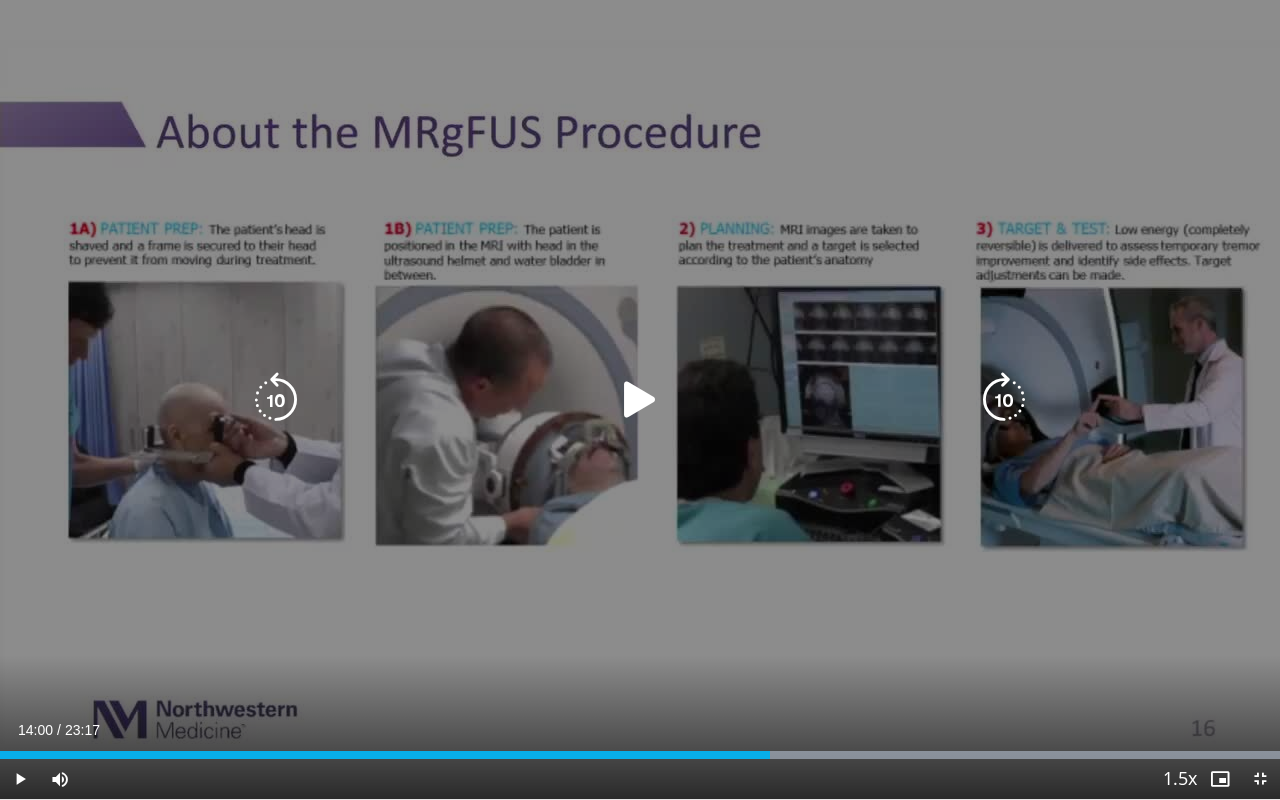 click at bounding box center (640, 400) 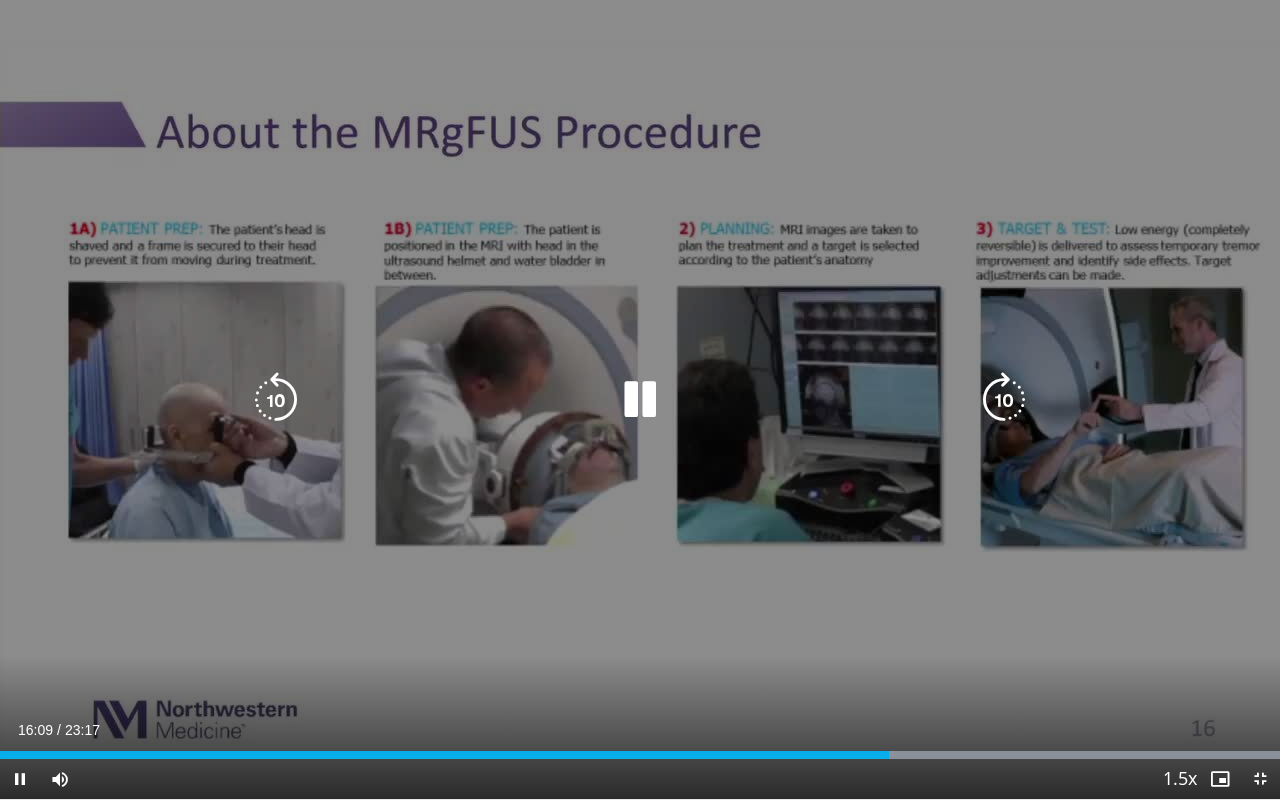 click at bounding box center [640, 400] 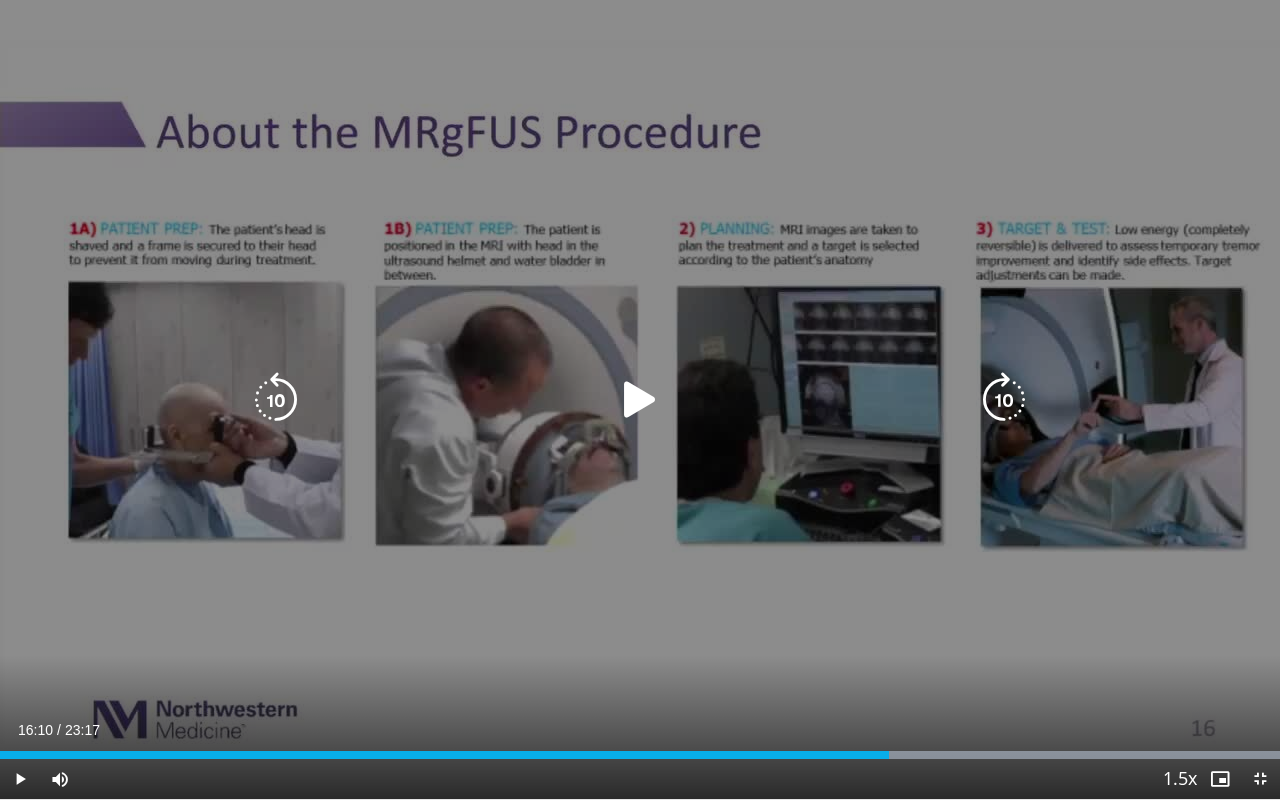 click at bounding box center [640, 400] 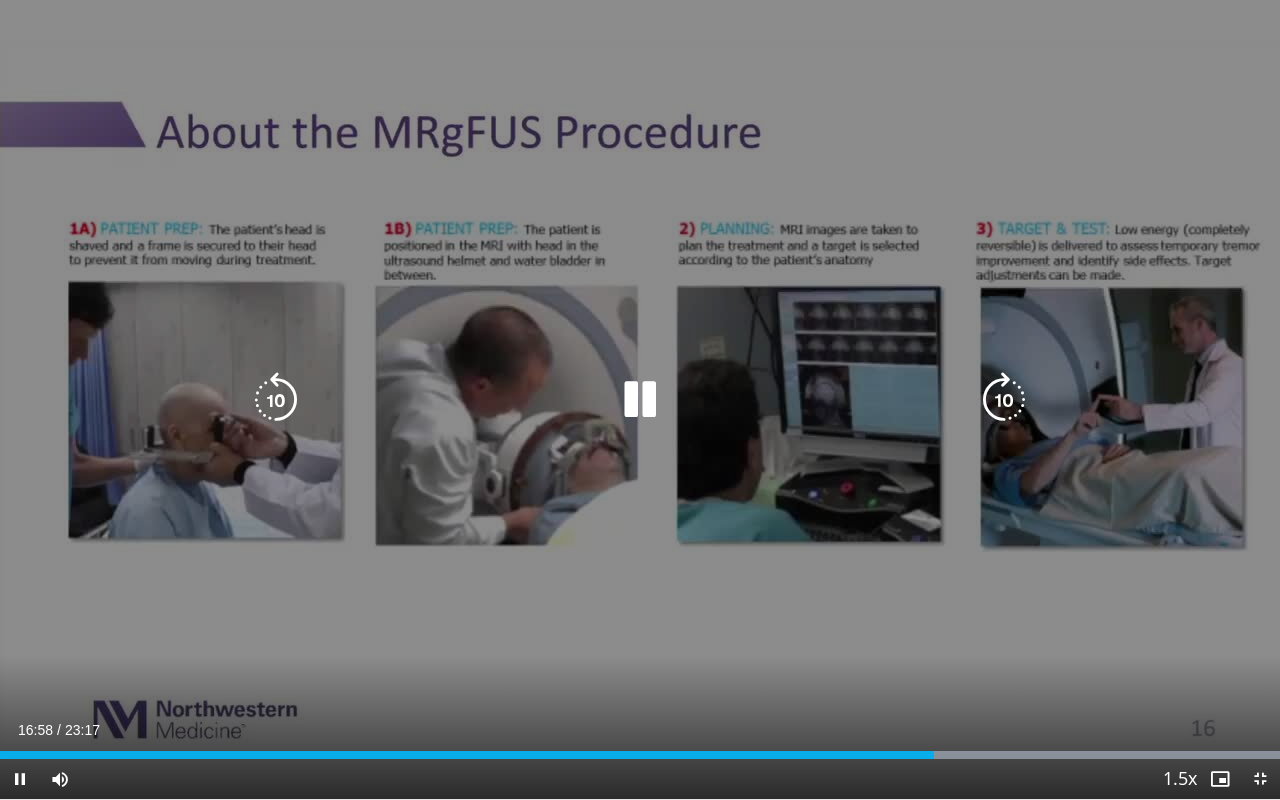 click at bounding box center (640, 400) 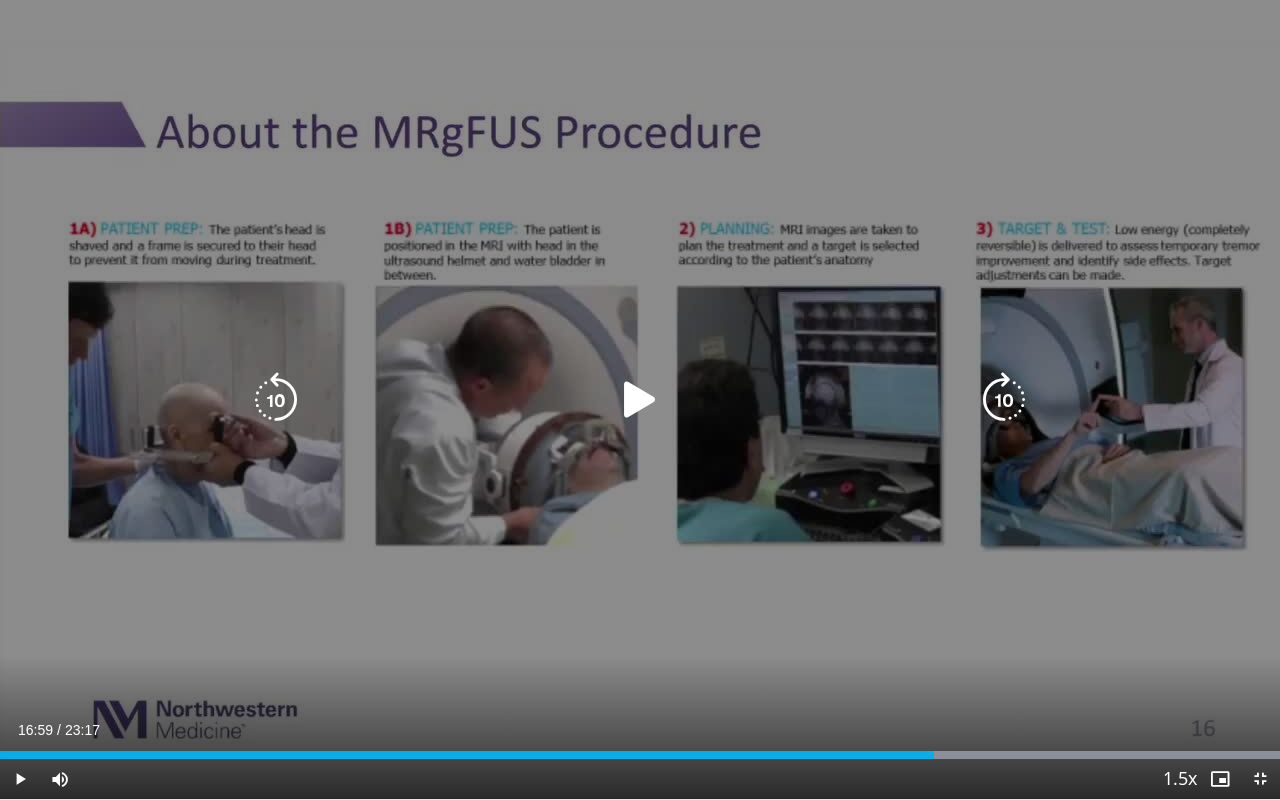 click on "10 seconds
Tap to unmute" at bounding box center (640, 399) 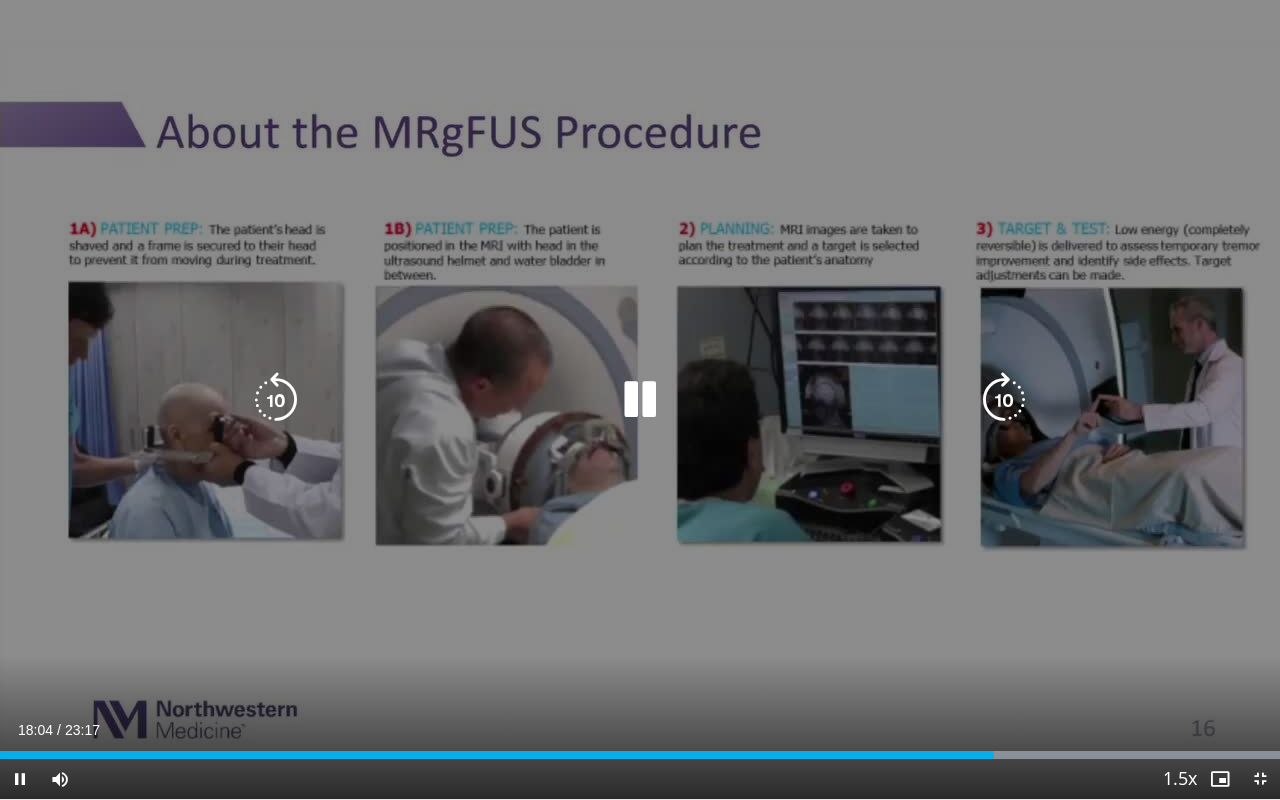 click at bounding box center [640, 400] 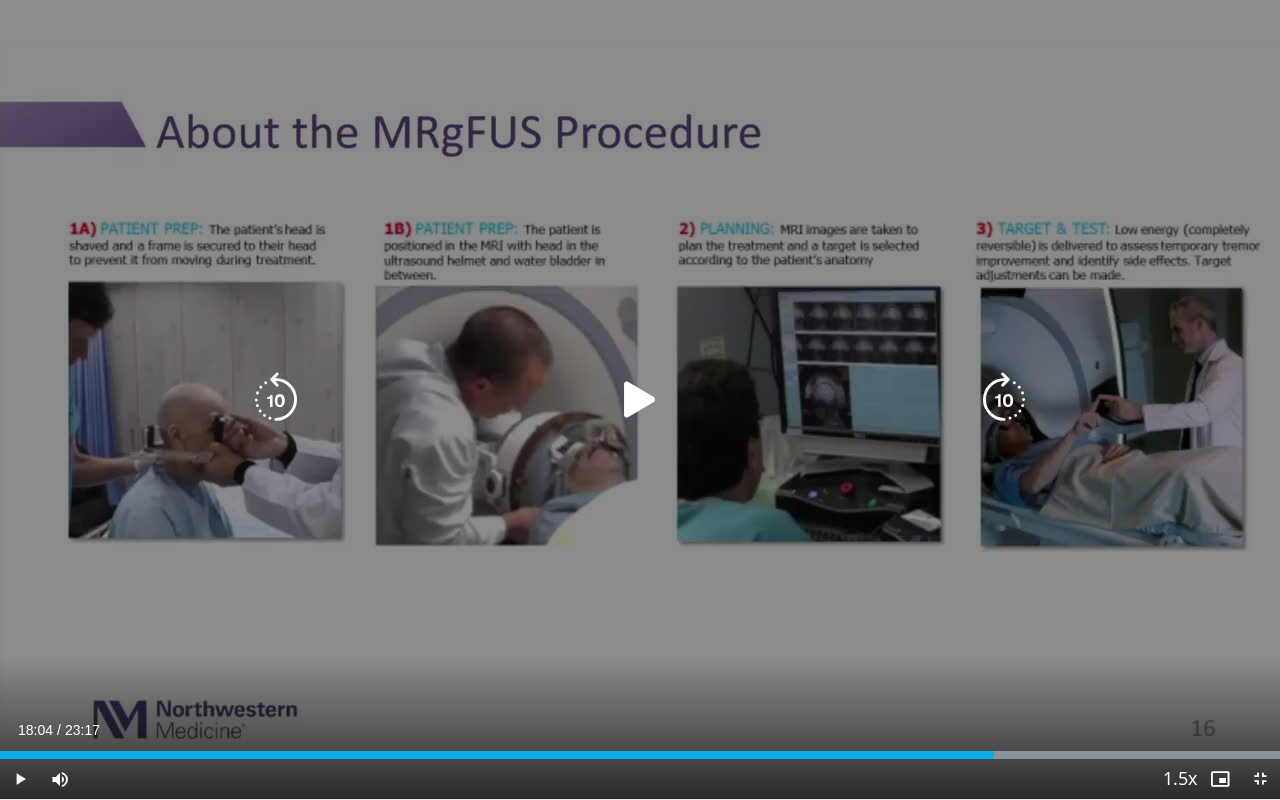 click at bounding box center [640, 400] 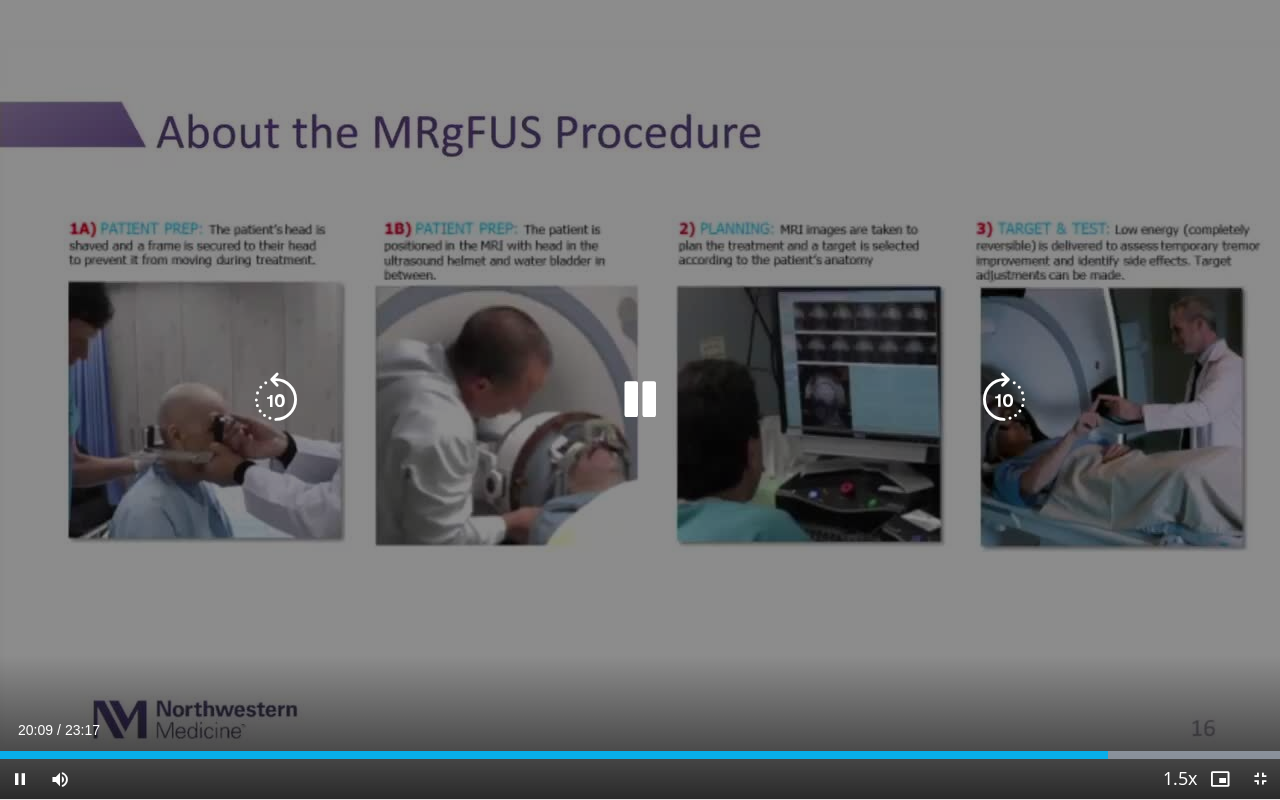 click at bounding box center (640, 400) 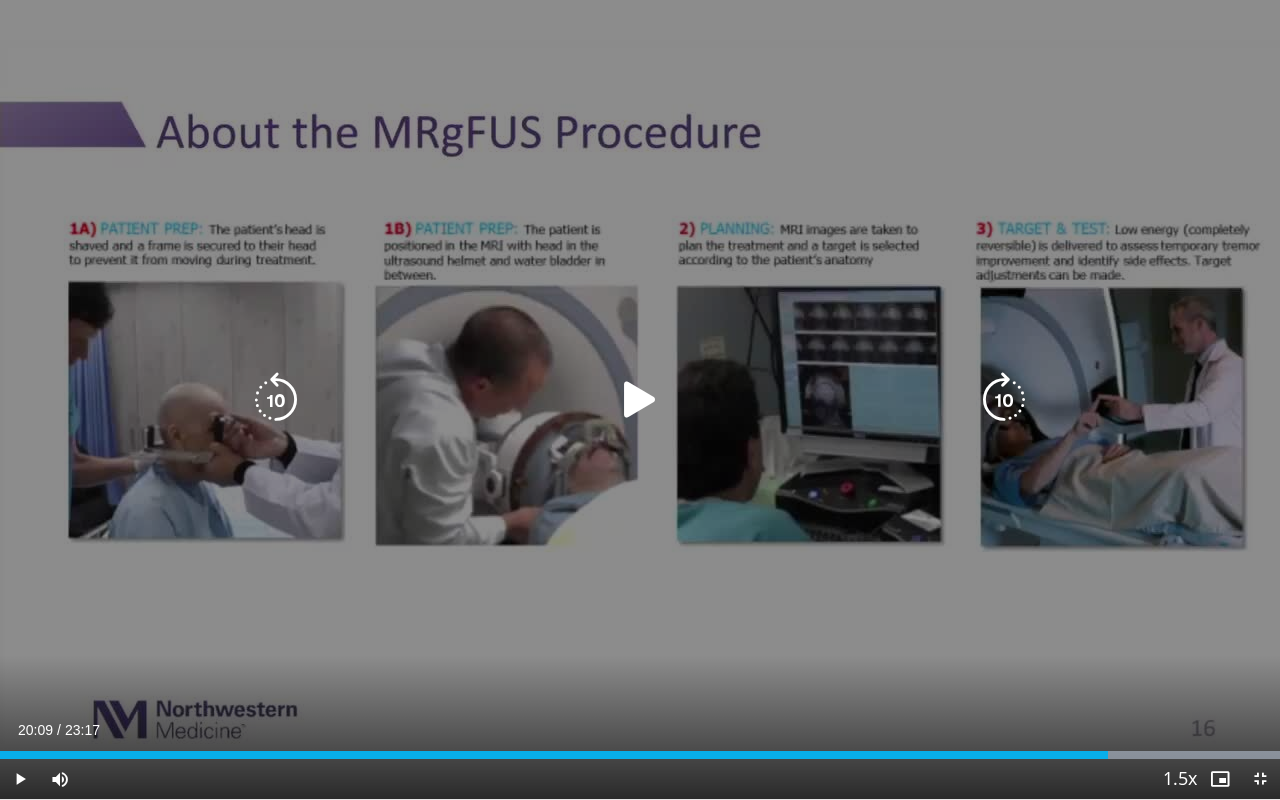 click at bounding box center (640, 400) 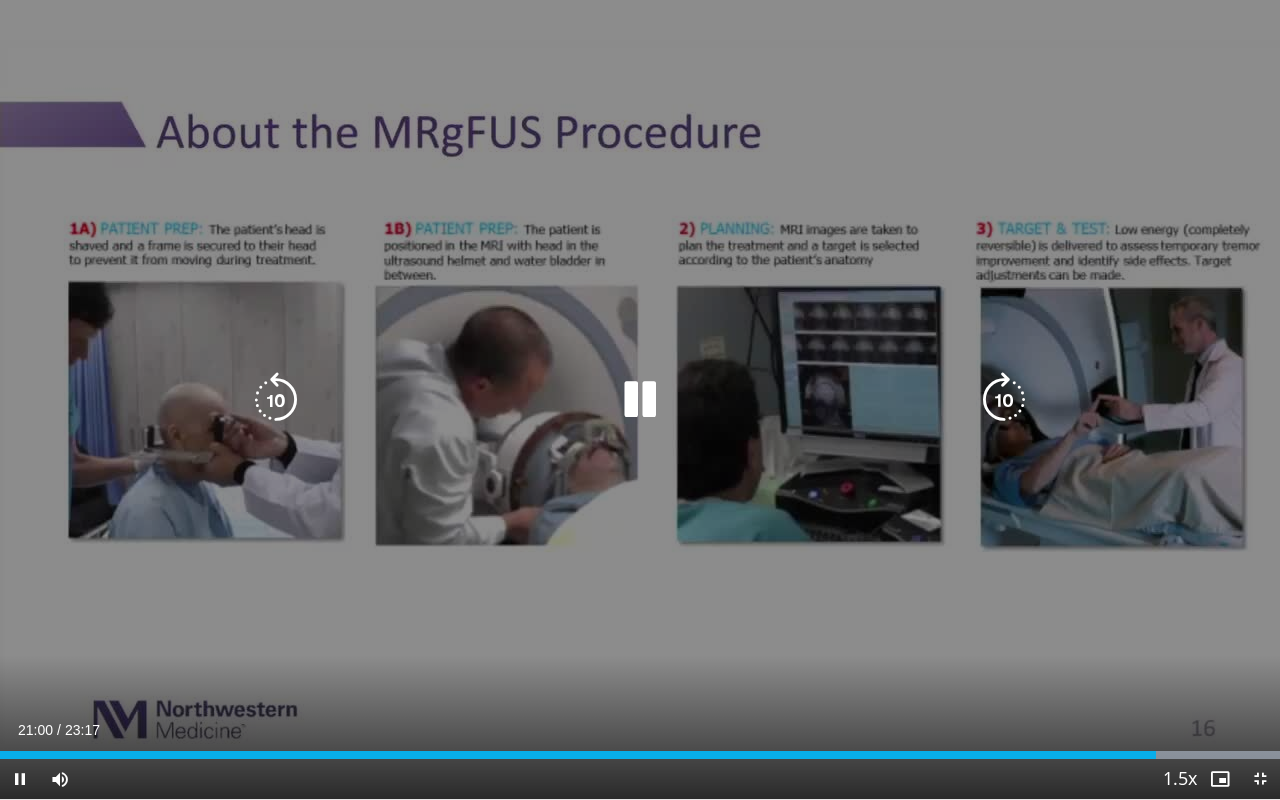 click at bounding box center [640, 400] 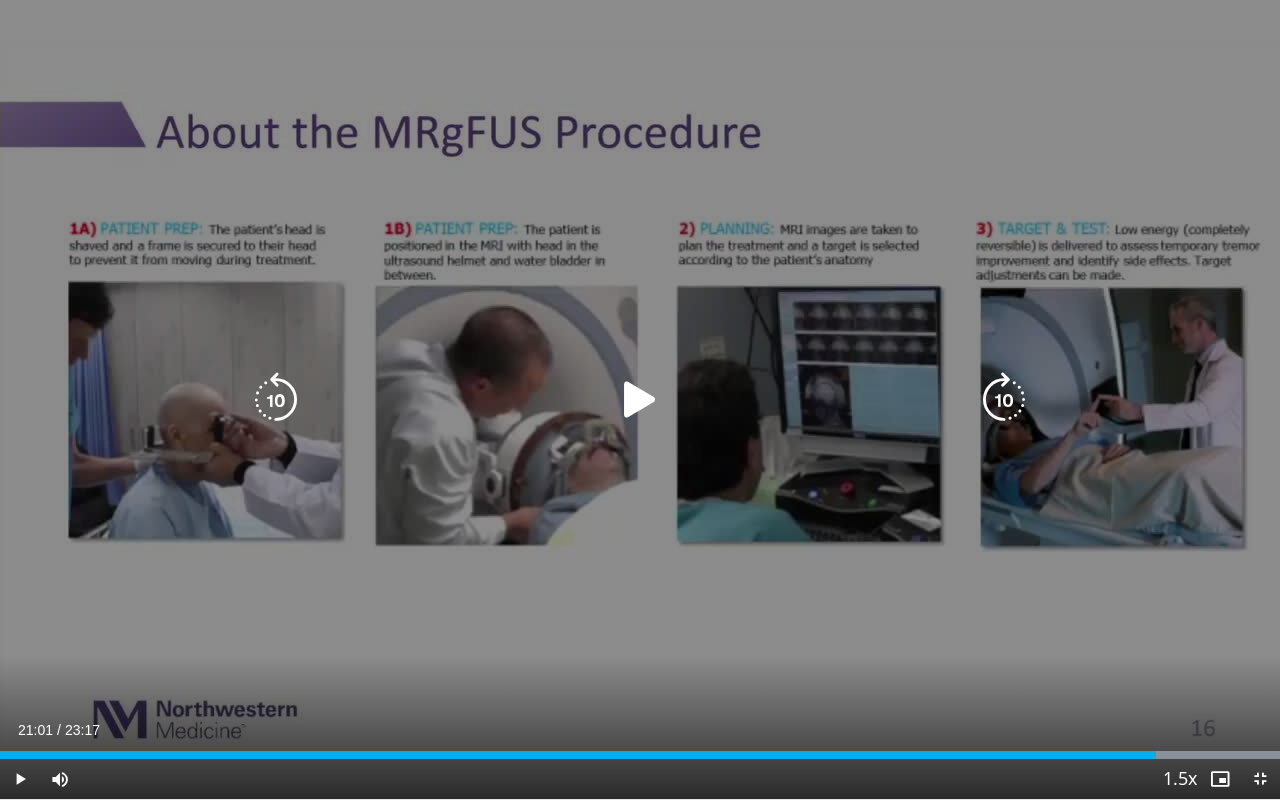 click at bounding box center (640, 400) 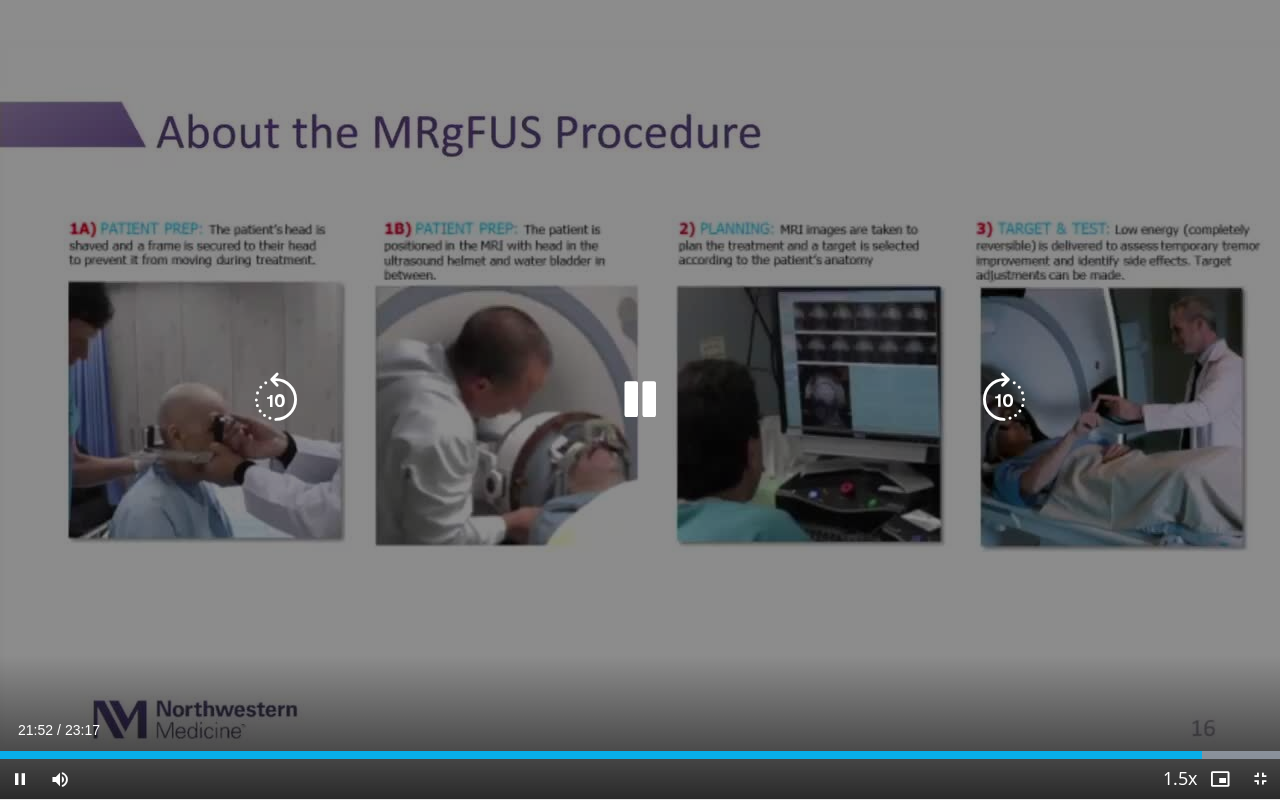 click at bounding box center [640, 400] 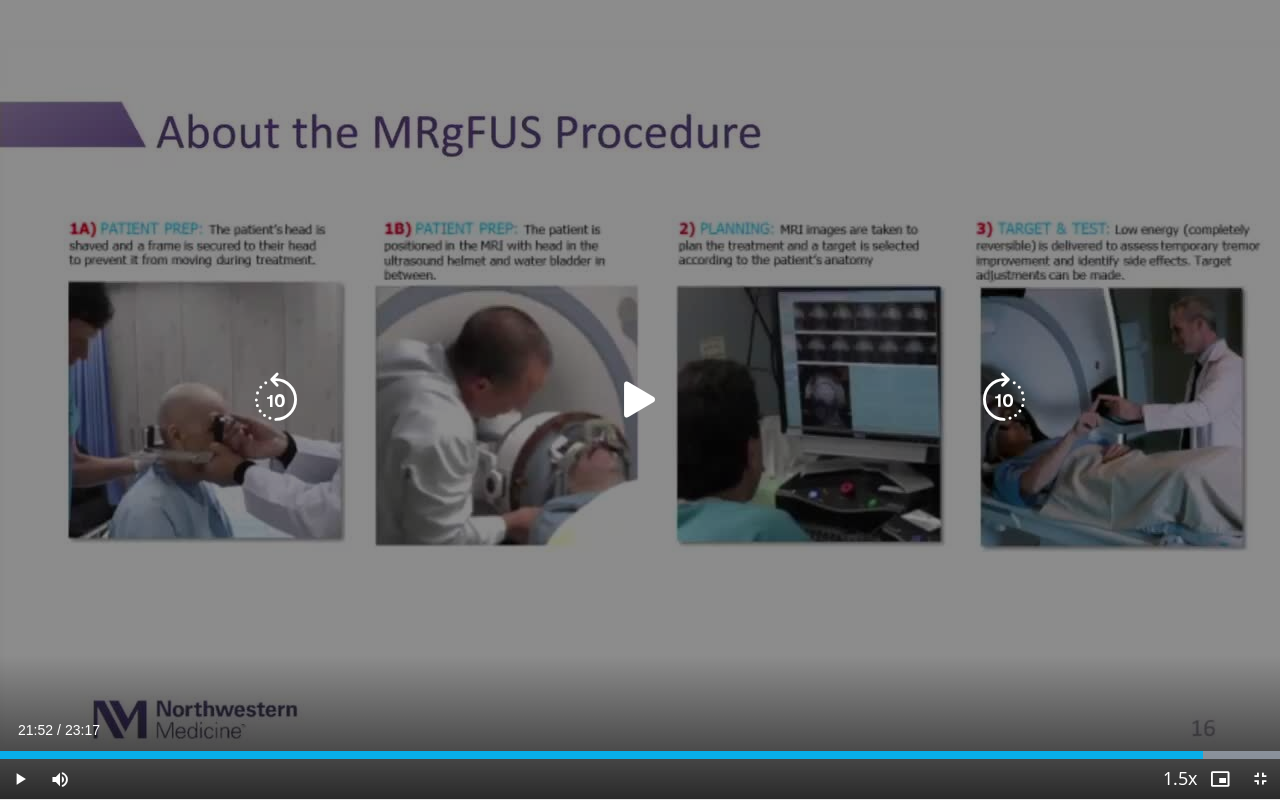 click at bounding box center (640, 400) 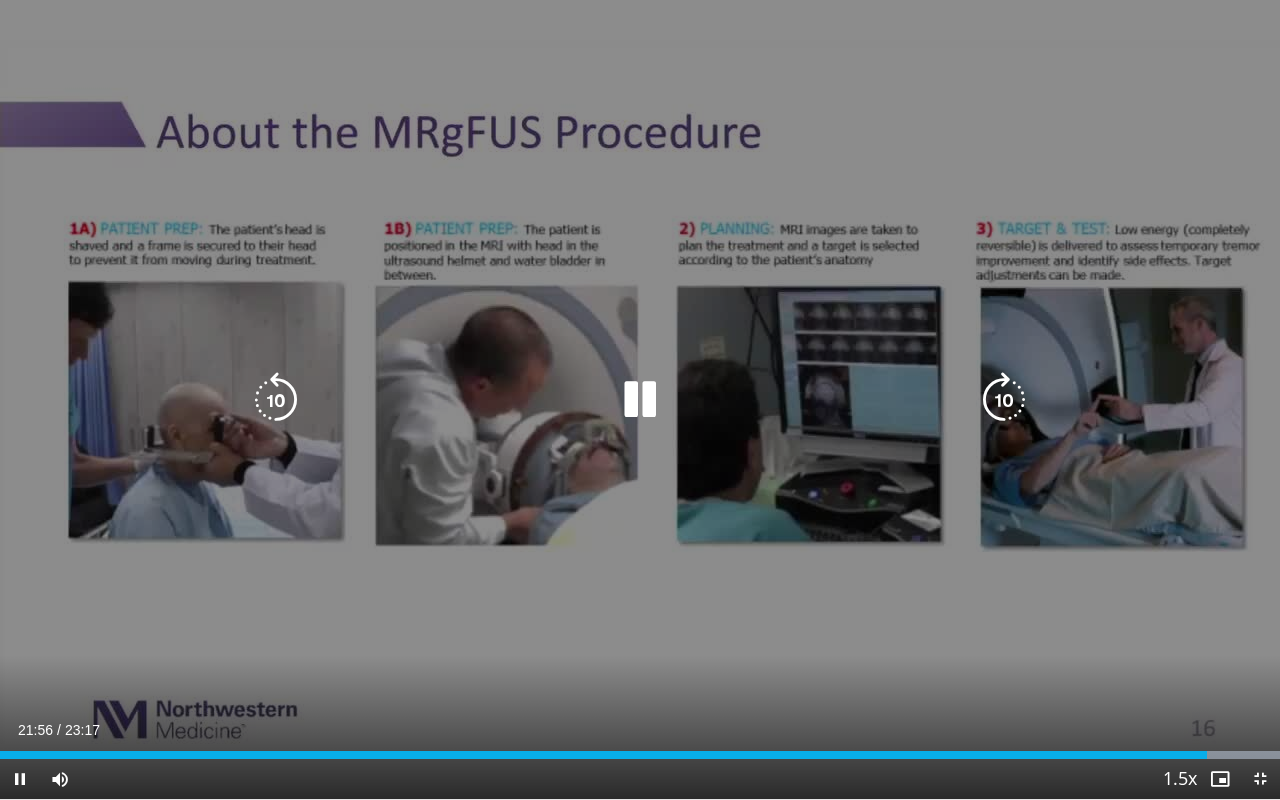 click at bounding box center [276, 400] 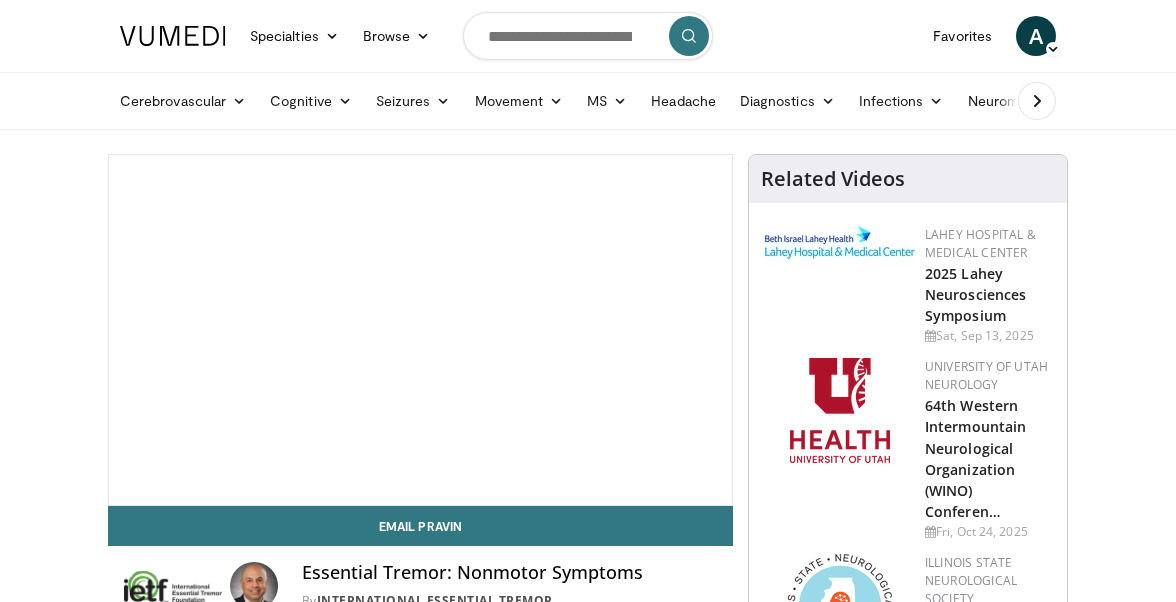 scroll, scrollTop: 0, scrollLeft: 0, axis: both 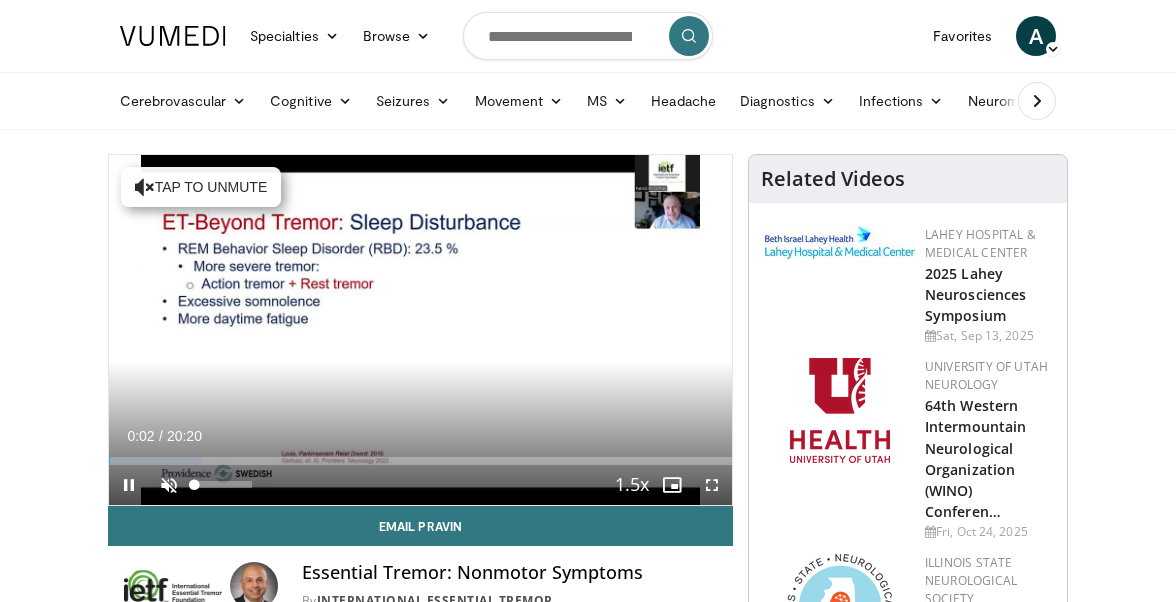 click at bounding box center [169, 485] 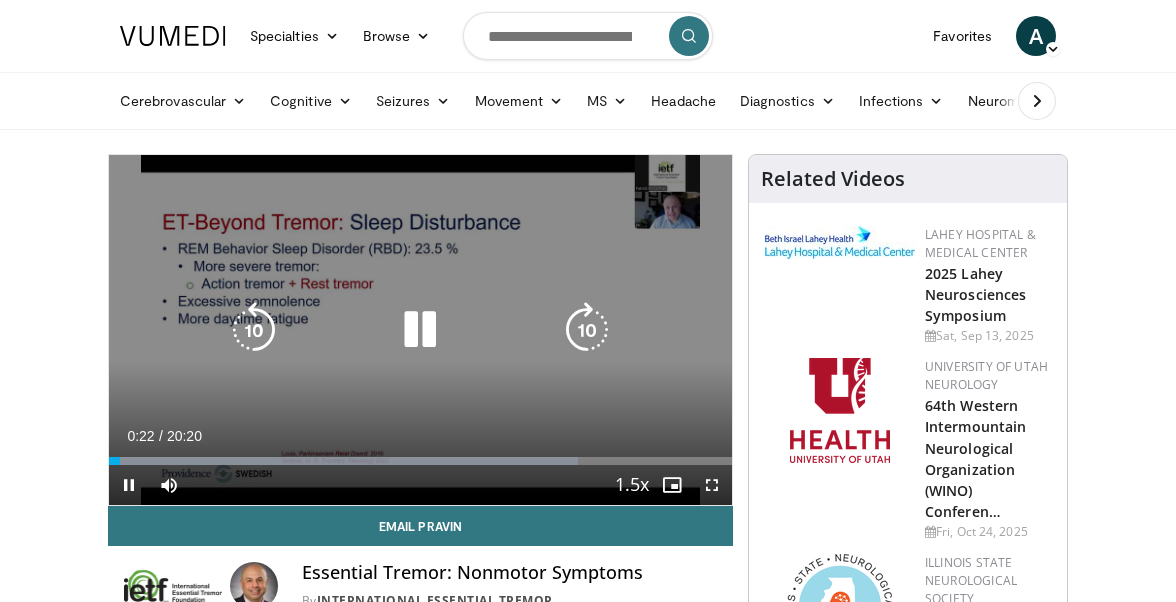 click at bounding box center (420, 330) 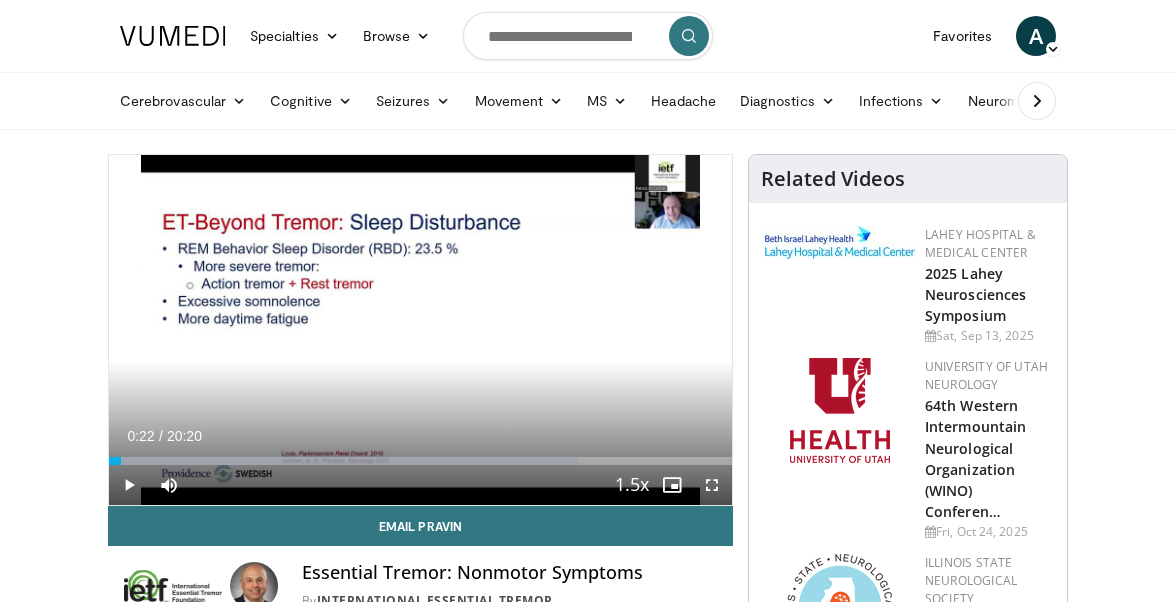 click at bounding box center [712, 485] 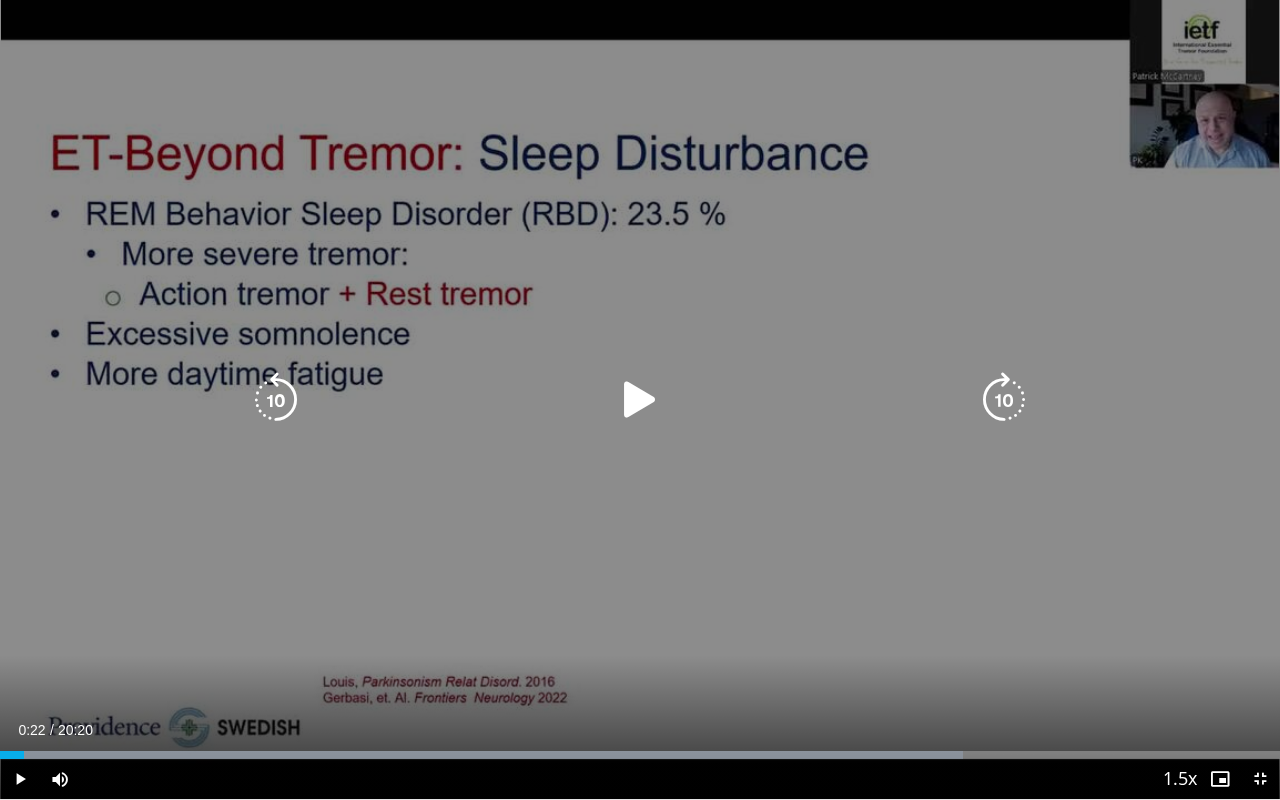 click at bounding box center [640, 400] 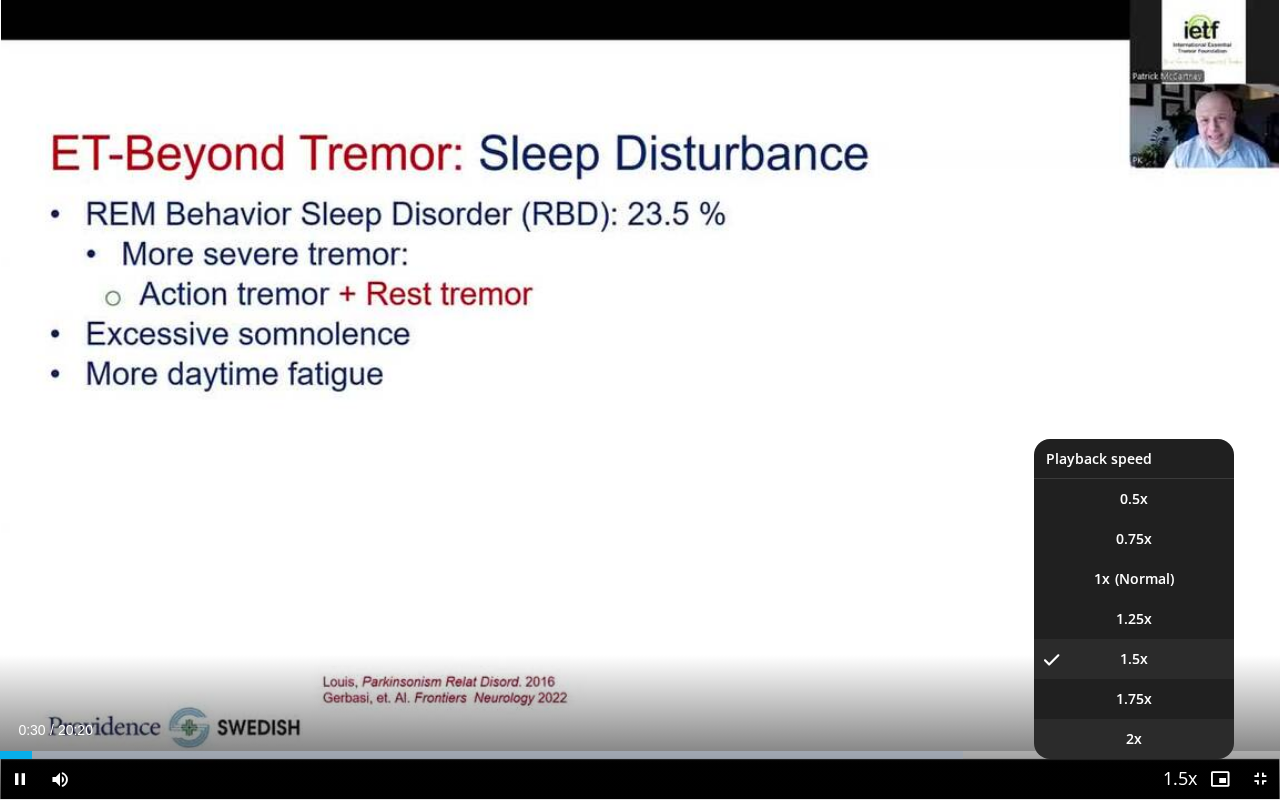 click on "2x" at bounding box center (1134, 739) 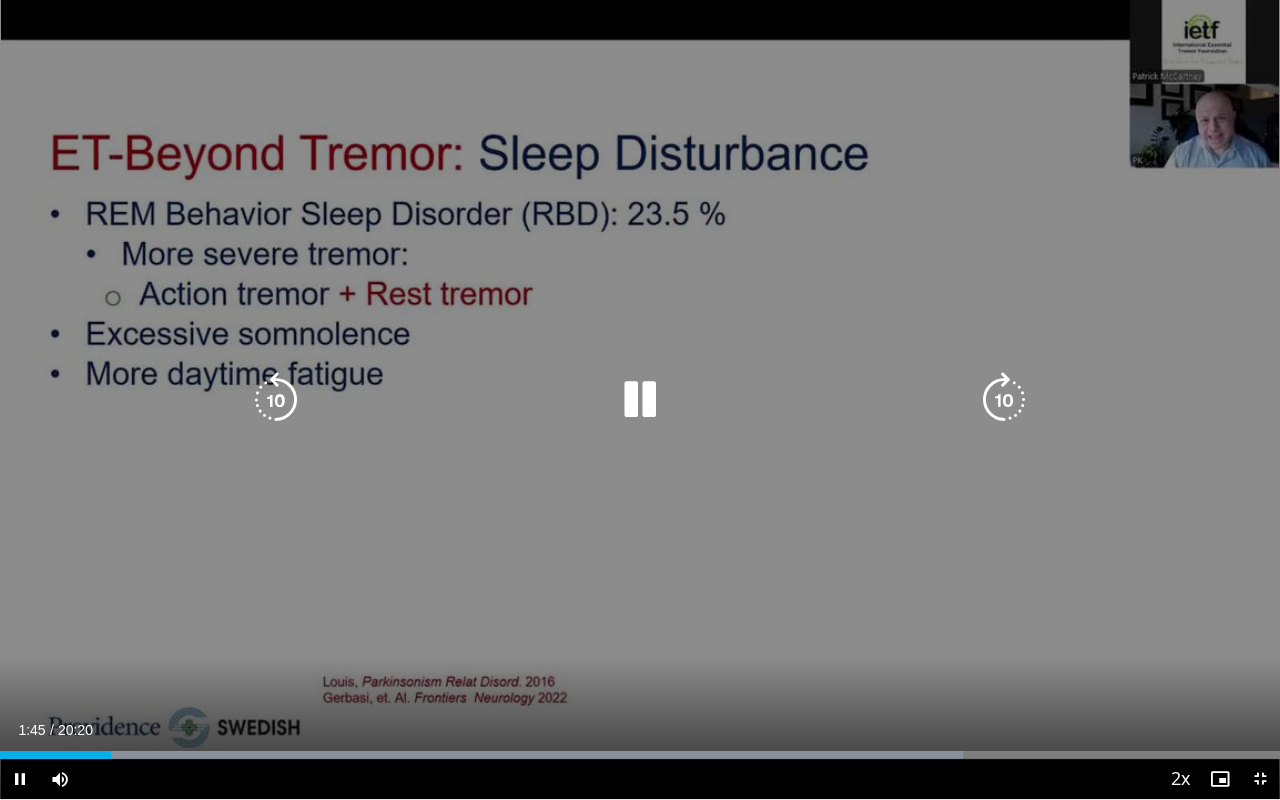 click at bounding box center (640, 400) 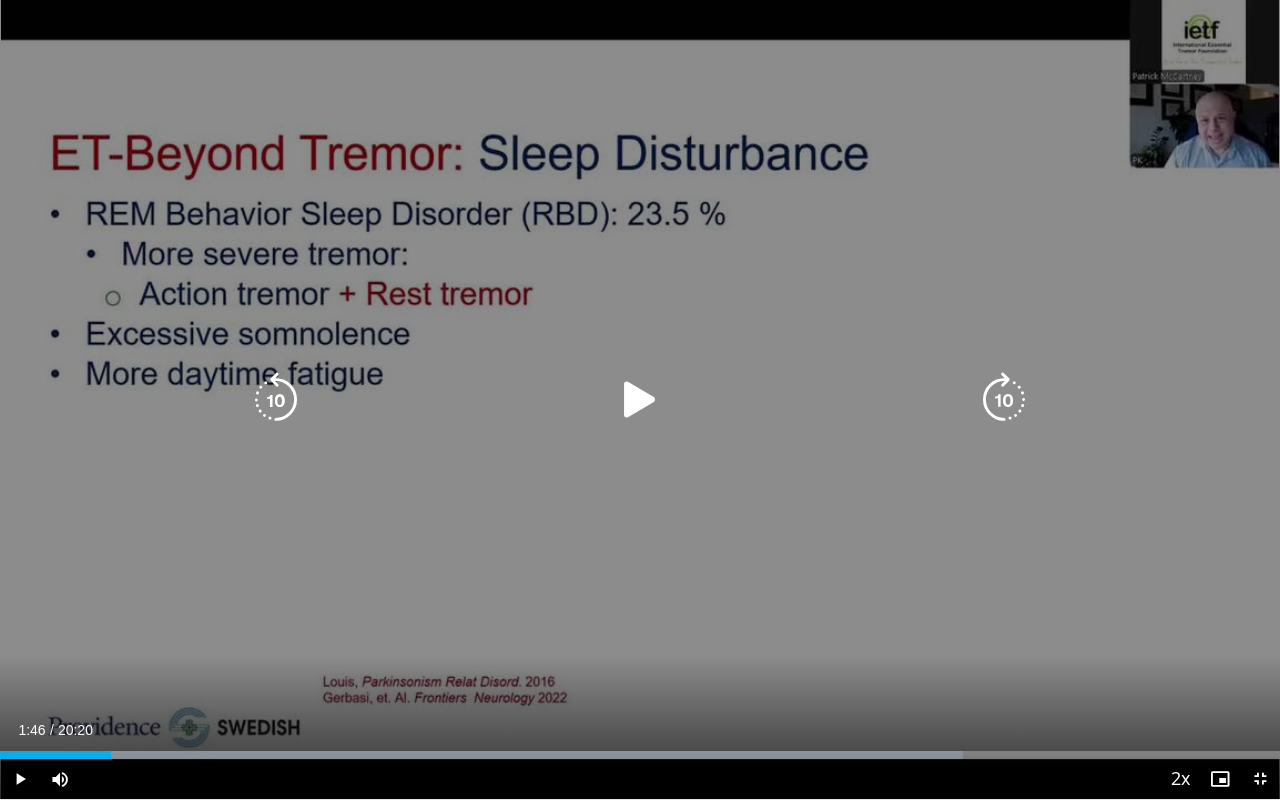 click at bounding box center [640, 400] 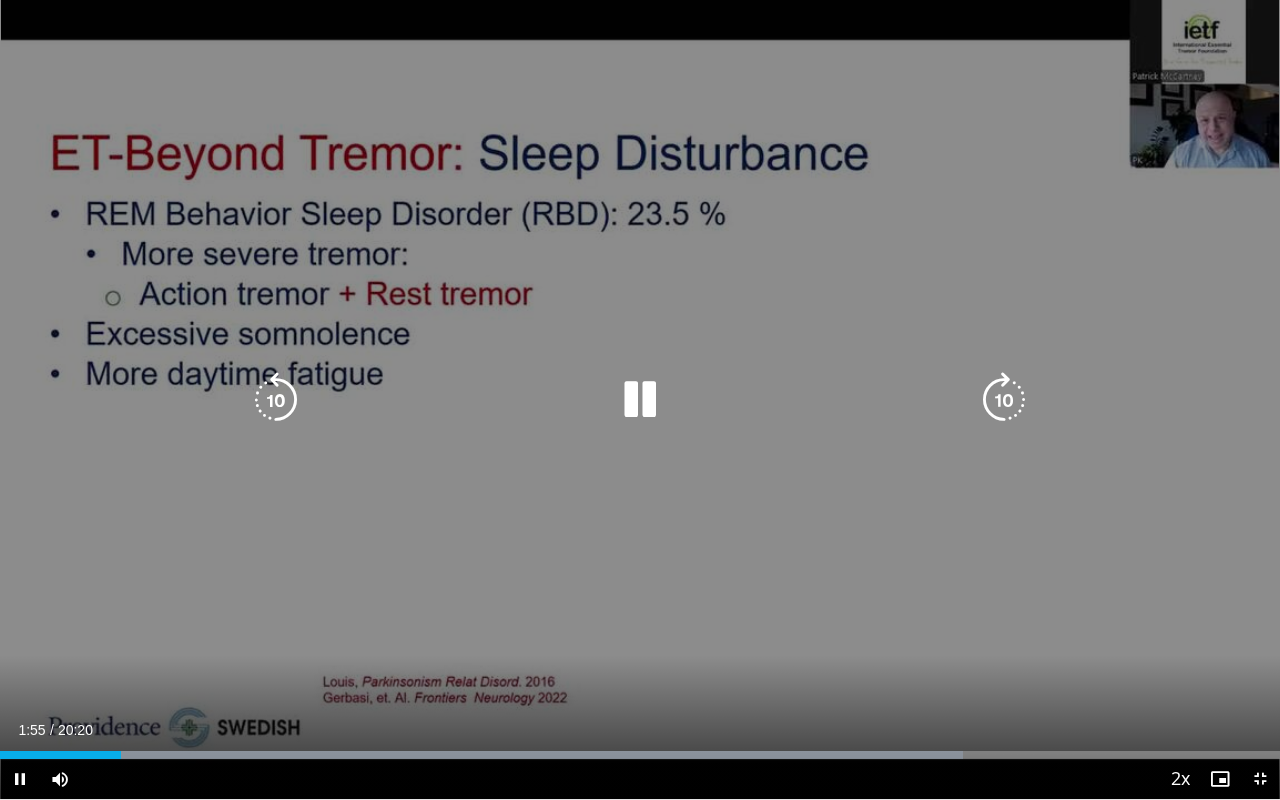 click at bounding box center [640, 400] 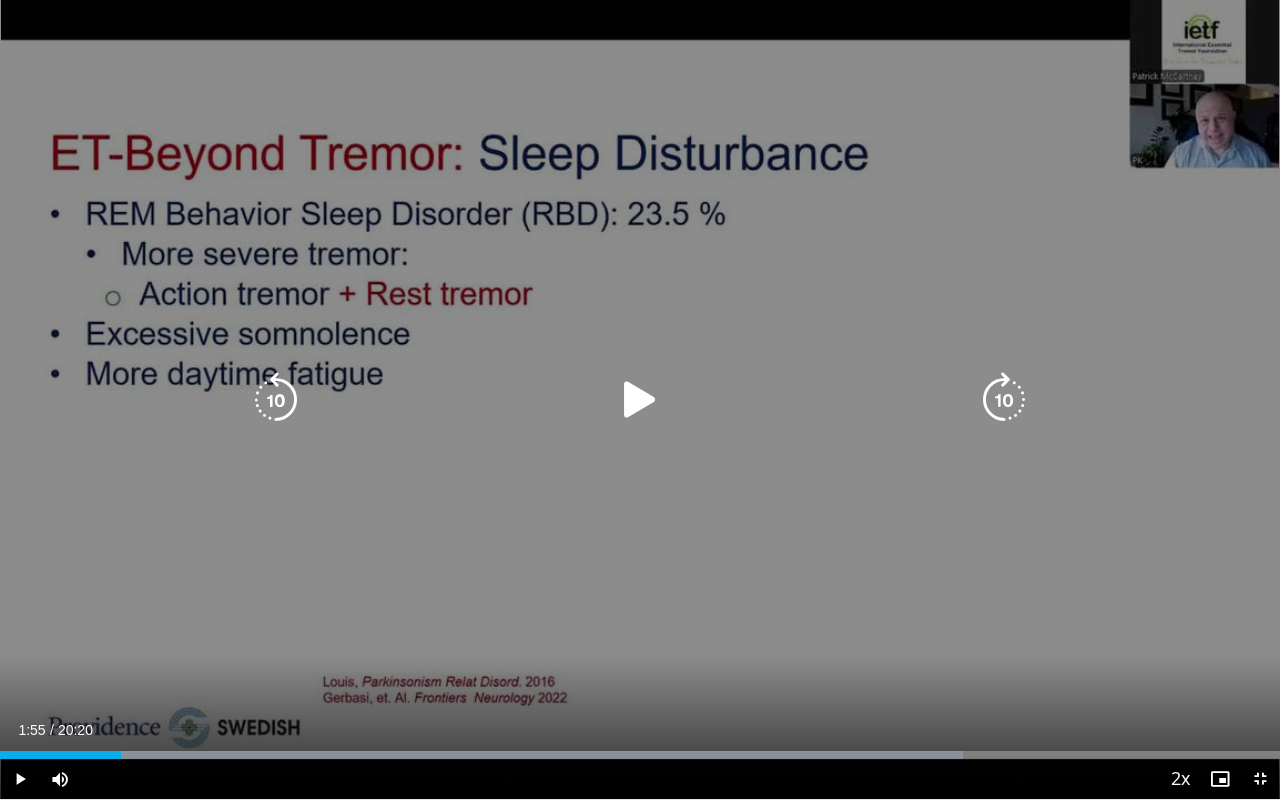 click at bounding box center [640, 400] 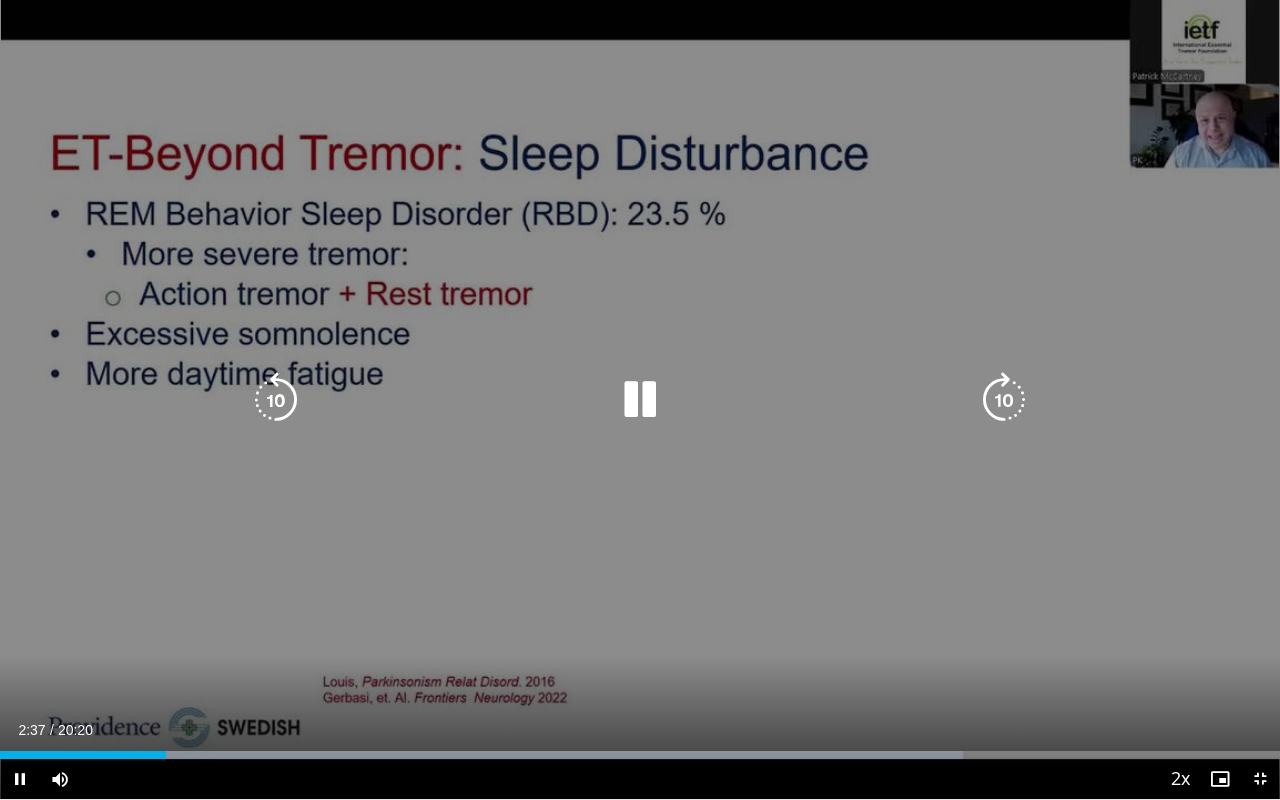 click at bounding box center [640, 400] 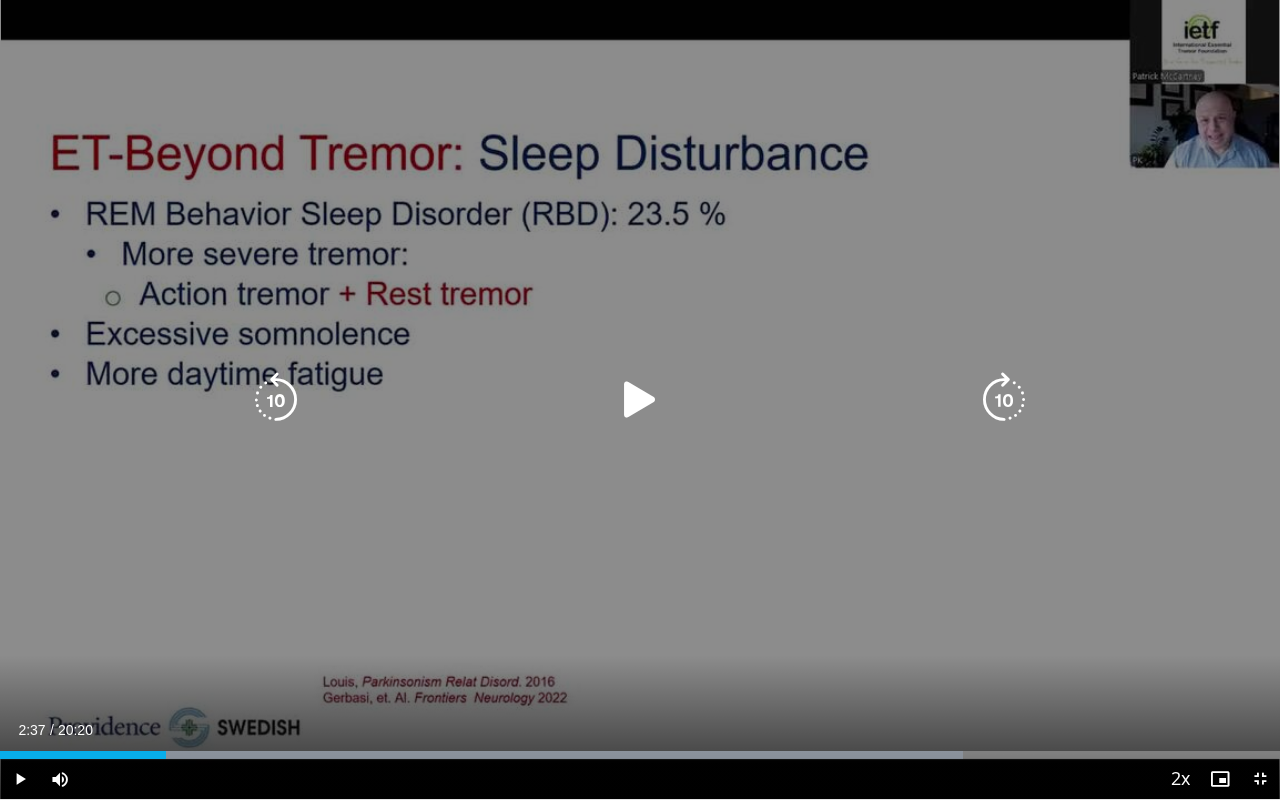 click at bounding box center [640, 400] 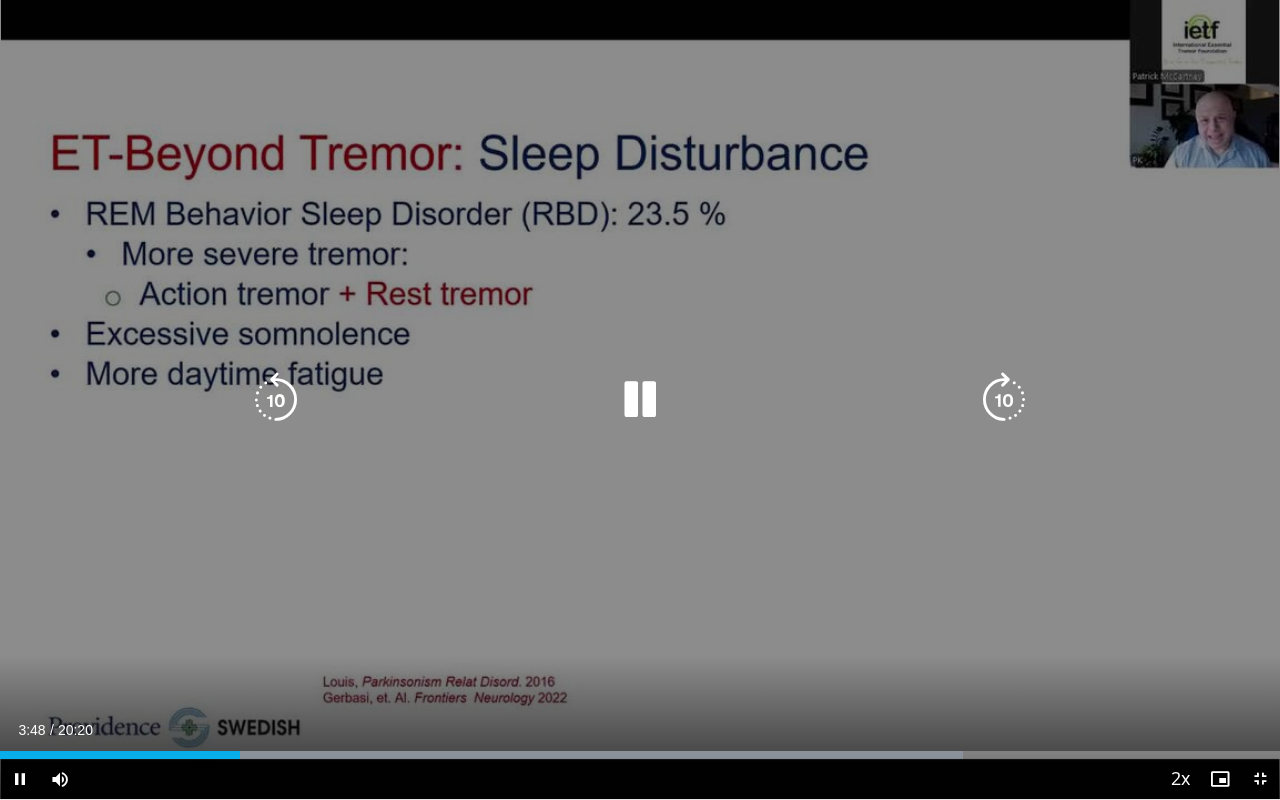 click at bounding box center [1004, 400] 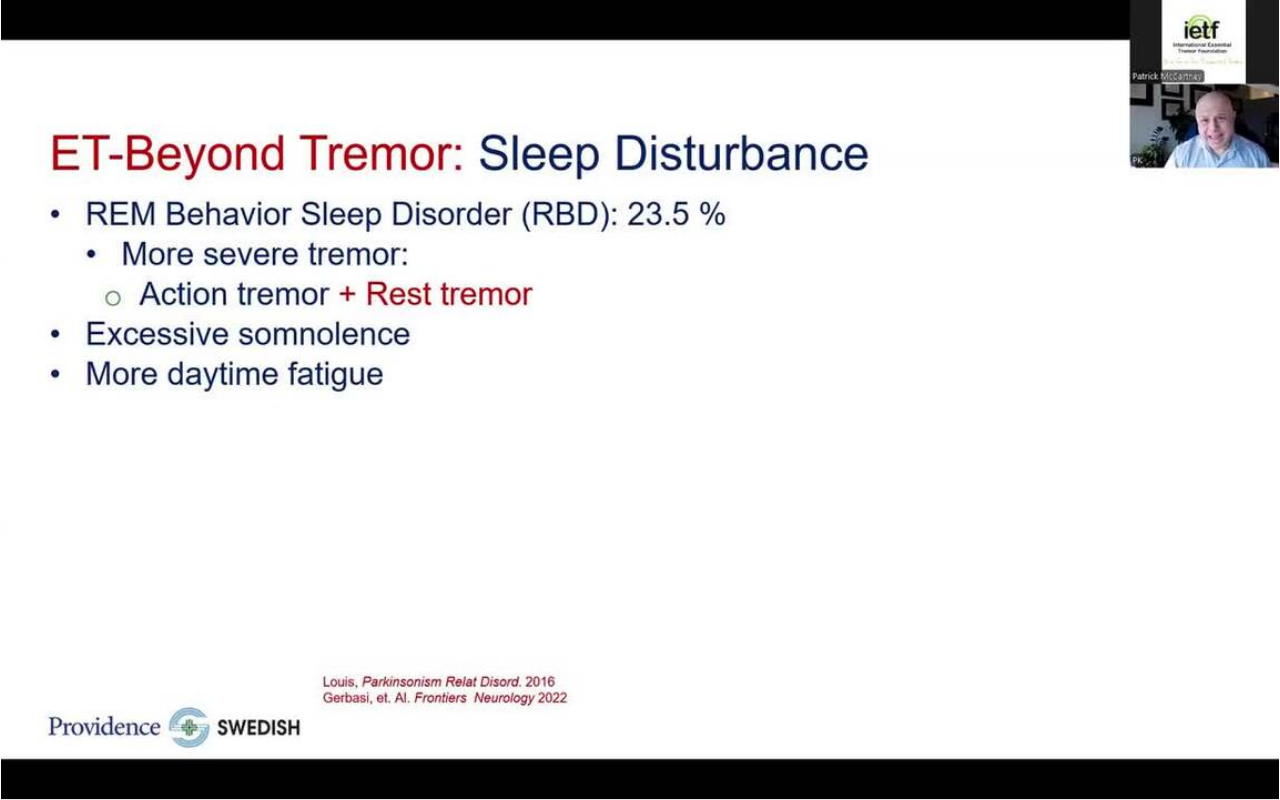 click on "10 seconds
Tap to unmute" at bounding box center (640, 399) 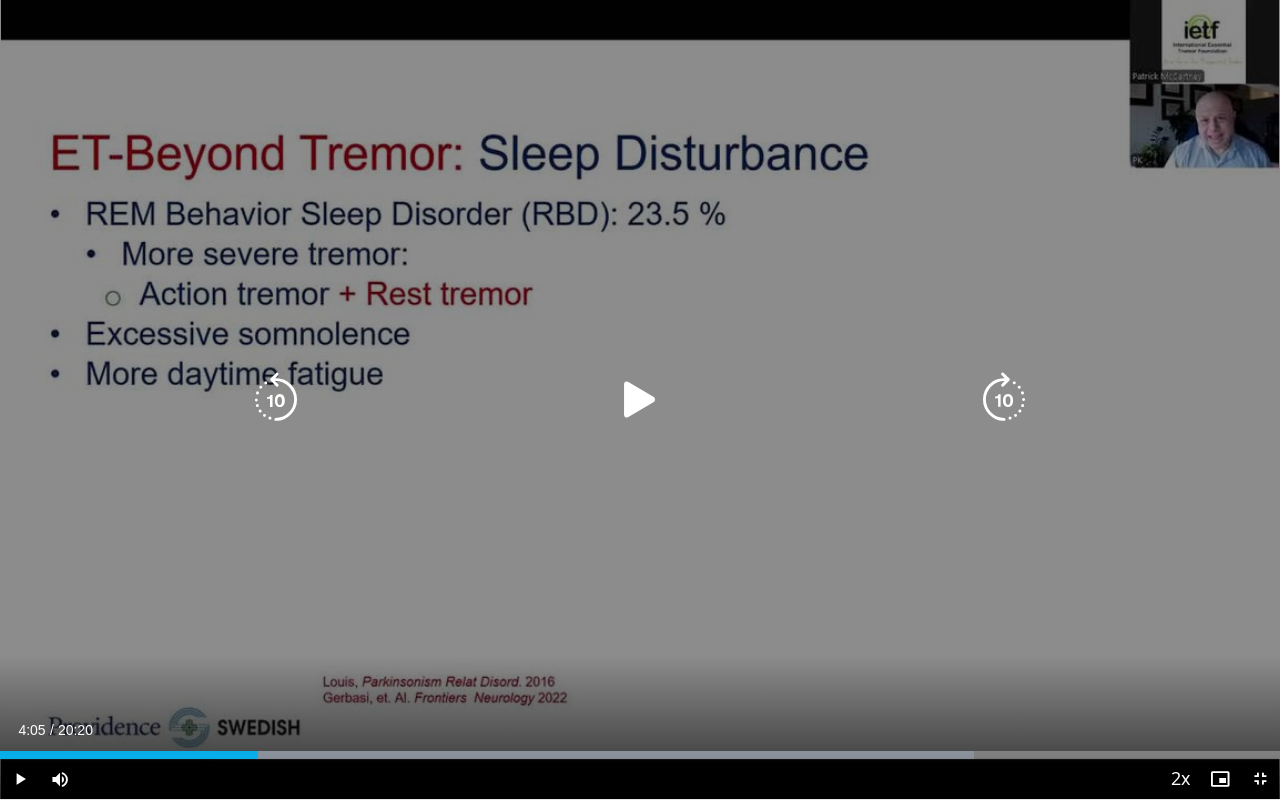 click at bounding box center [1004, 400] 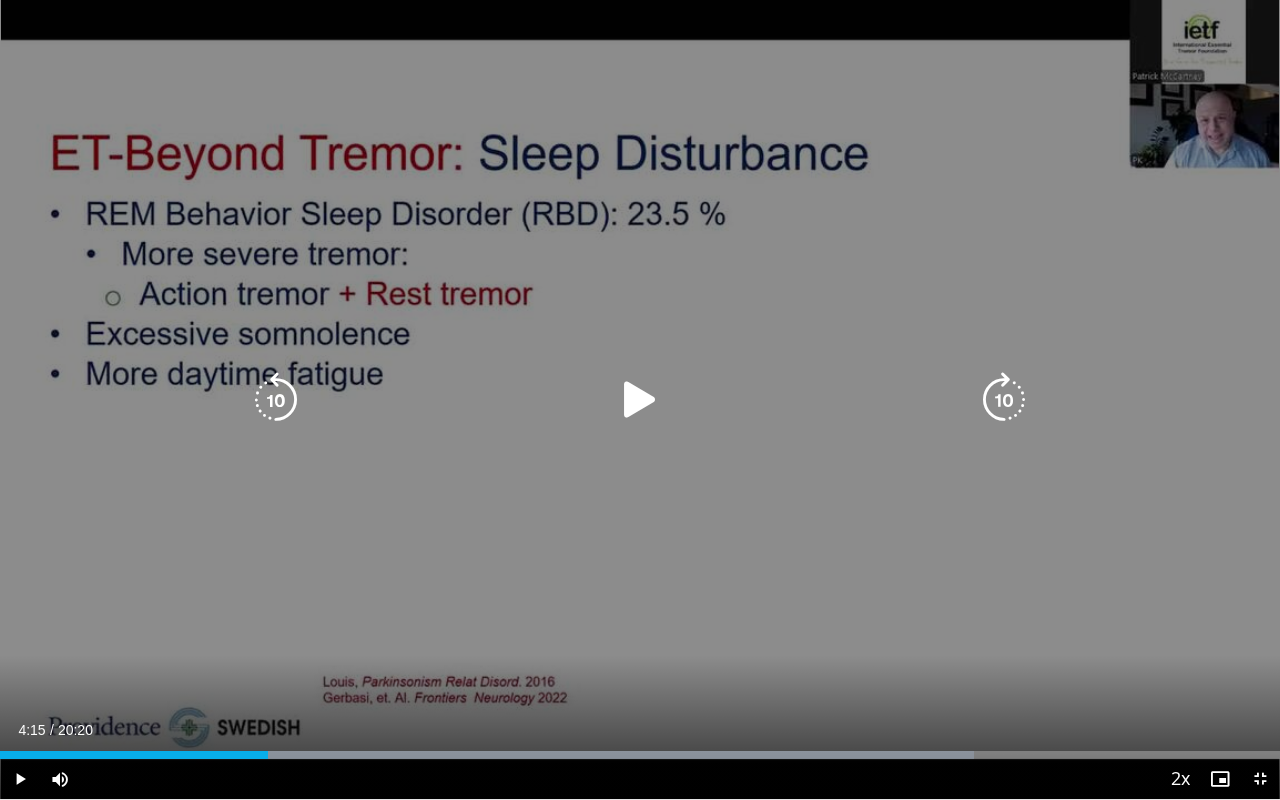 click at bounding box center (640, 400) 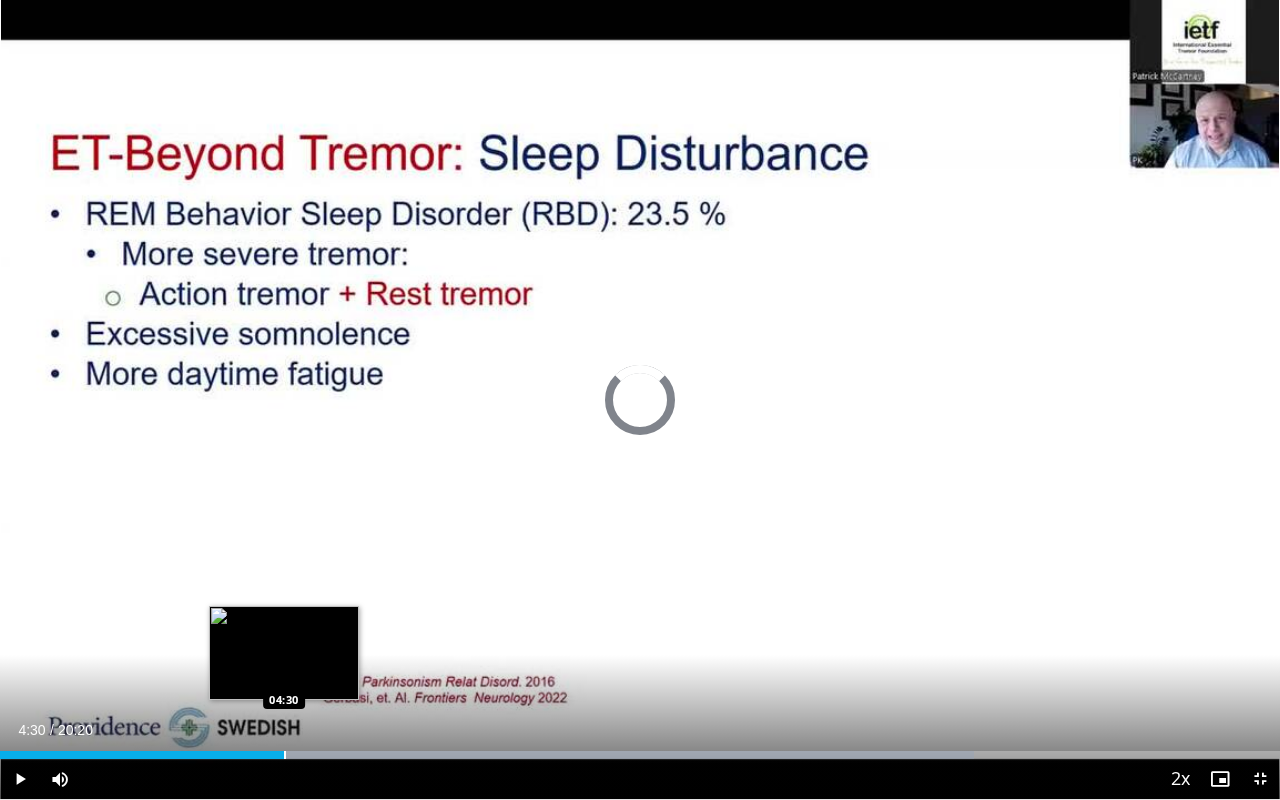 click at bounding box center (285, 755) 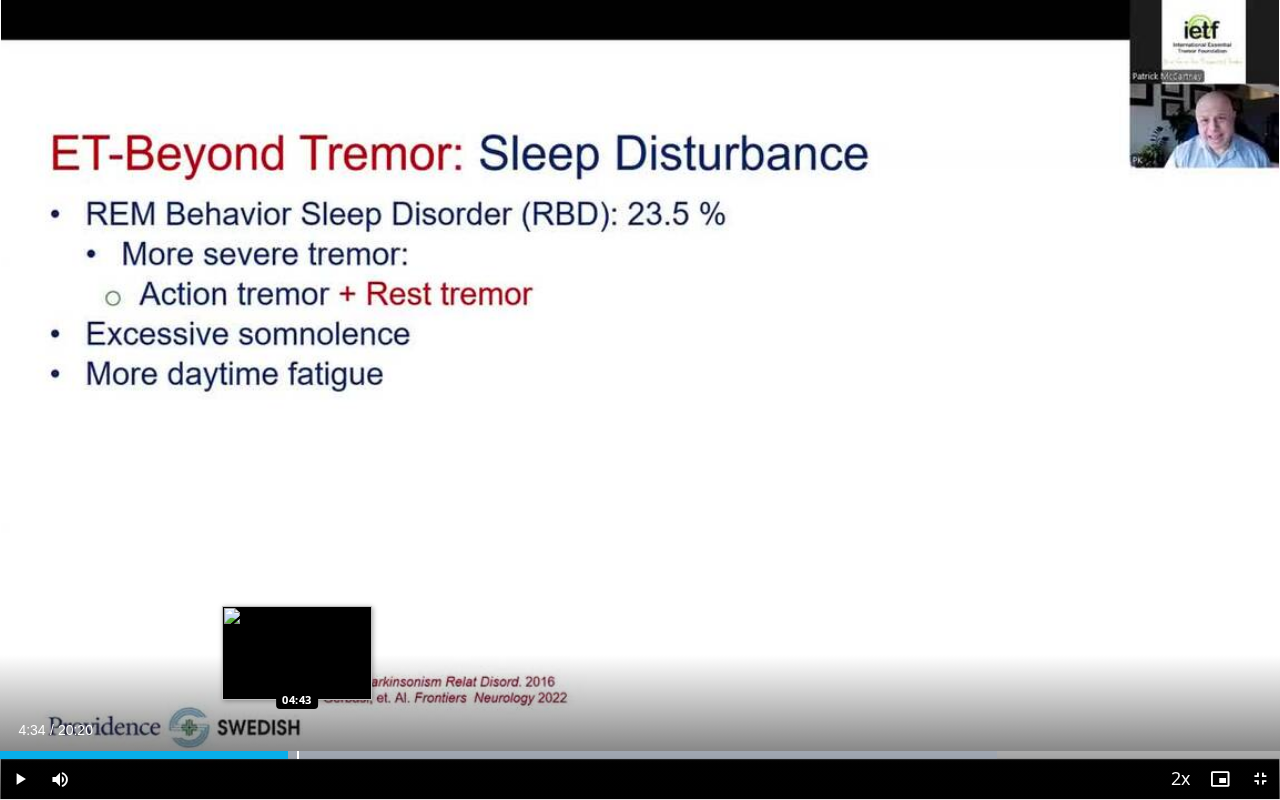 click at bounding box center (298, 755) 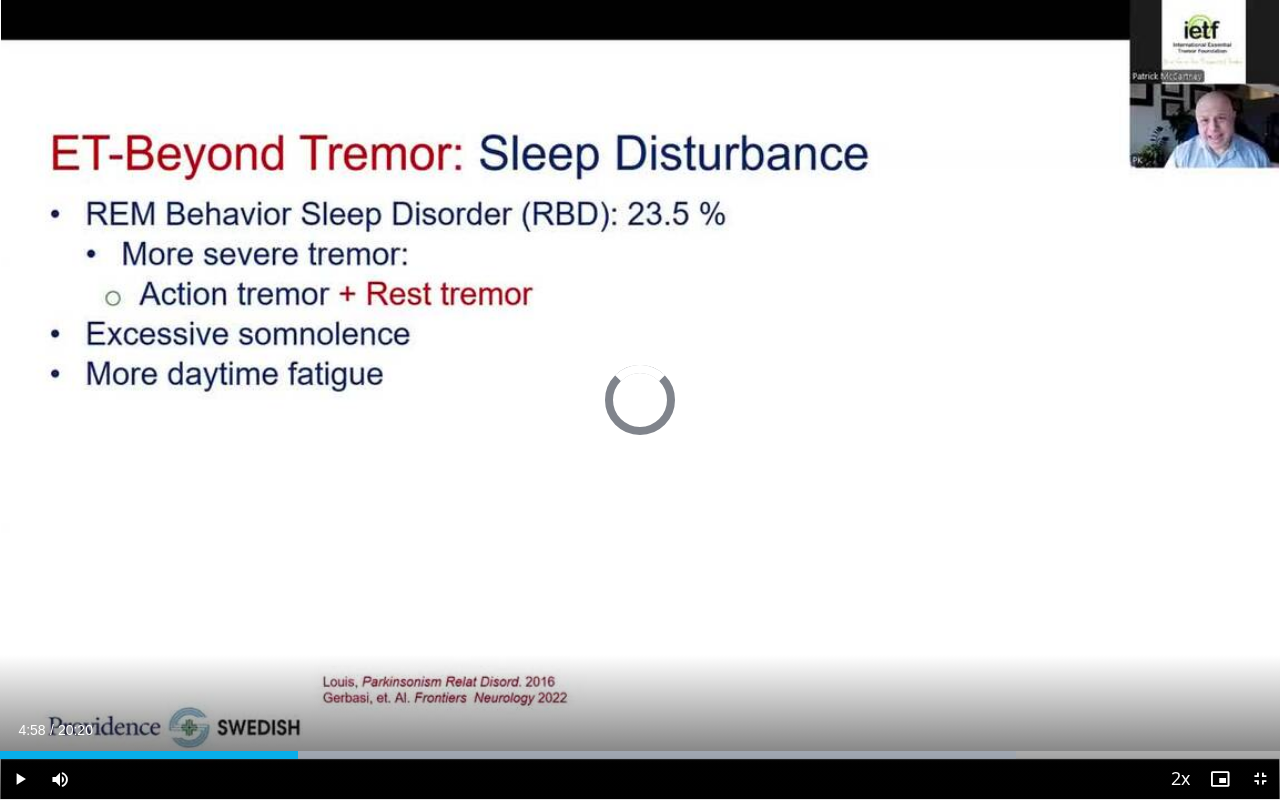 click at bounding box center [314, 755] 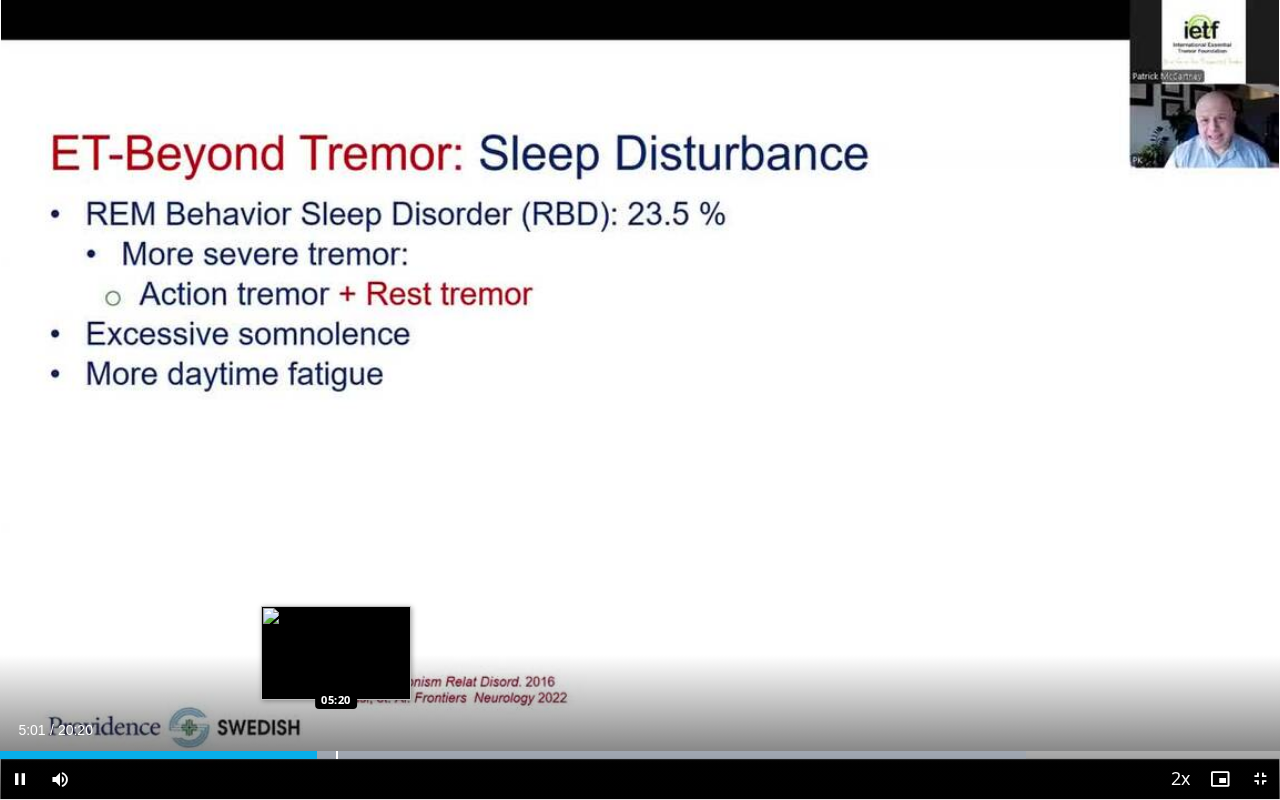 click at bounding box center (337, 755) 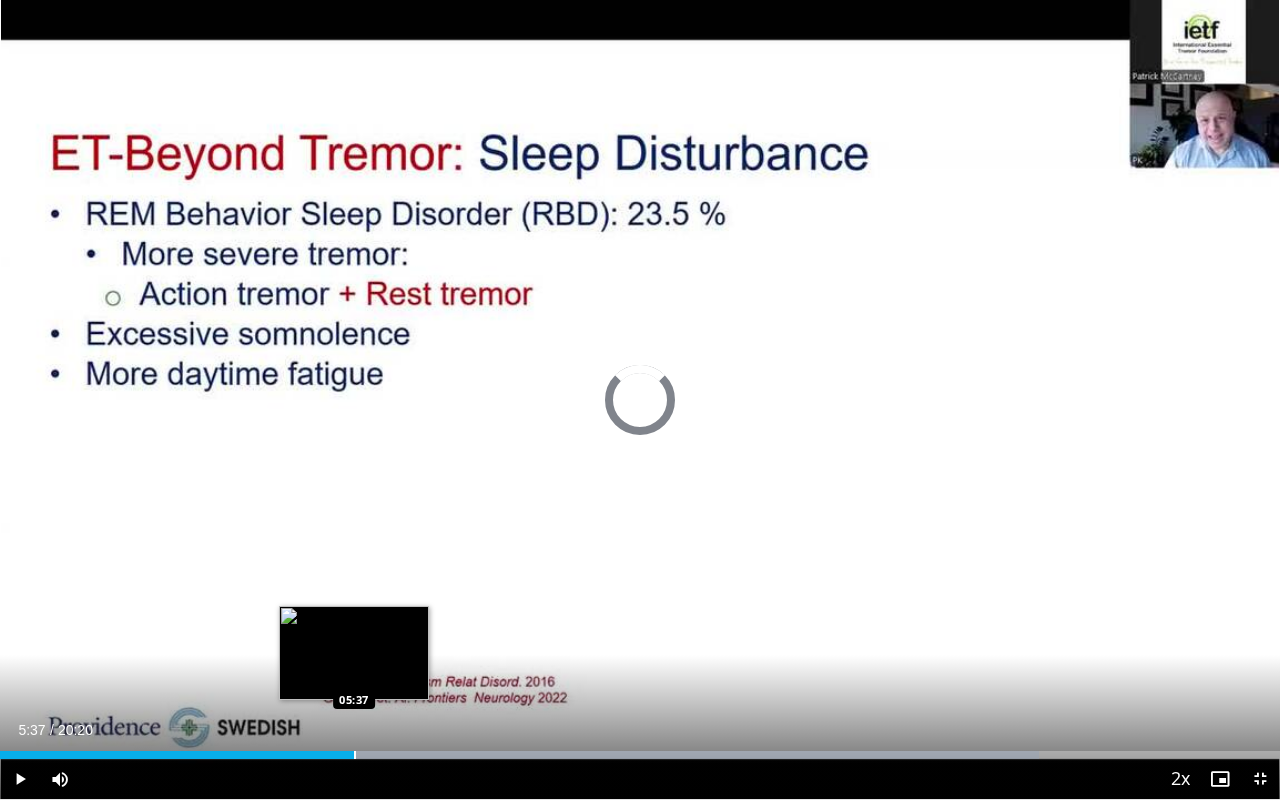 click at bounding box center (355, 755) 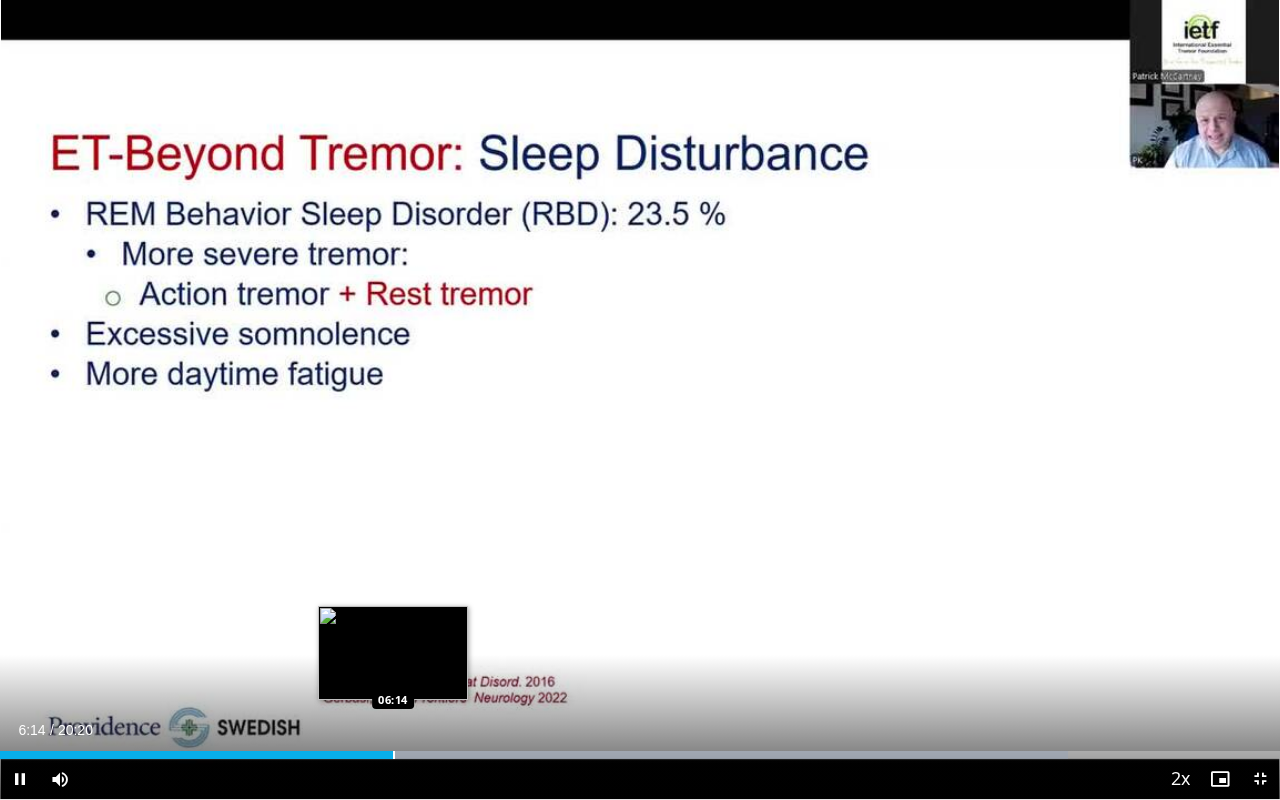 click at bounding box center [394, 755] 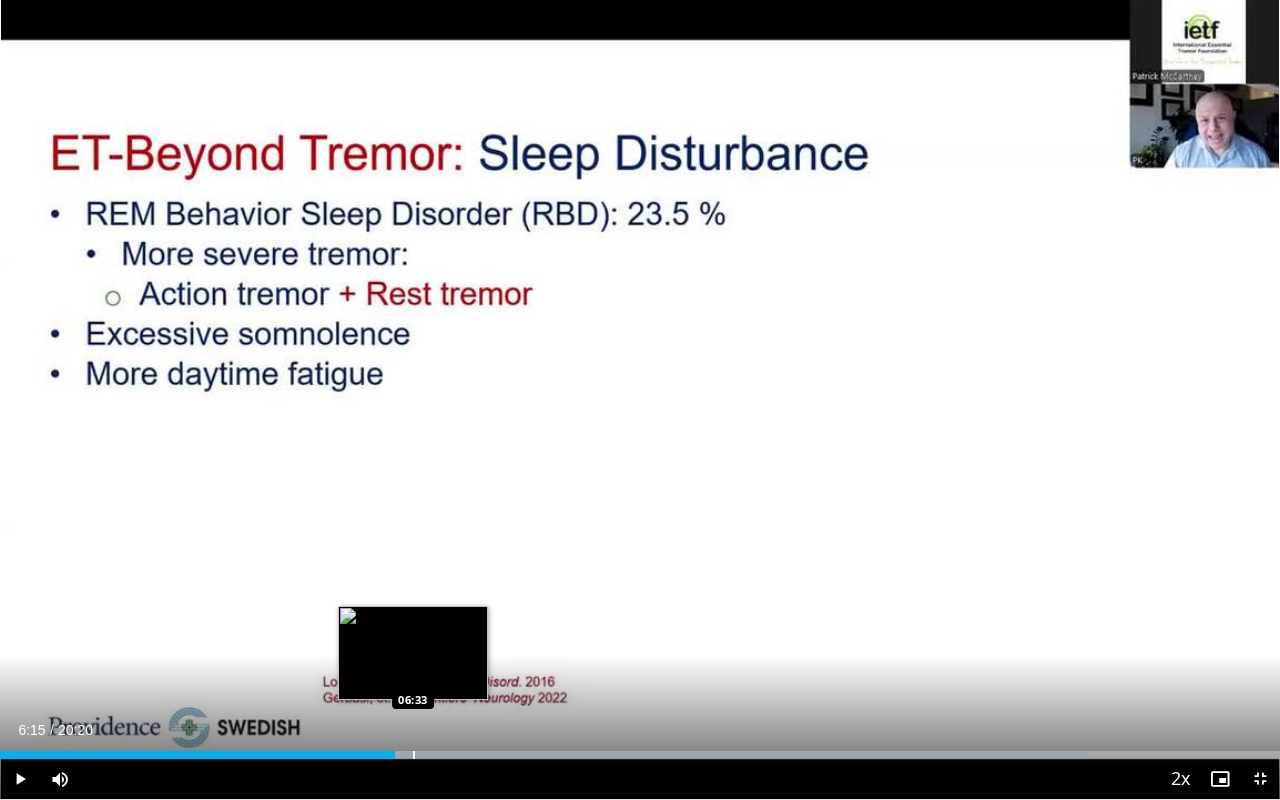 click at bounding box center [414, 755] 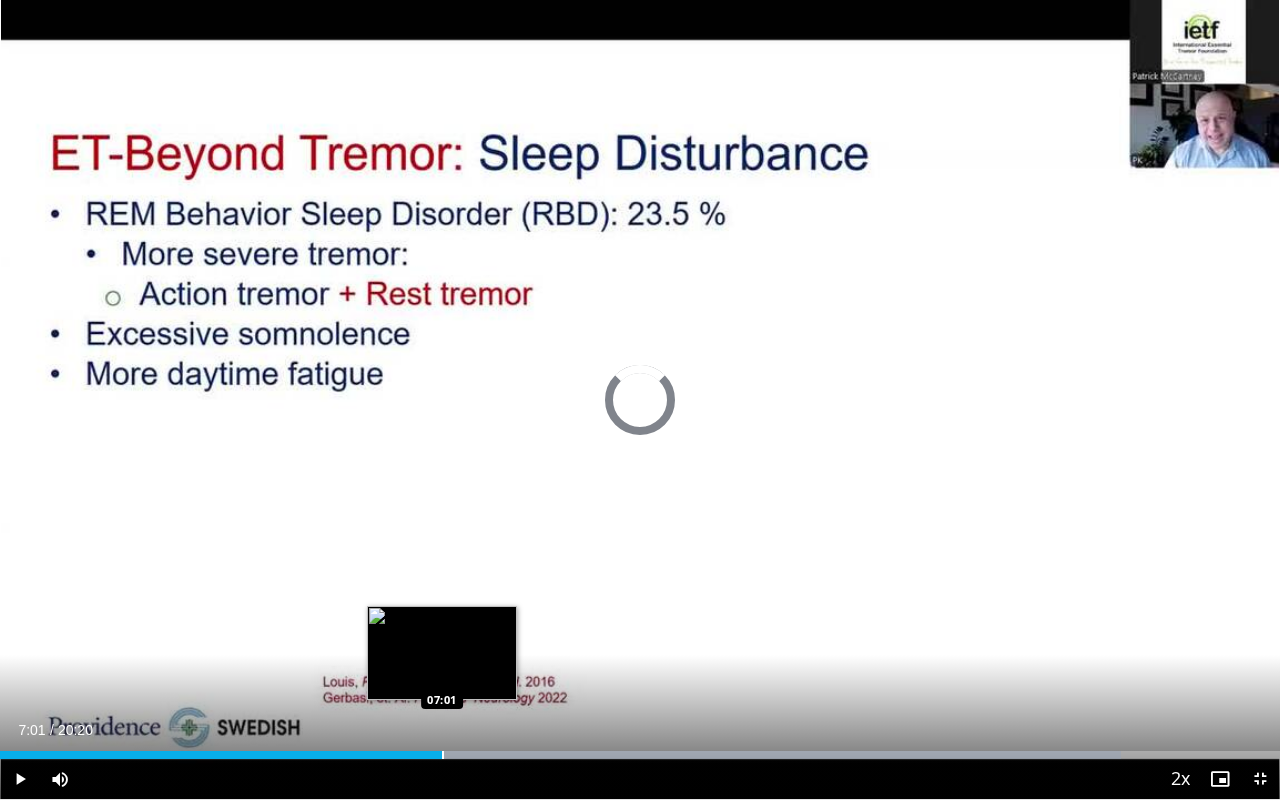 click at bounding box center [443, 755] 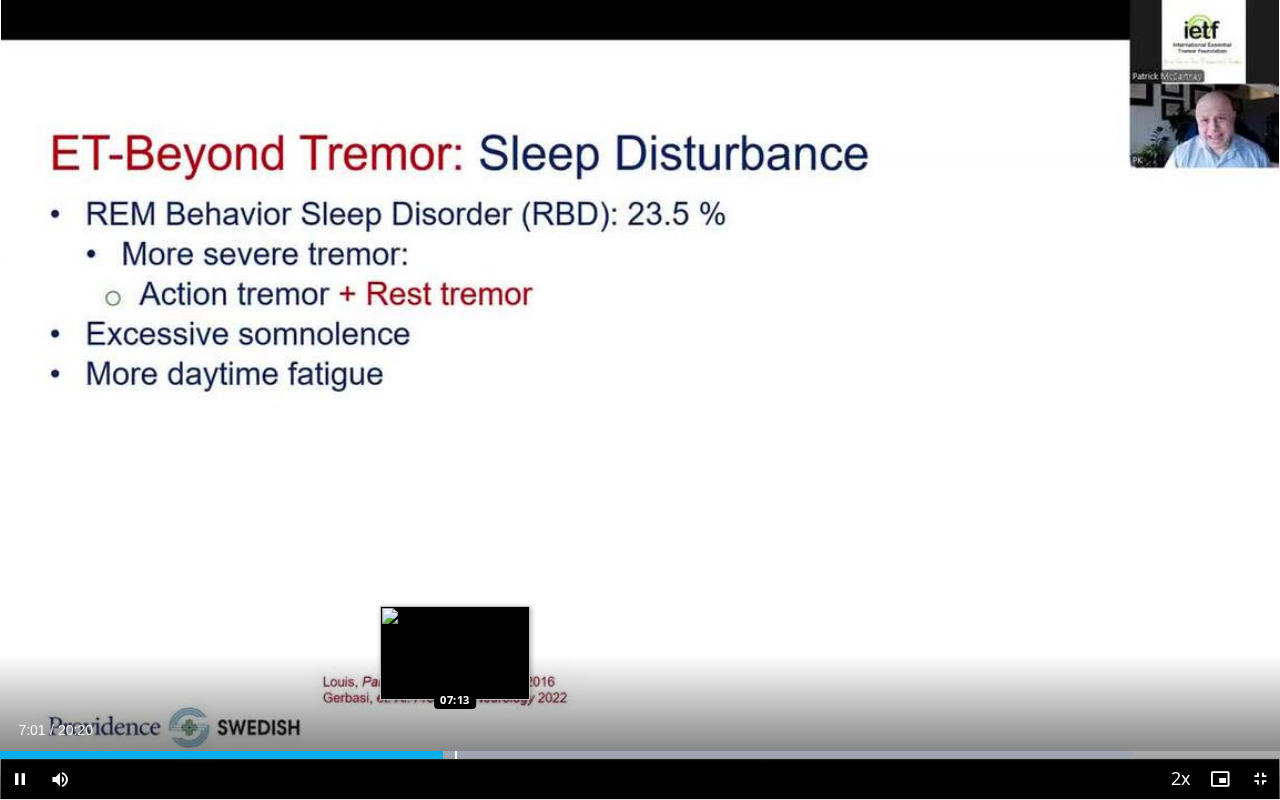 click at bounding box center [456, 755] 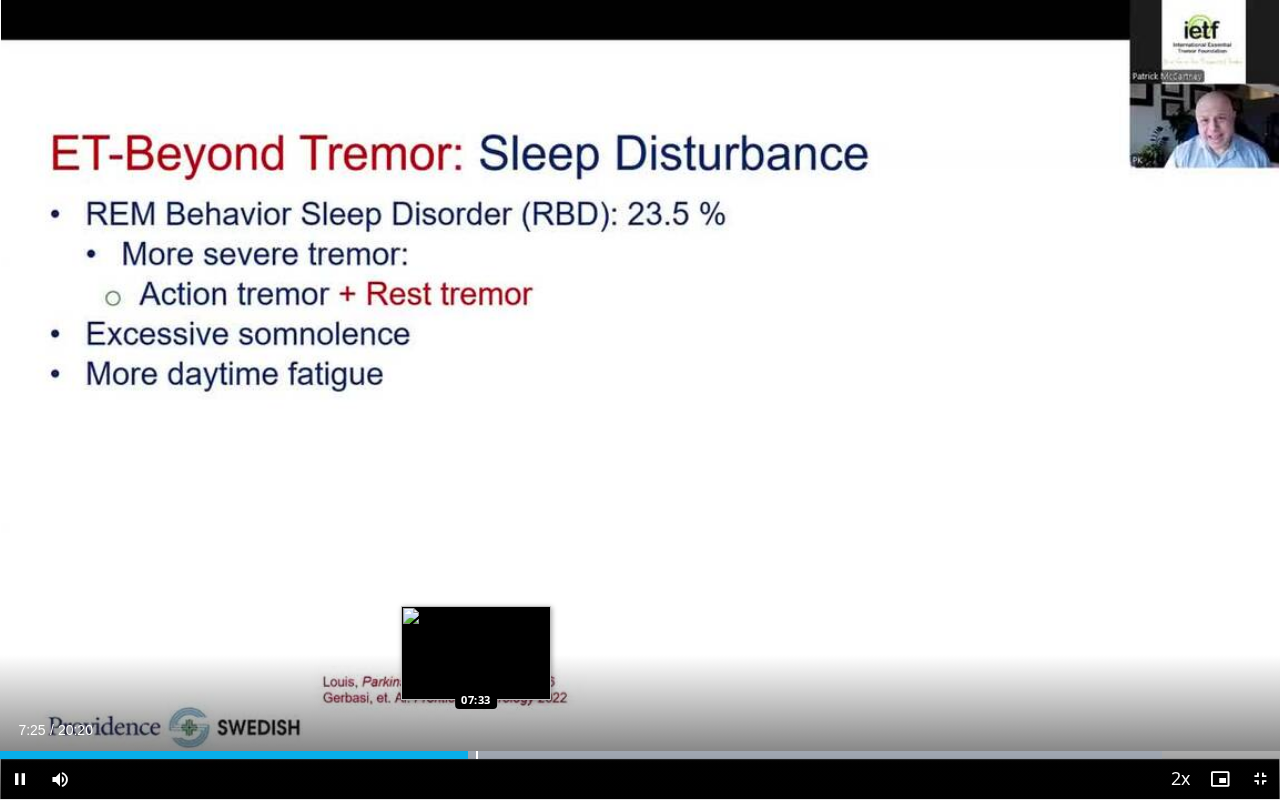 click at bounding box center (477, 755) 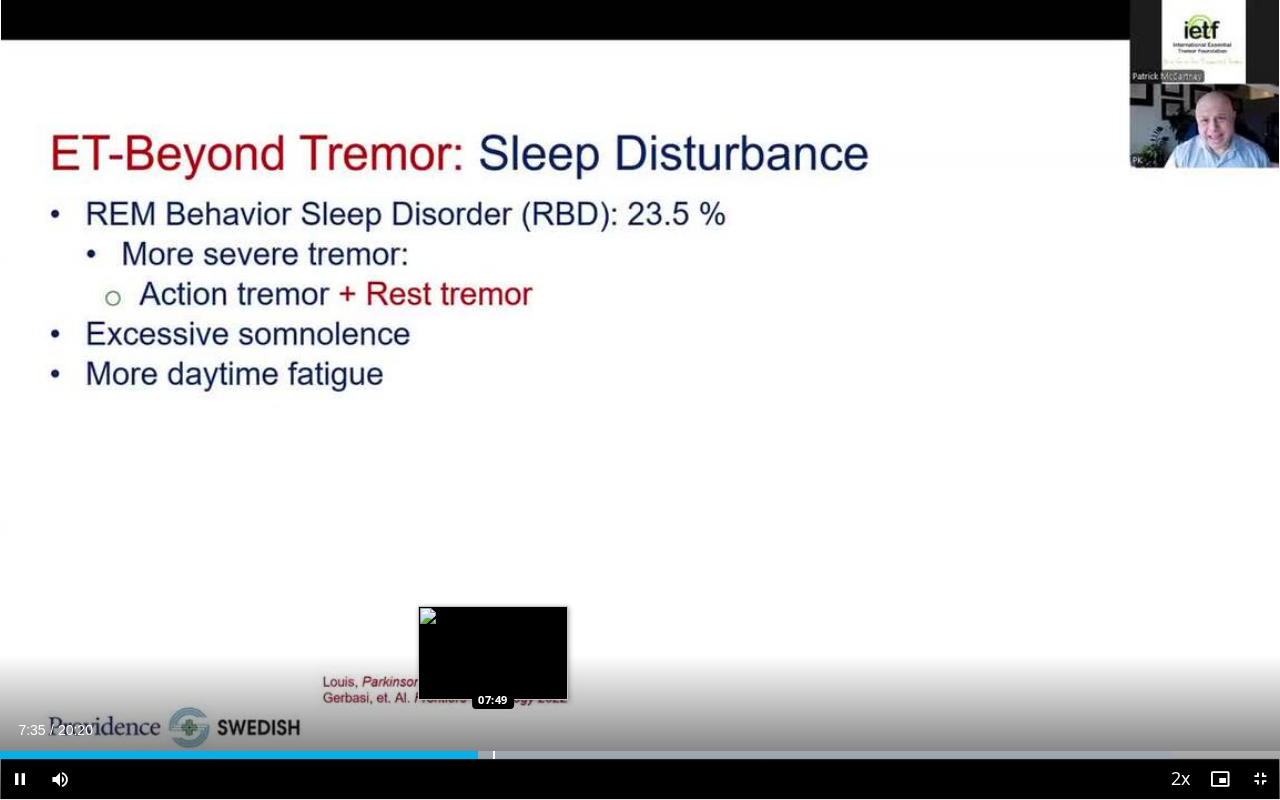 click at bounding box center [494, 755] 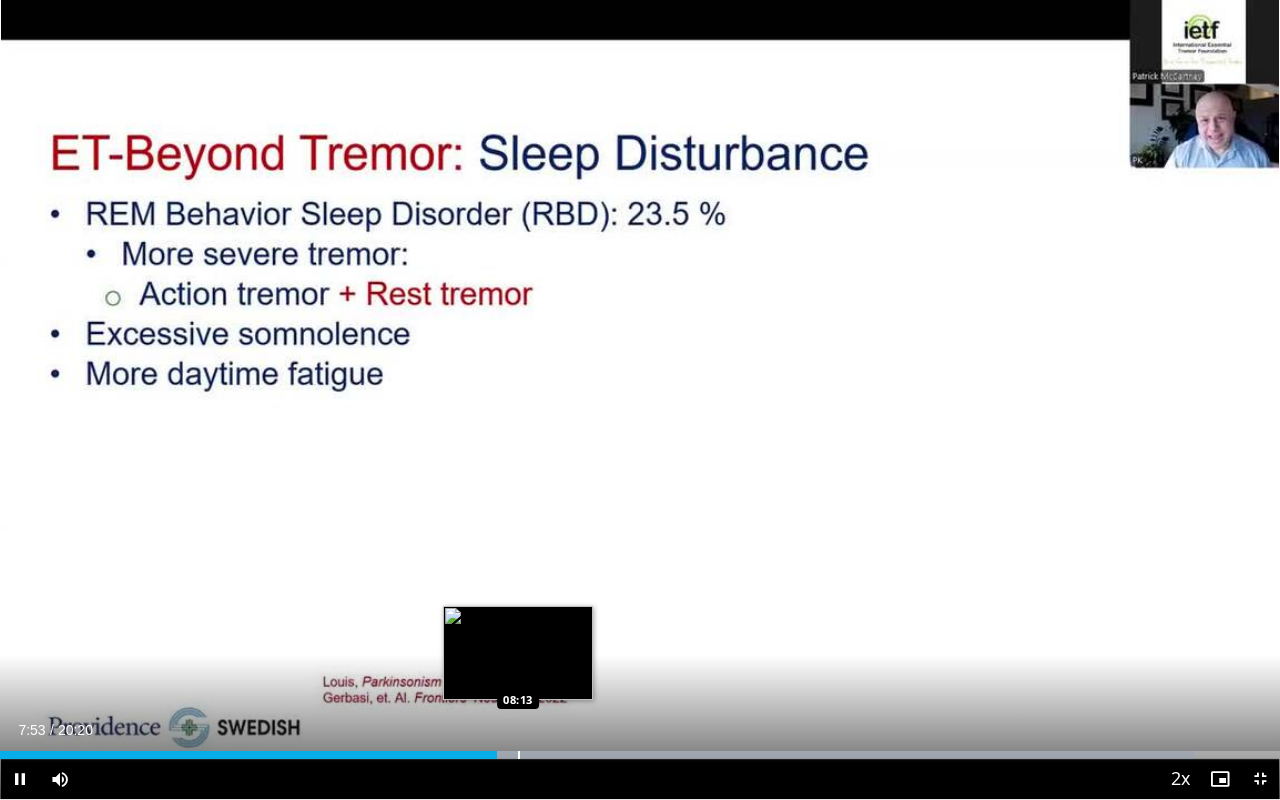 click at bounding box center (519, 755) 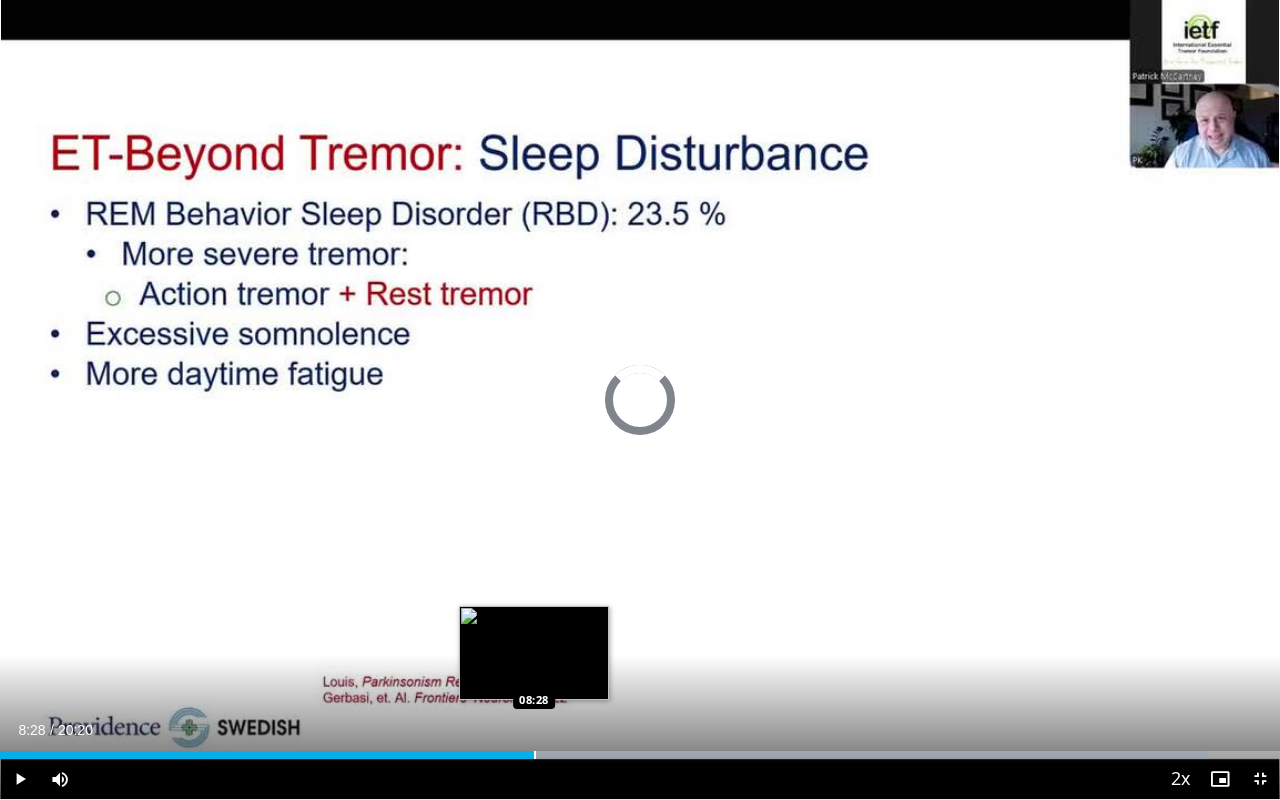 click at bounding box center [535, 755] 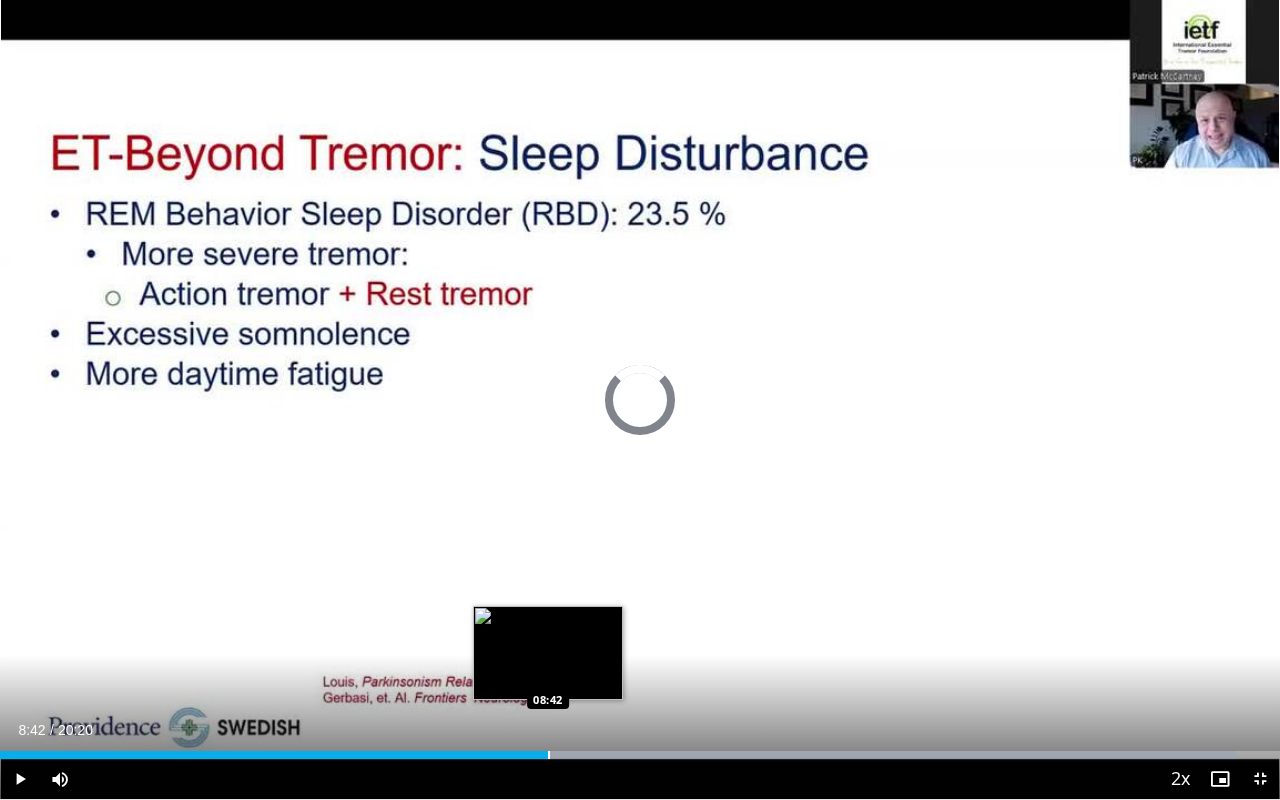 click at bounding box center [549, 755] 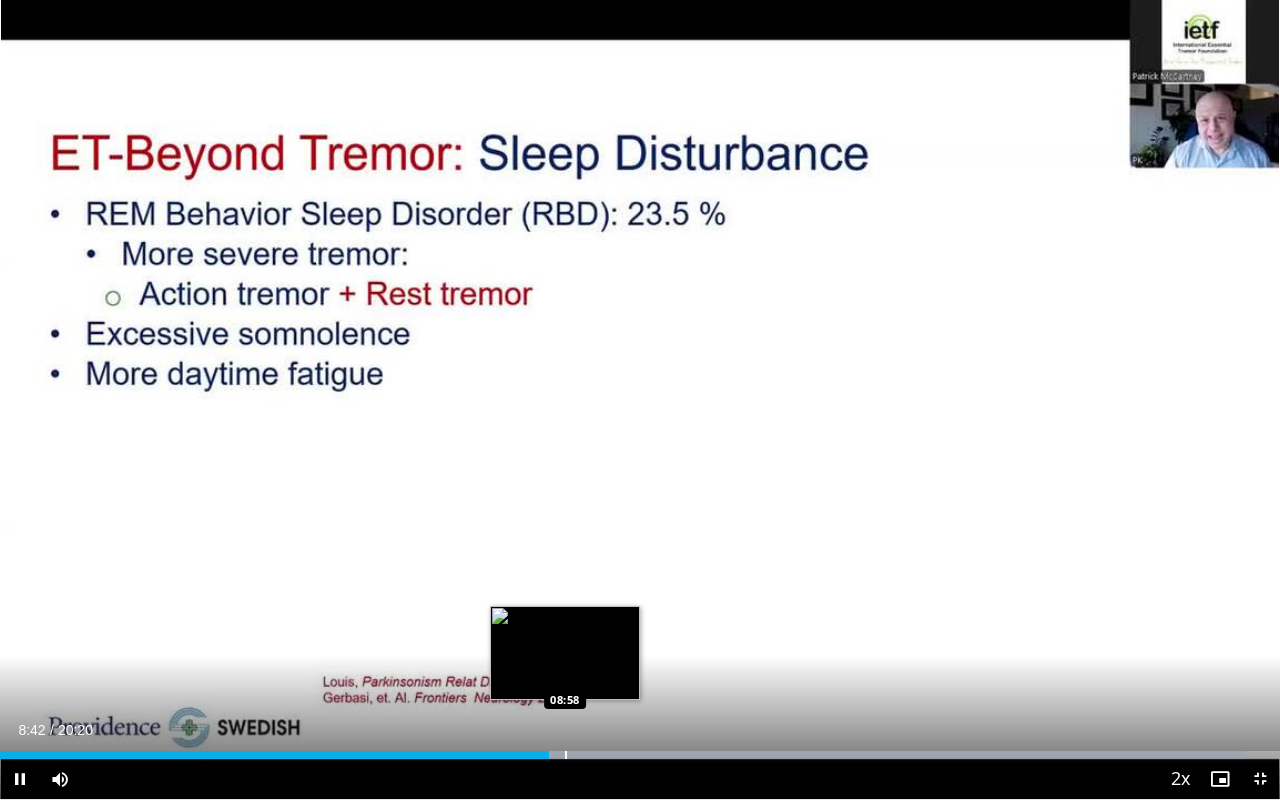 click at bounding box center [566, 755] 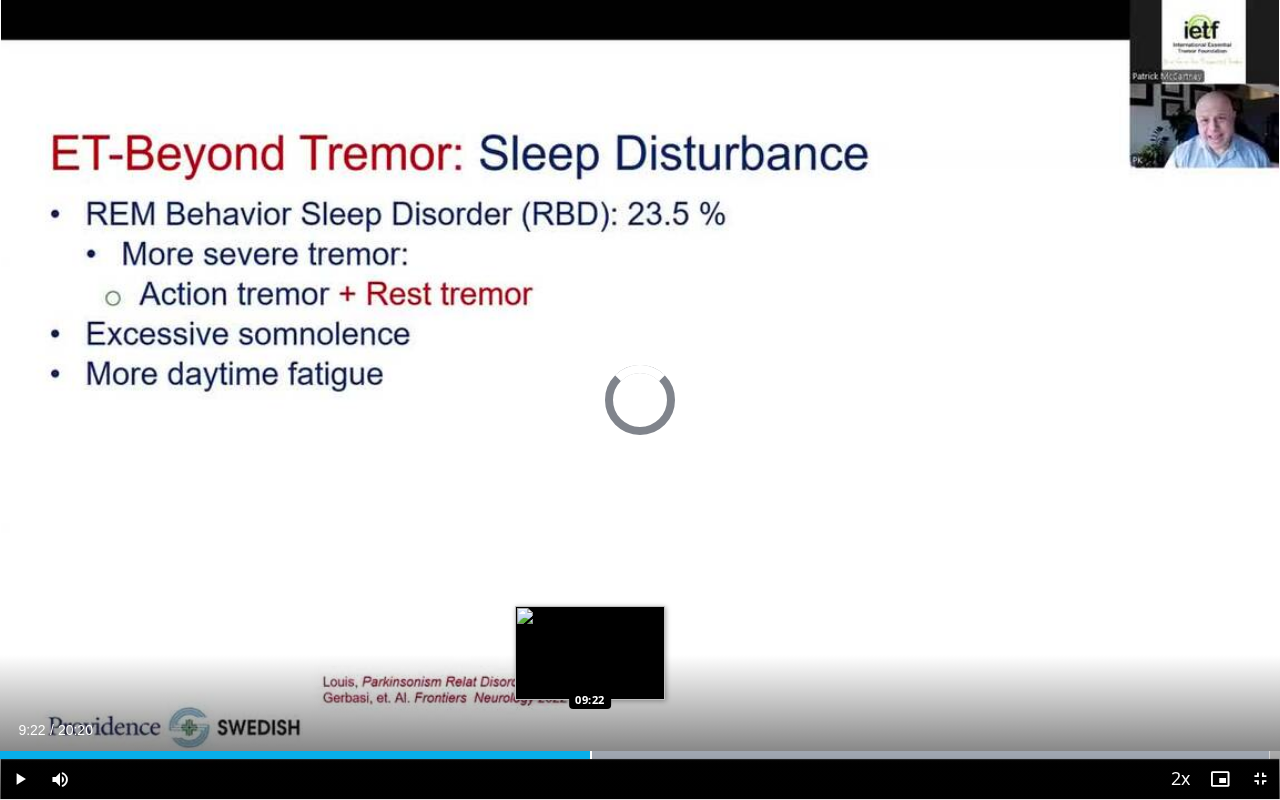 click at bounding box center [591, 755] 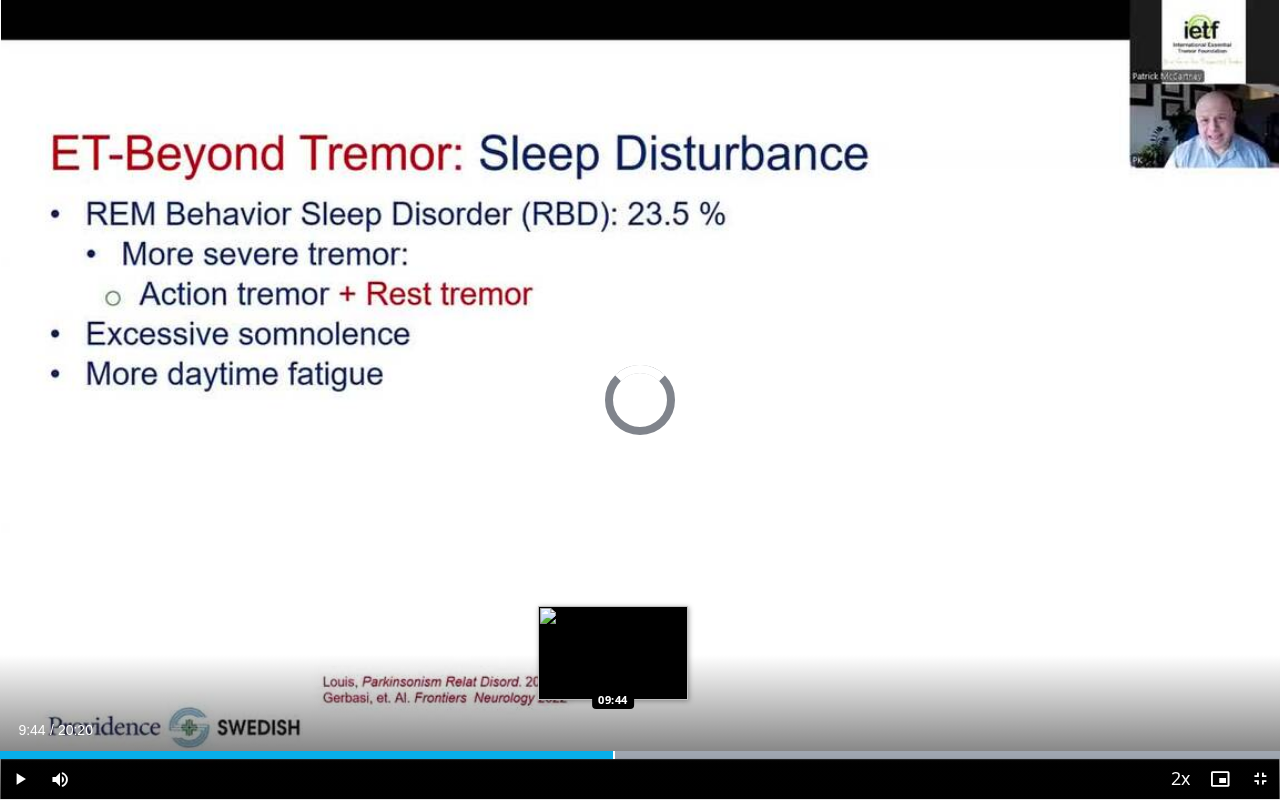 click at bounding box center [614, 755] 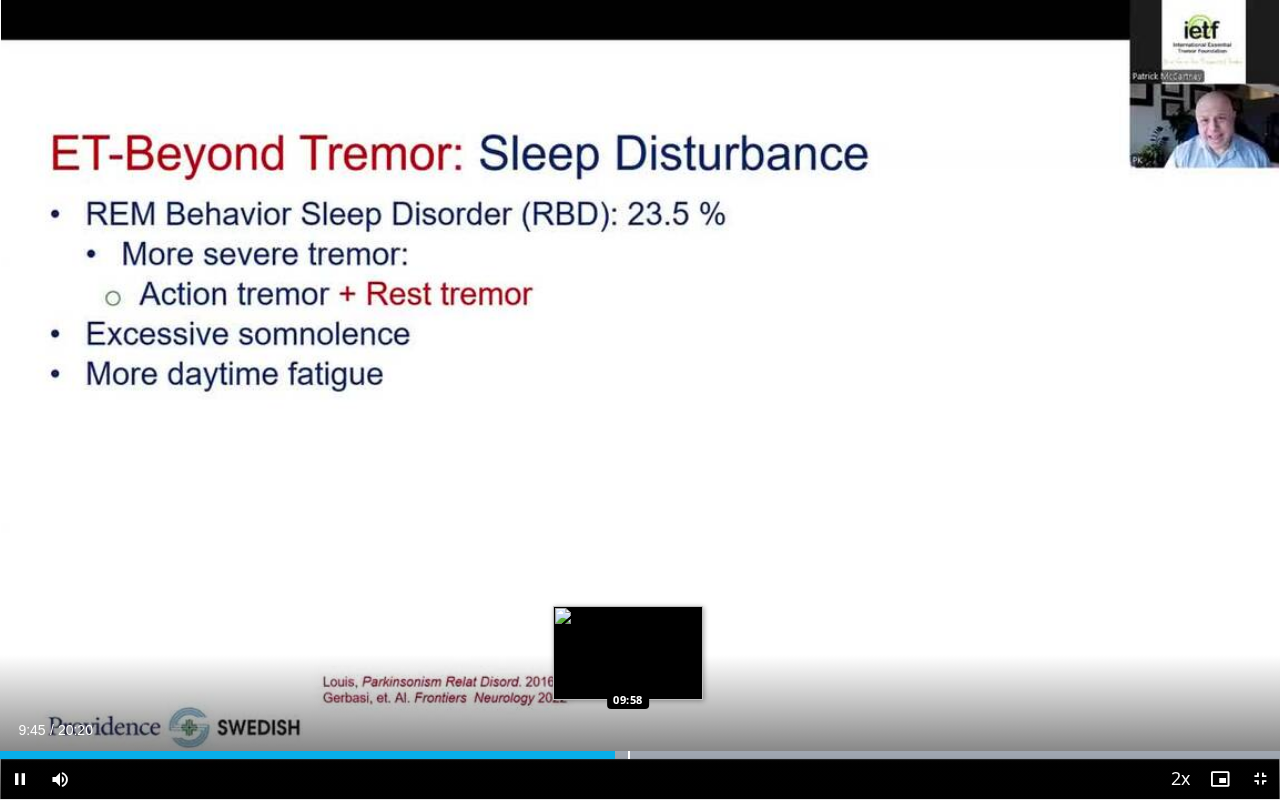 click at bounding box center (629, 755) 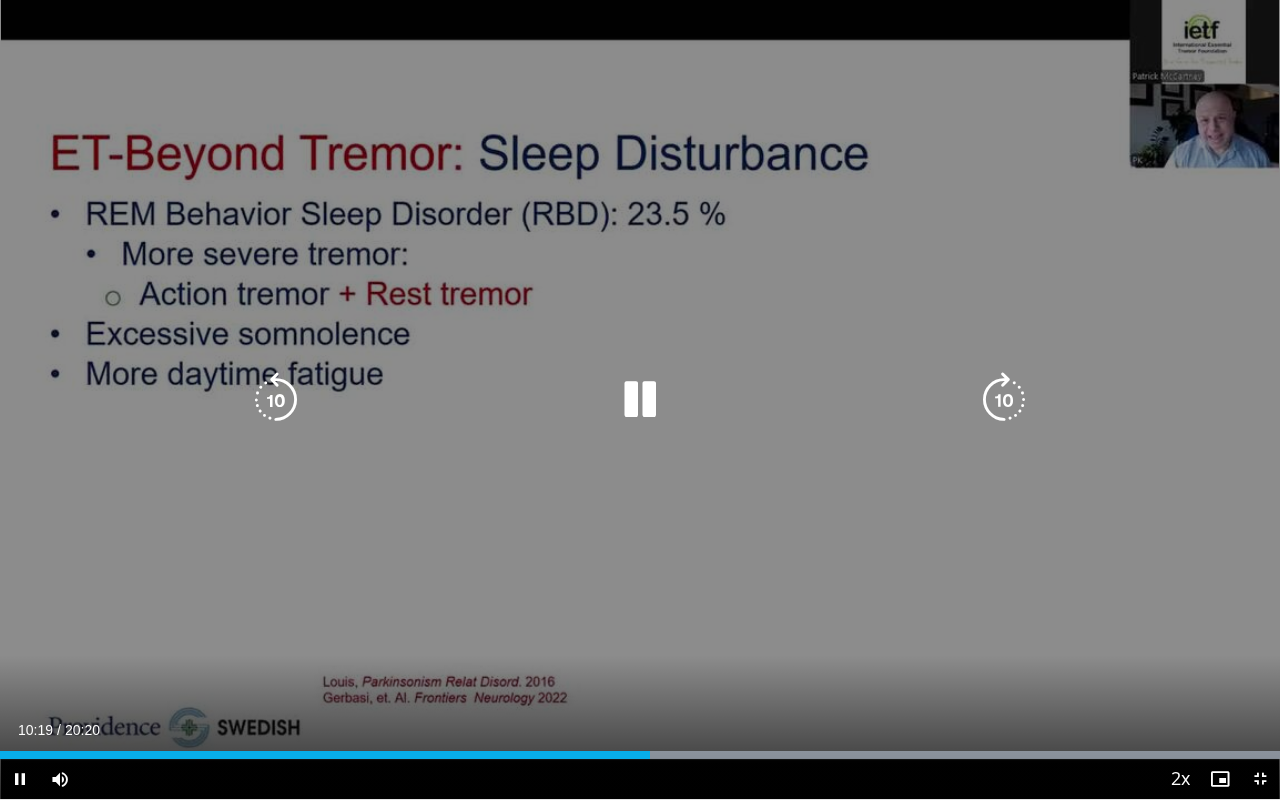 click at bounding box center (640, 400) 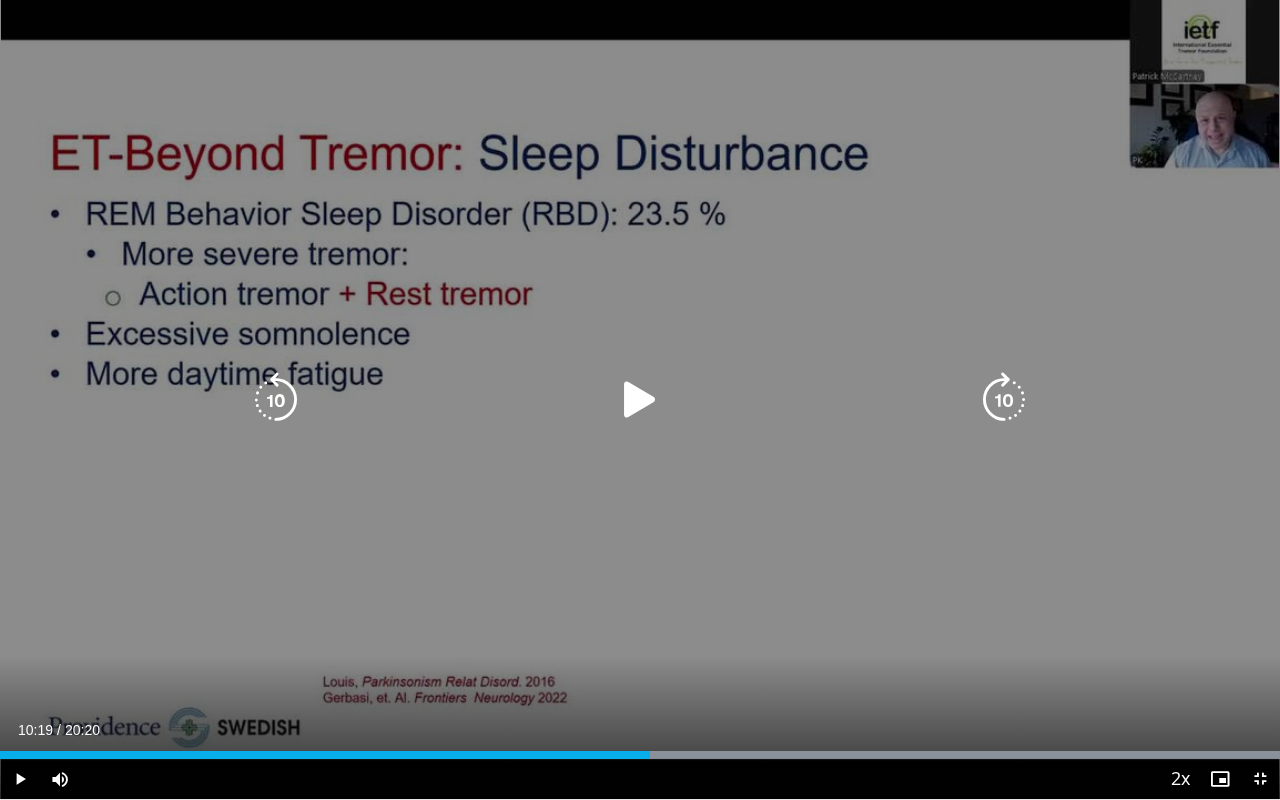 click at bounding box center [640, 400] 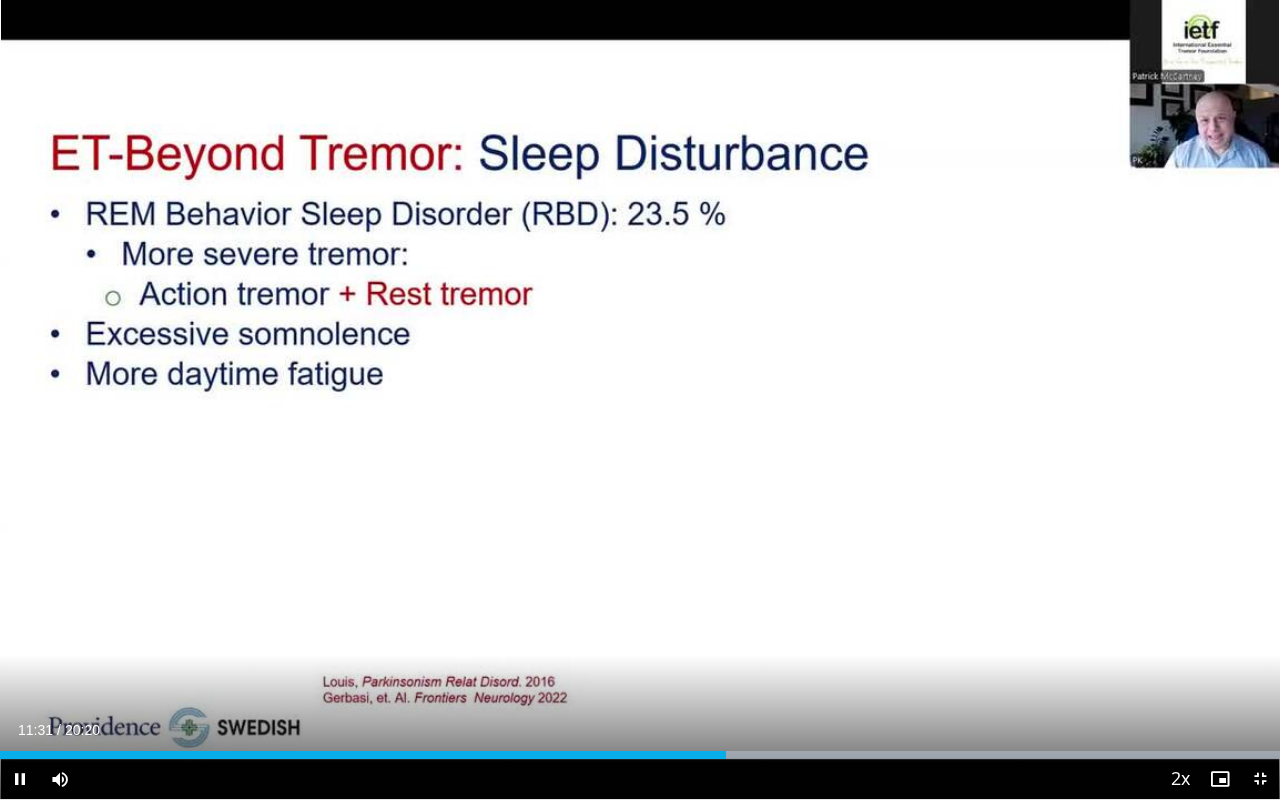 click on "Current Time  11:31 / Duration  20:20 Pause Skip Backward Skip Forward Mute 0% Loaded :  99.99% 11:31 11:52 Stream Type  LIVE Seek to live, currently behind live LIVE   2x Playback Rate 0.5x 0.75x 1x 1.25x 1.5x 1.75x 2x , selected Chapters Chapters Descriptions descriptions off , selected Captions captions off , selected Audio Track en (Main) , selected Exit Fullscreen Enable picture-in-picture mode" at bounding box center (640, 779) 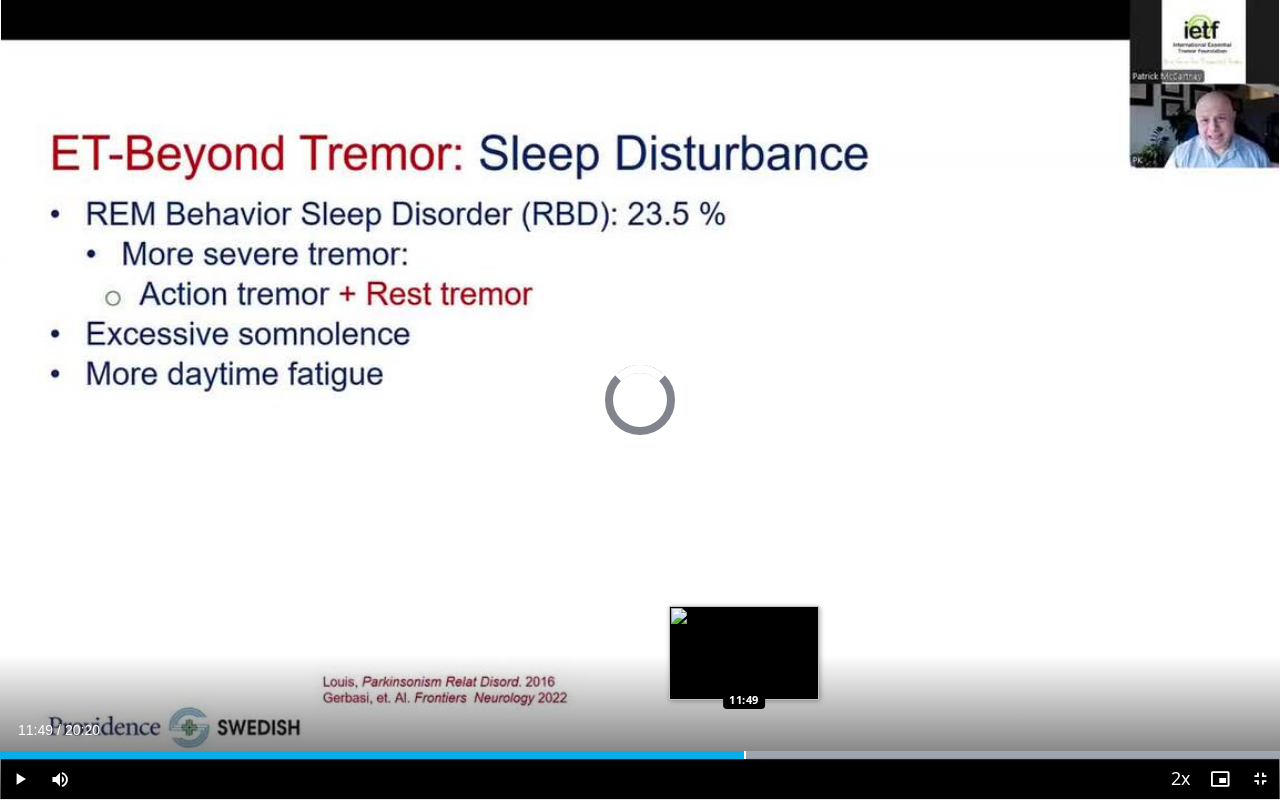 click at bounding box center [745, 755] 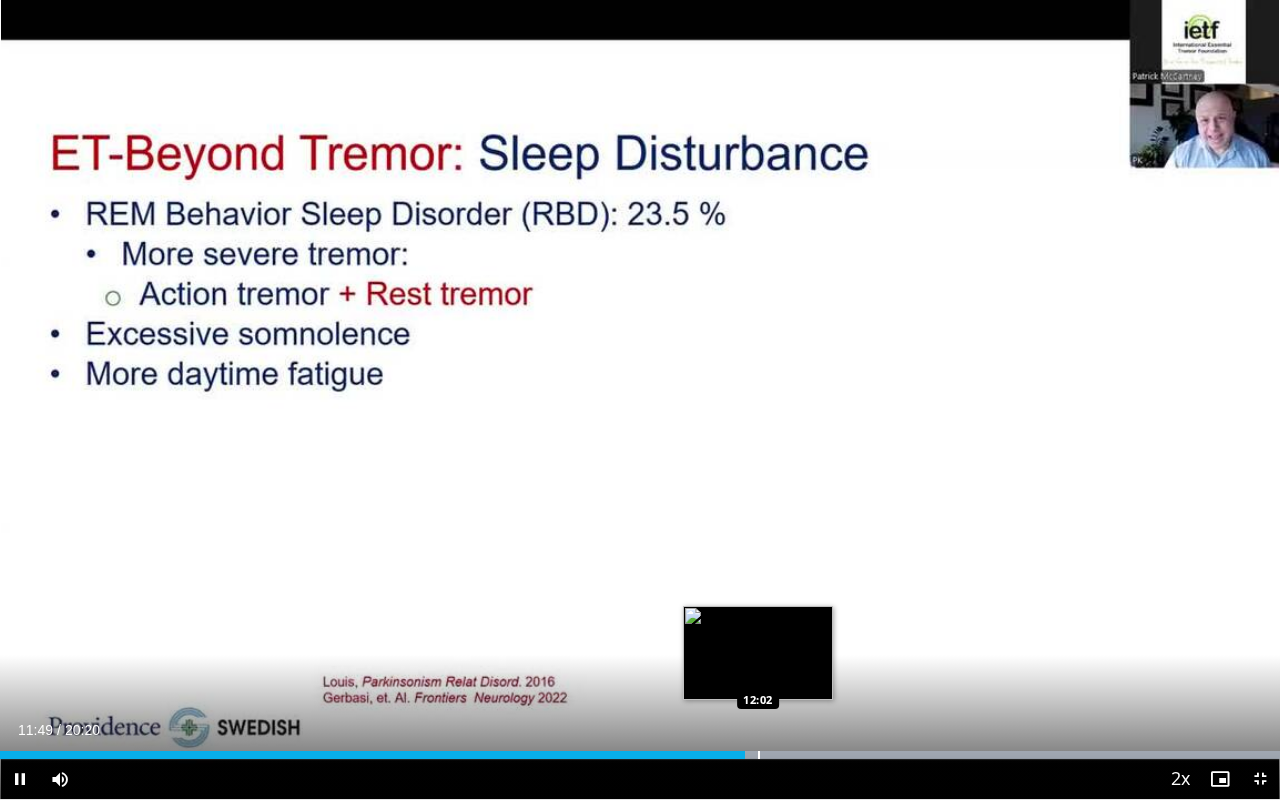 click at bounding box center (759, 755) 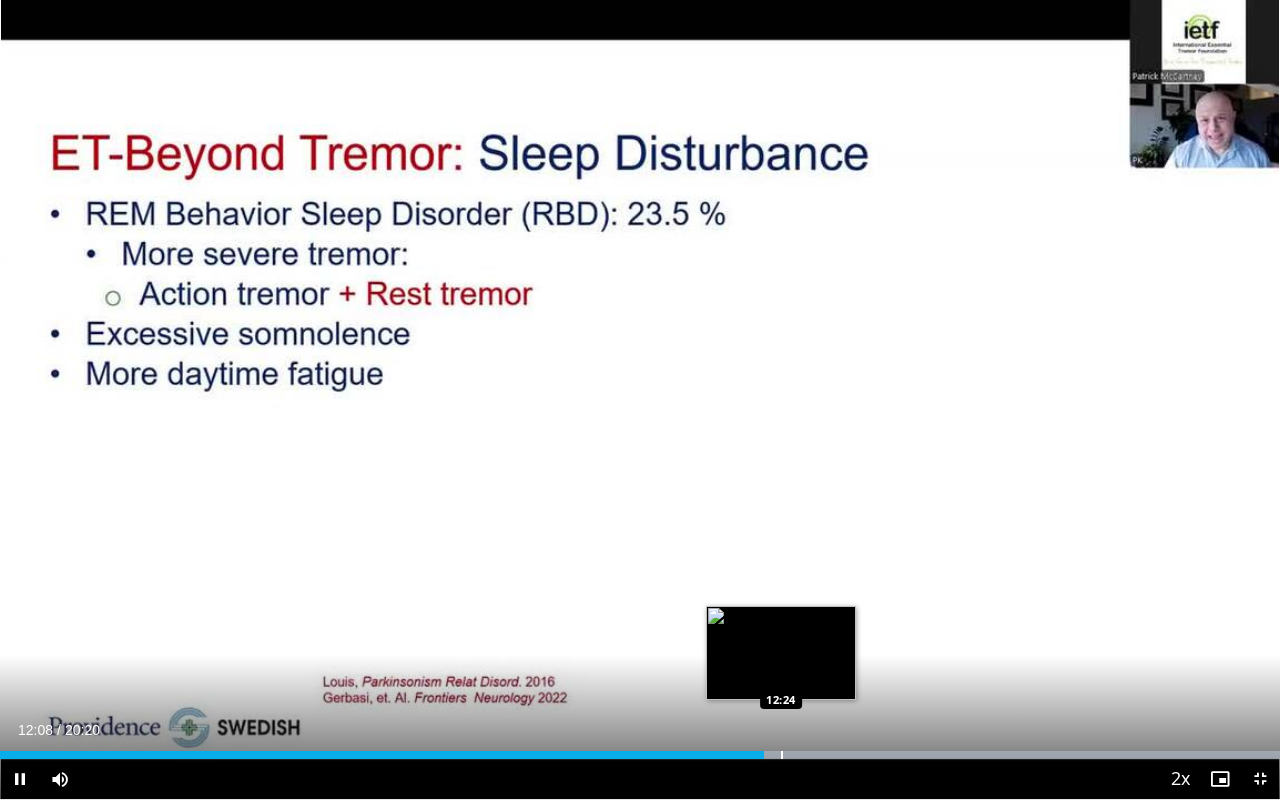 click at bounding box center [782, 755] 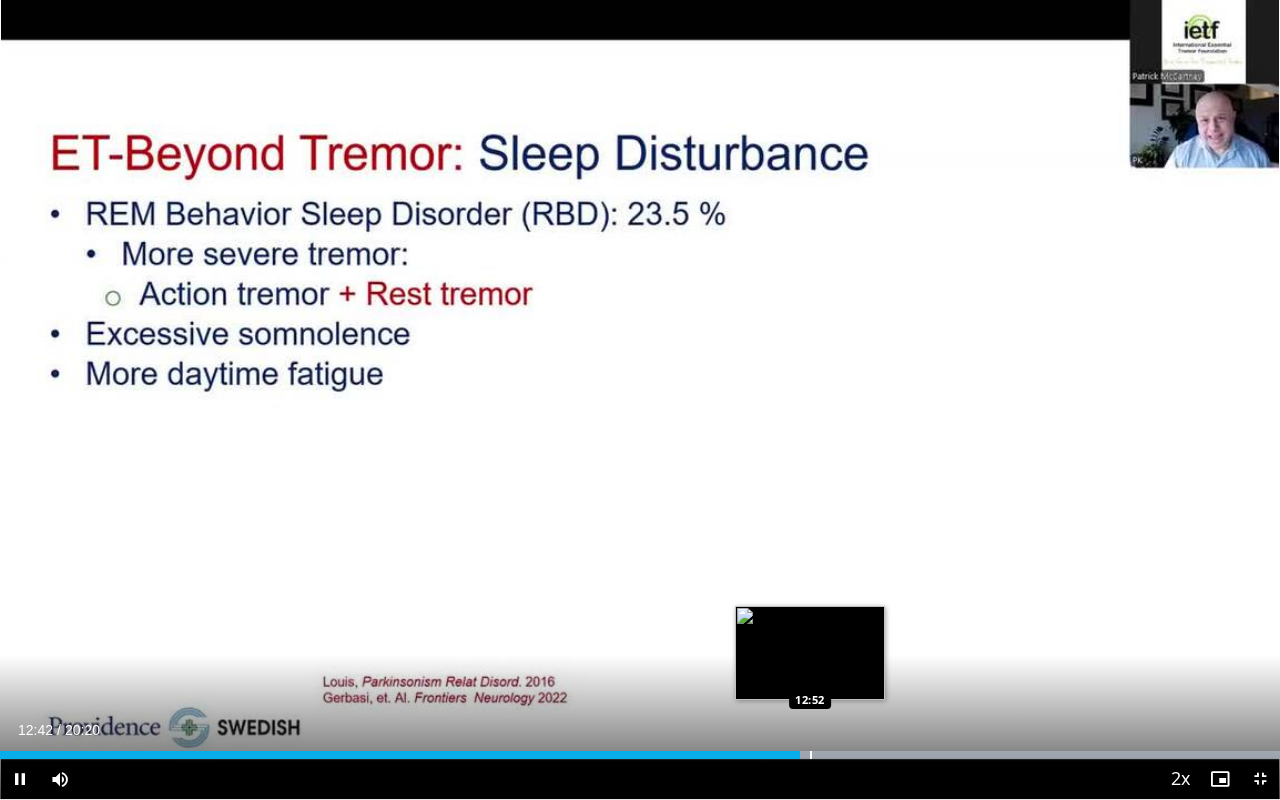 click on "**********" at bounding box center [640, 400] 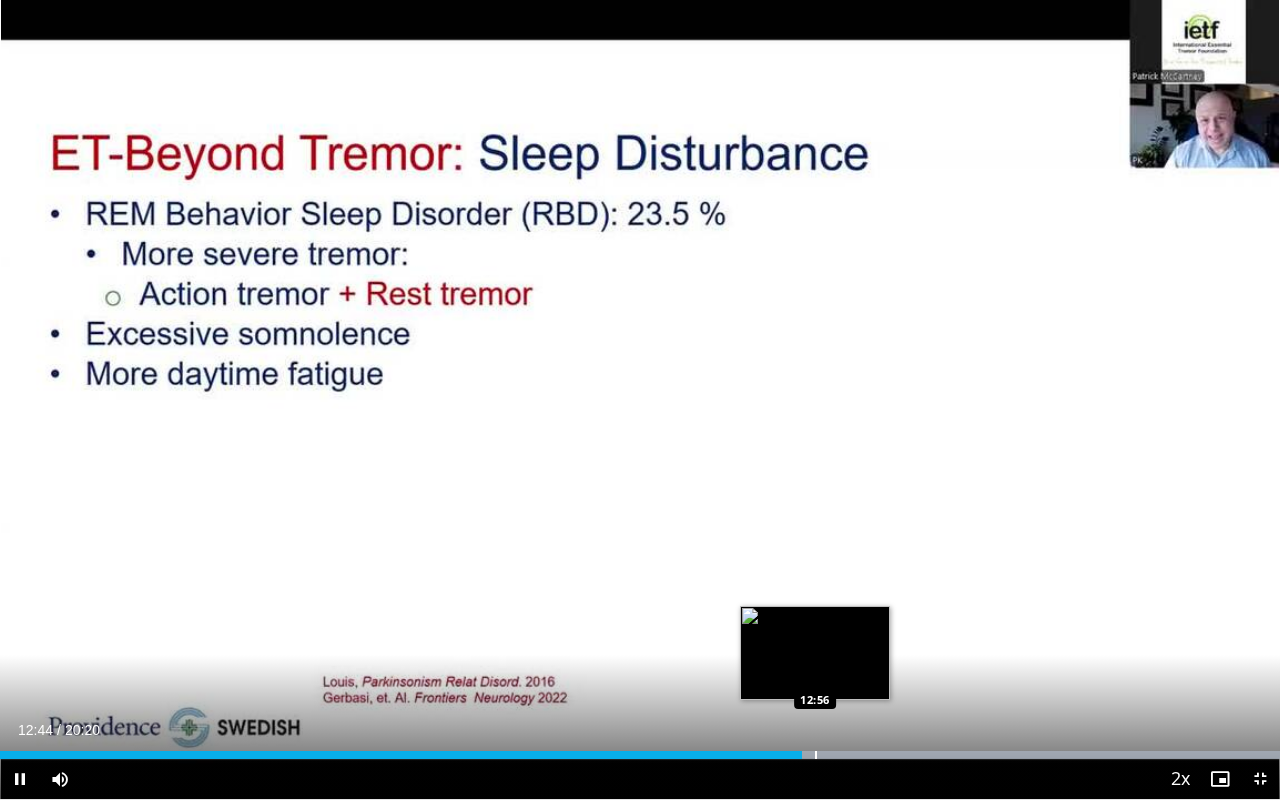click at bounding box center (816, 755) 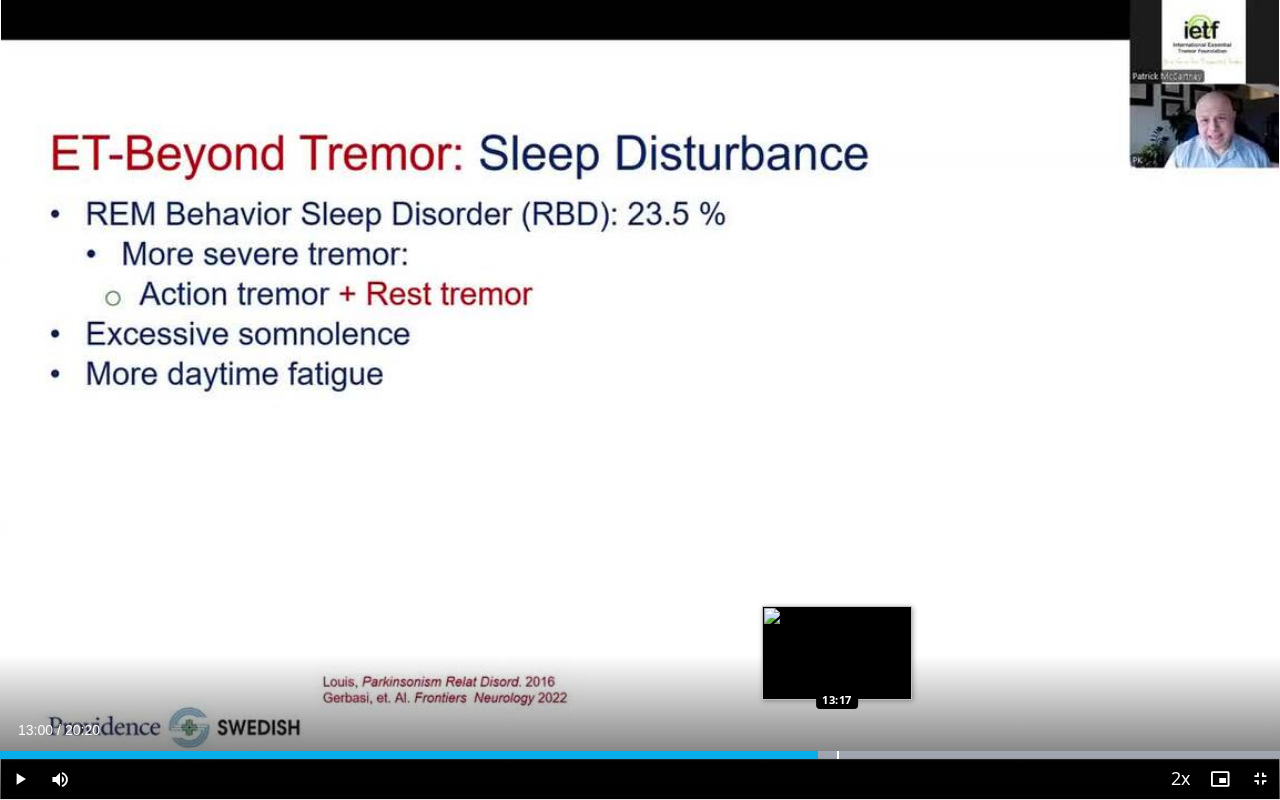 click at bounding box center (838, 755) 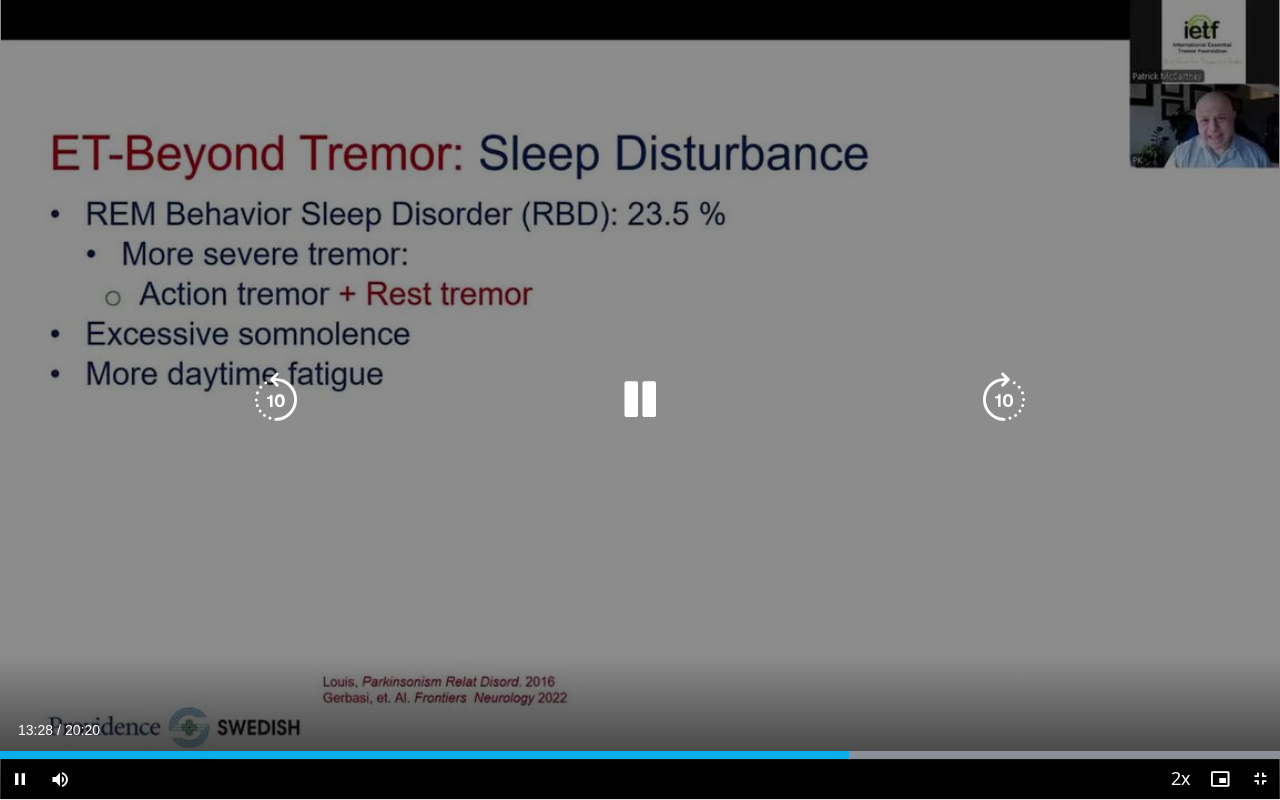 click at bounding box center (640, 400) 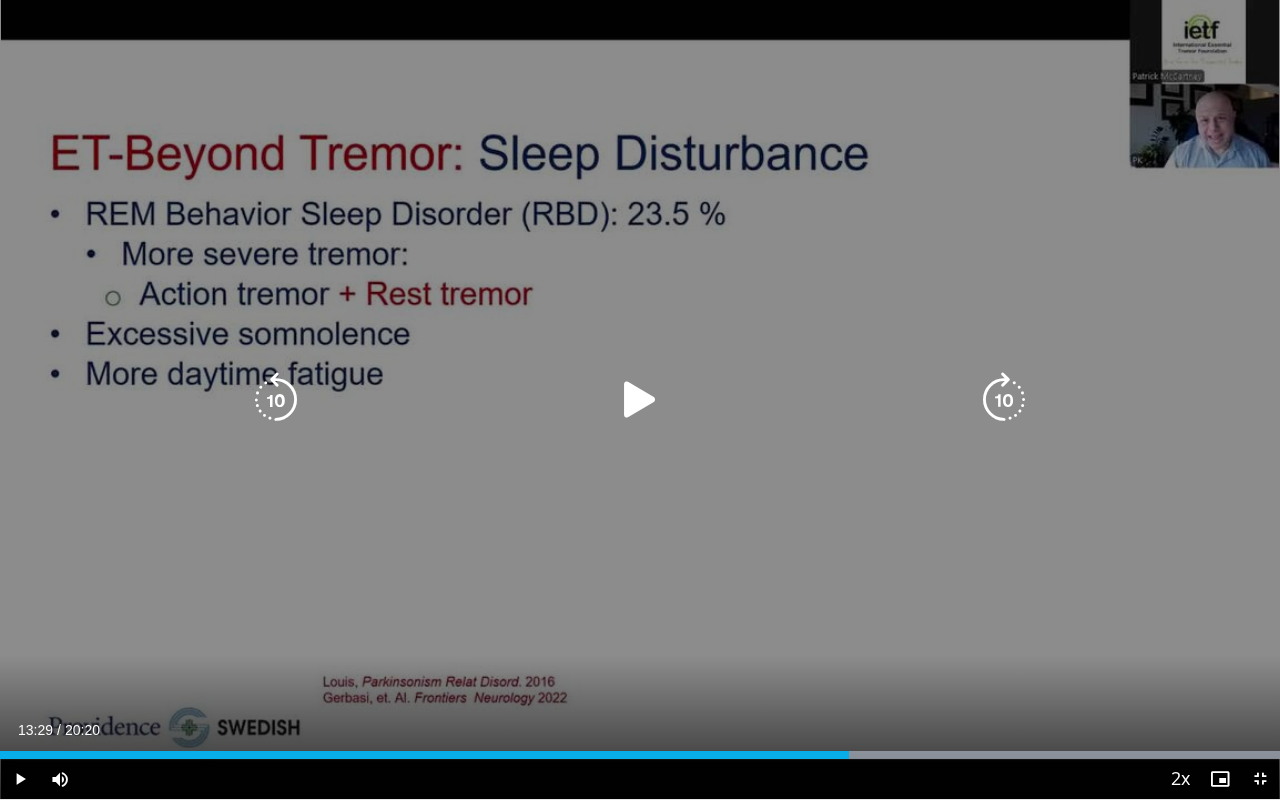 click at bounding box center [640, 400] 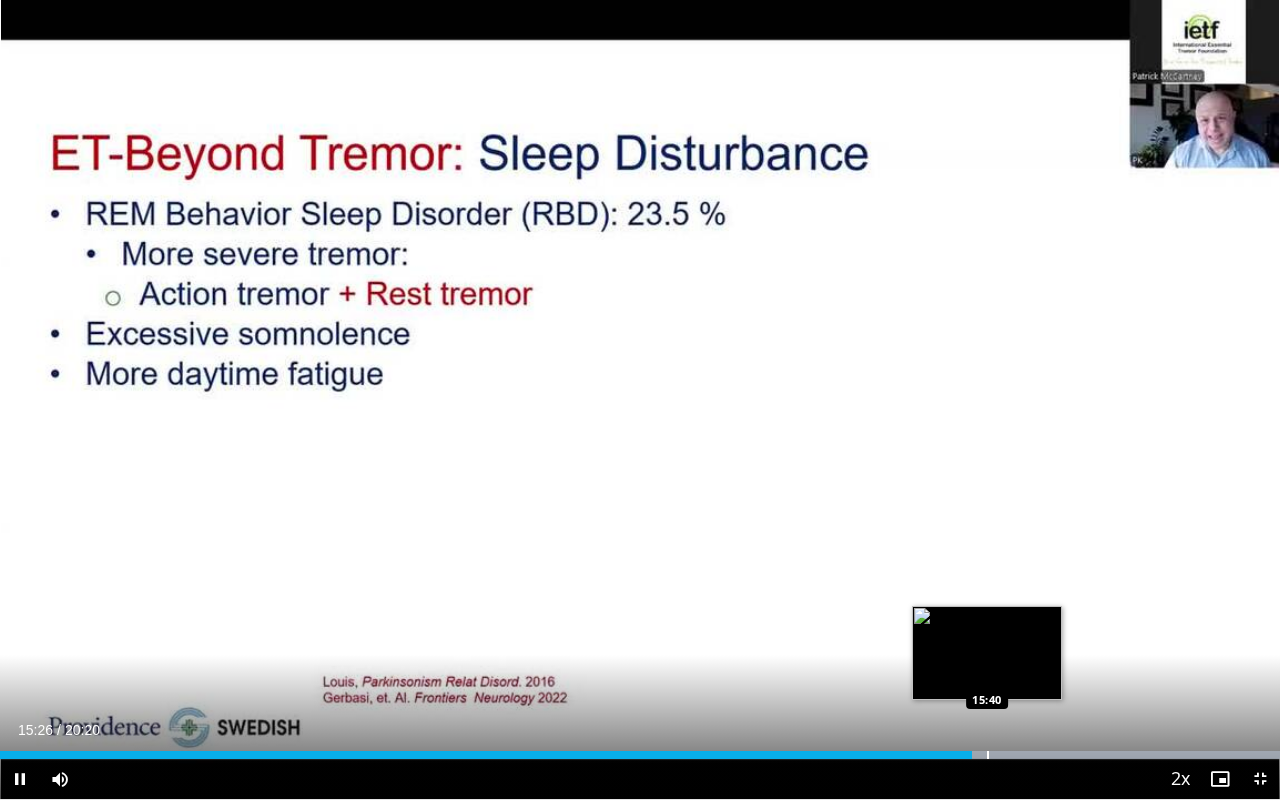 click at bounding box center (711, 755) 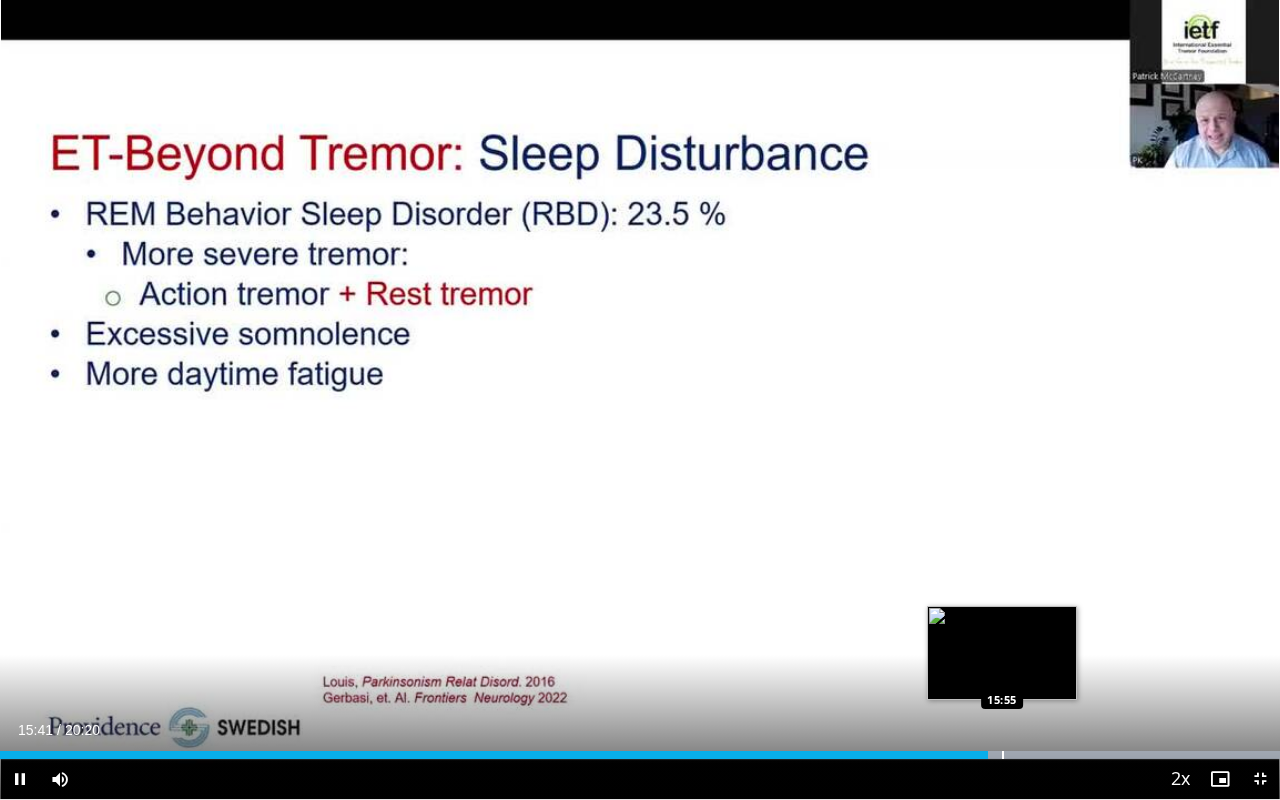 click at bounding box center (1003, 755) 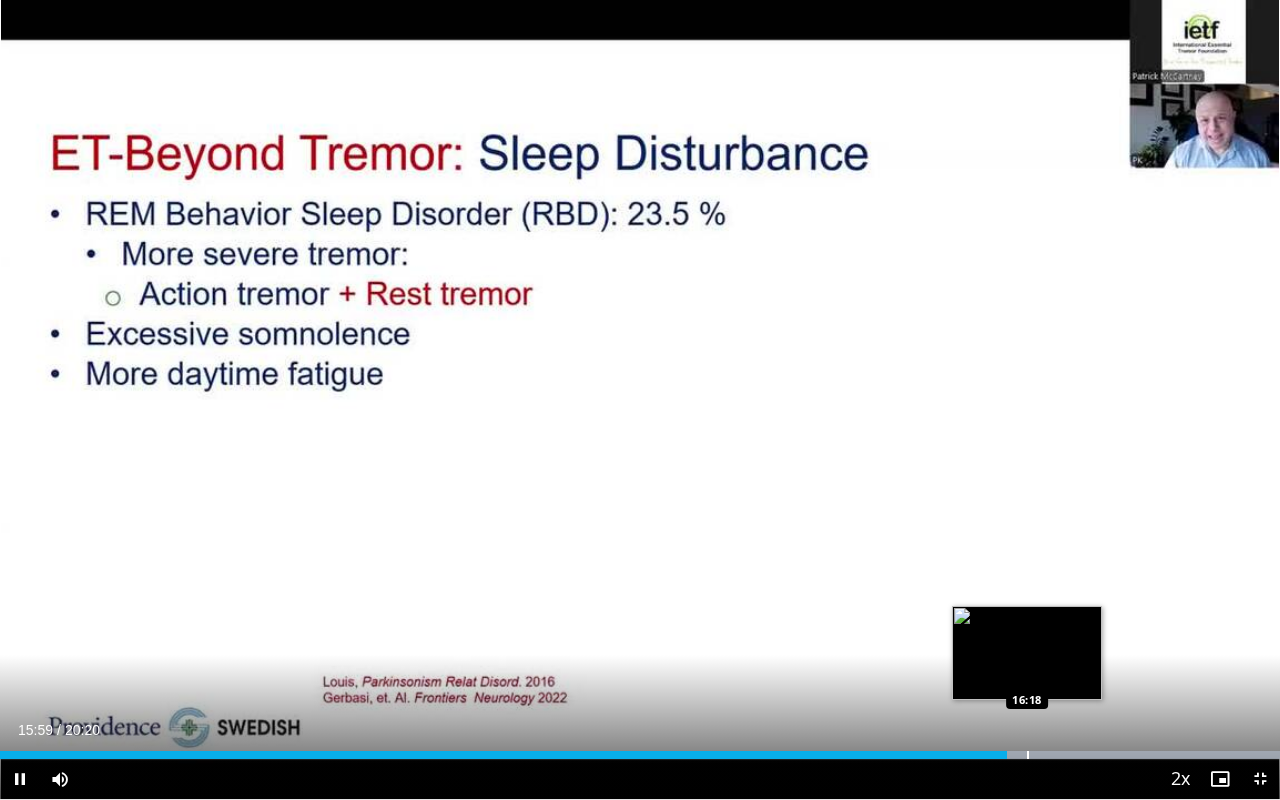 click at bounding box center [1028, 755] 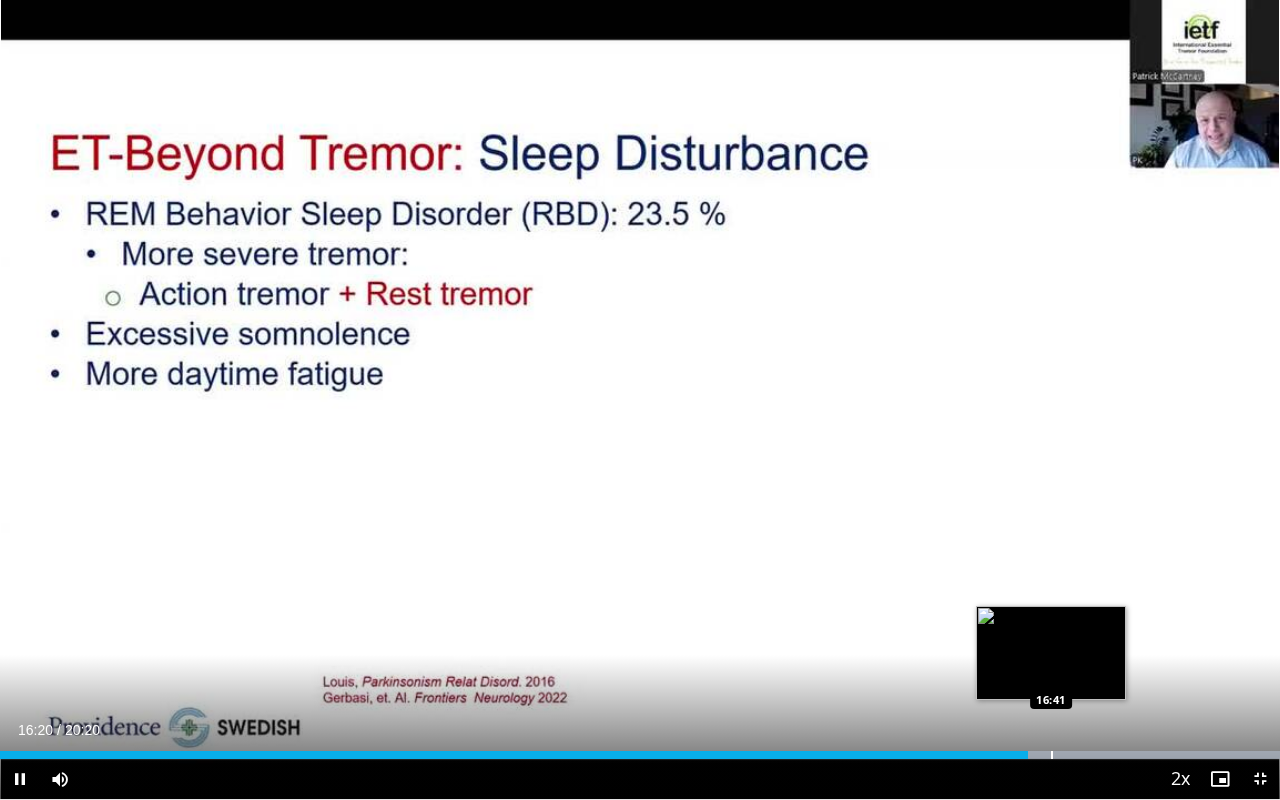 click at bounding box center (1052, 755) 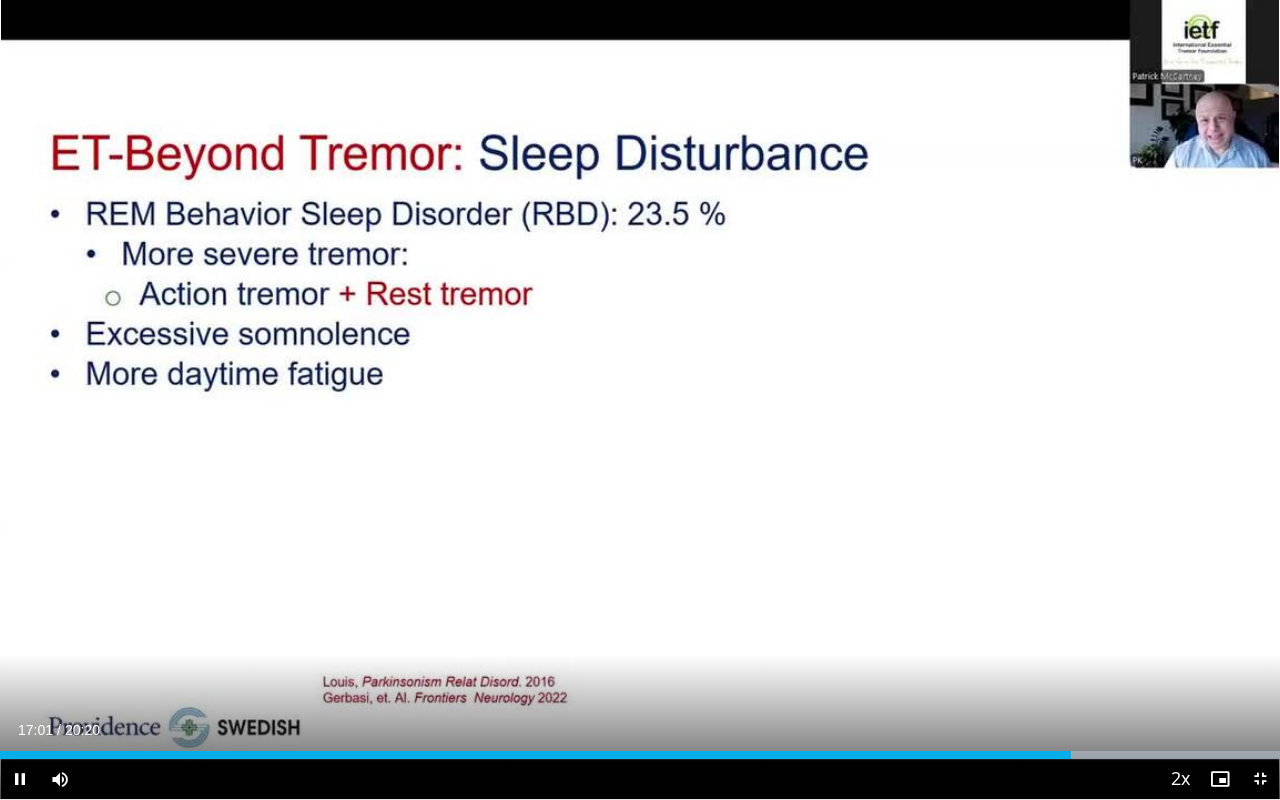 click on "Current Time  17:01 / Duration  20:20 Pause Skip Backward Skip Forward Mute 0% Loaded :  99.99% 17:01 17:12 Stream Type  LIVE Seek to live, currently behind live LIVE   2x Playback Rate 0.5x 0.75x 1x 1.25x 1.5x 1.75x 2x , selected Chapters Chapters Descriptions descriptions off , selected Captions captions off , selected Audio Track en (Main) , selected Exit Fullscreen Enable picture-in-picture mode" at bounding box center (640, 779) 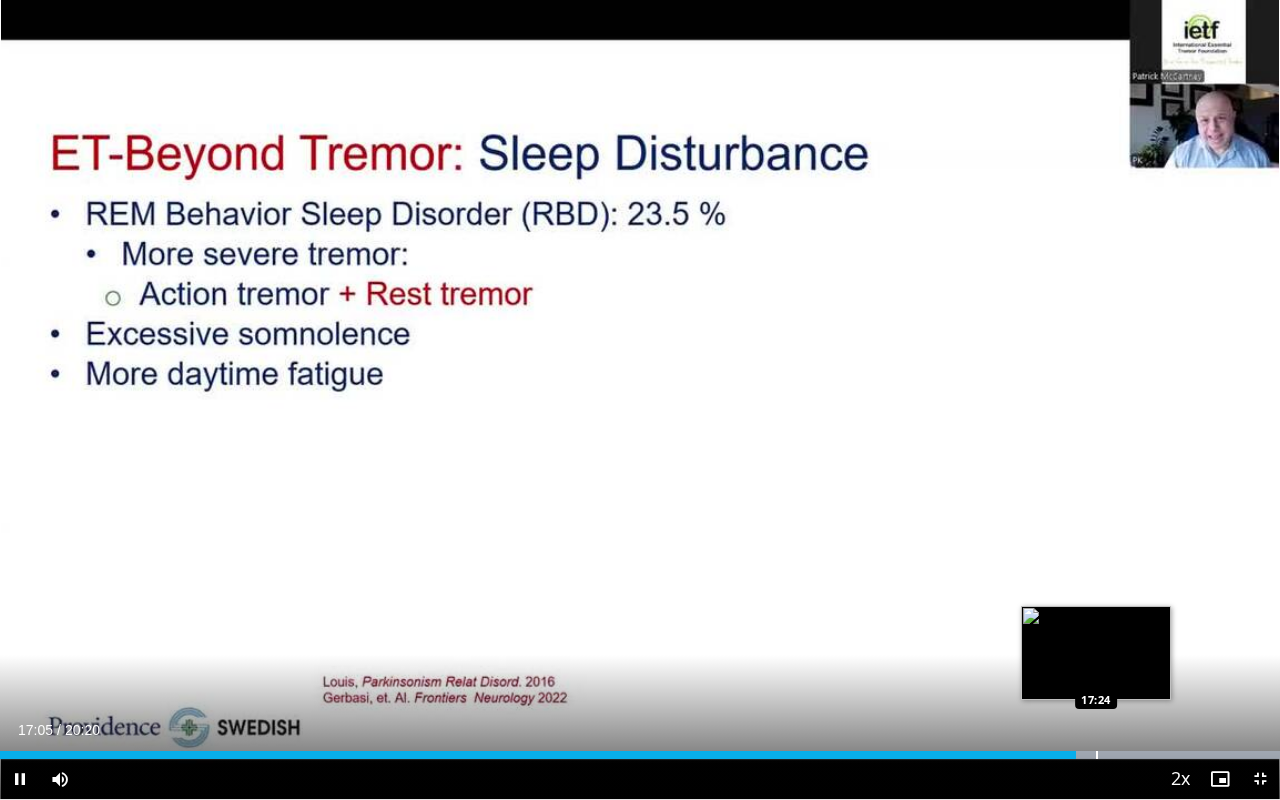 click at bounding box center [1097, 755] 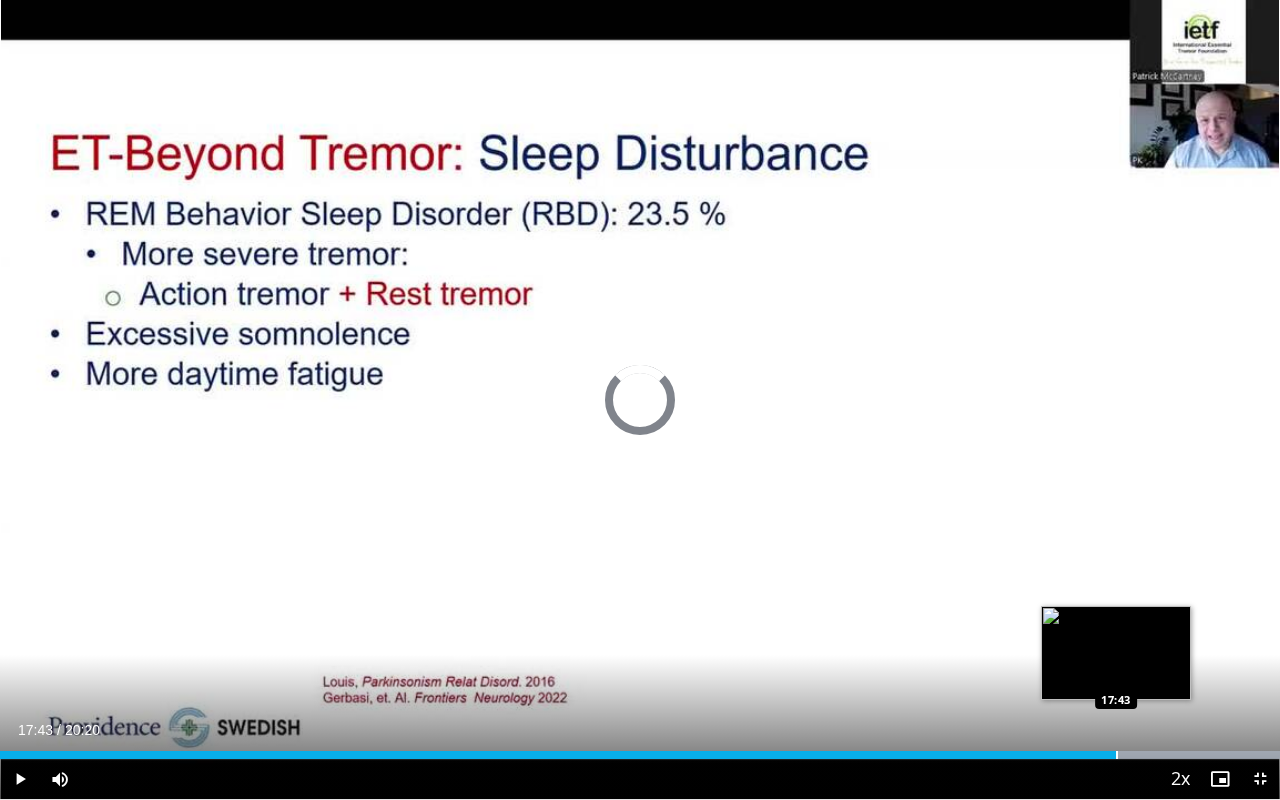 click at bounding box center [1117, 755] 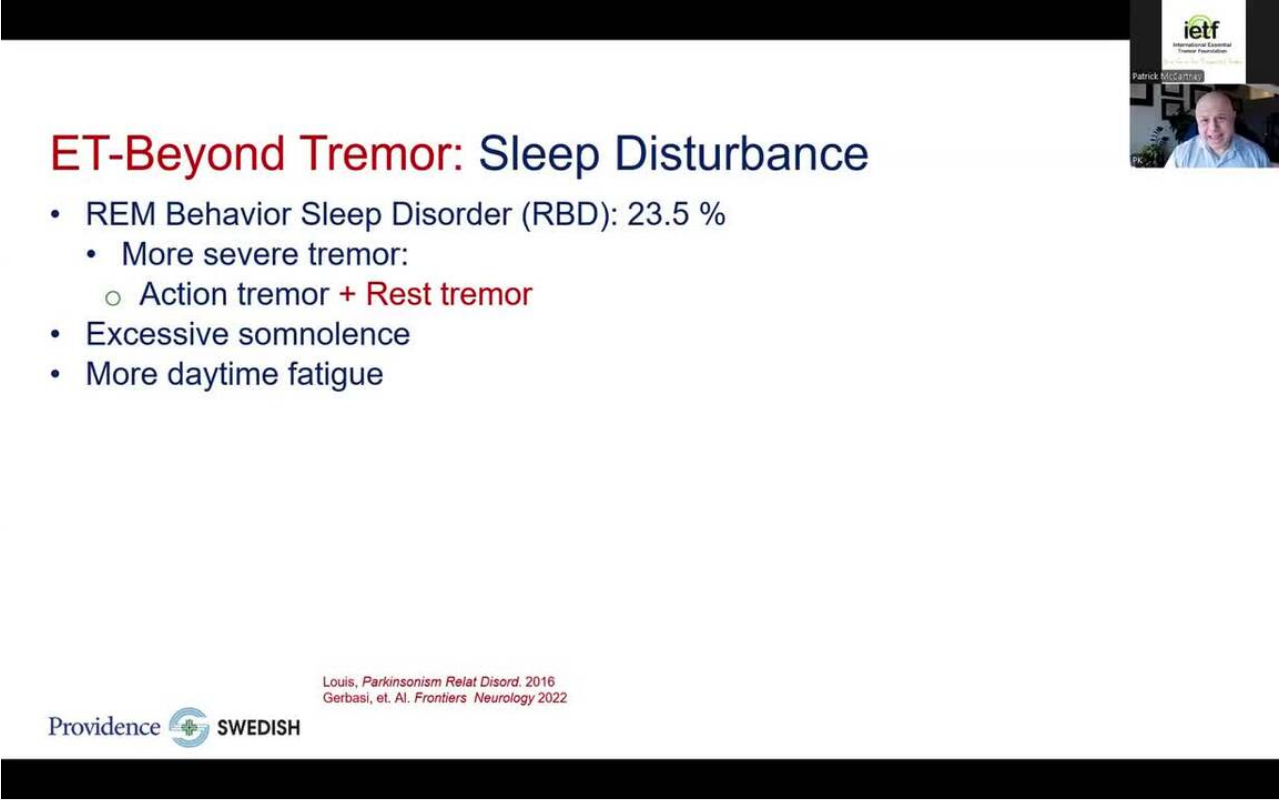 click on "10 seconds
Tap to unmute" at bounding box center [640, 399] 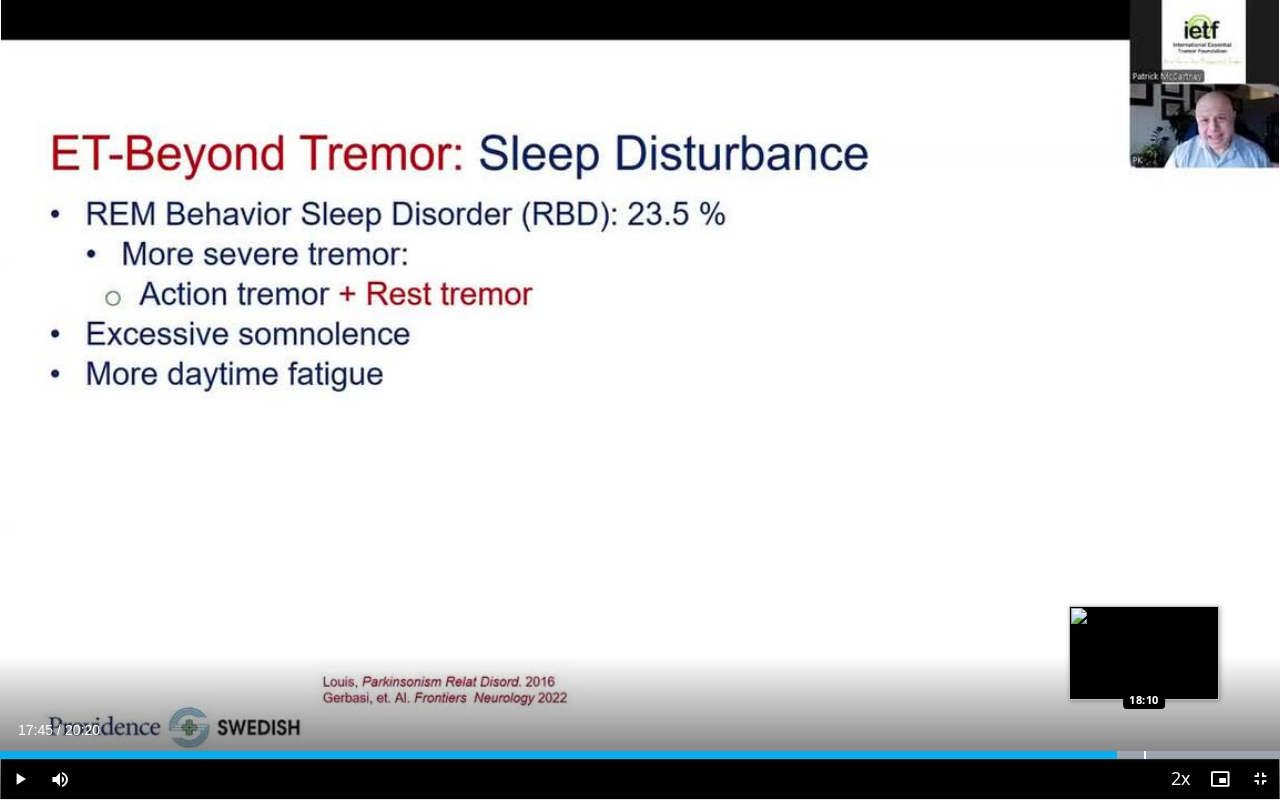 click at bounding box center [1145, 755] 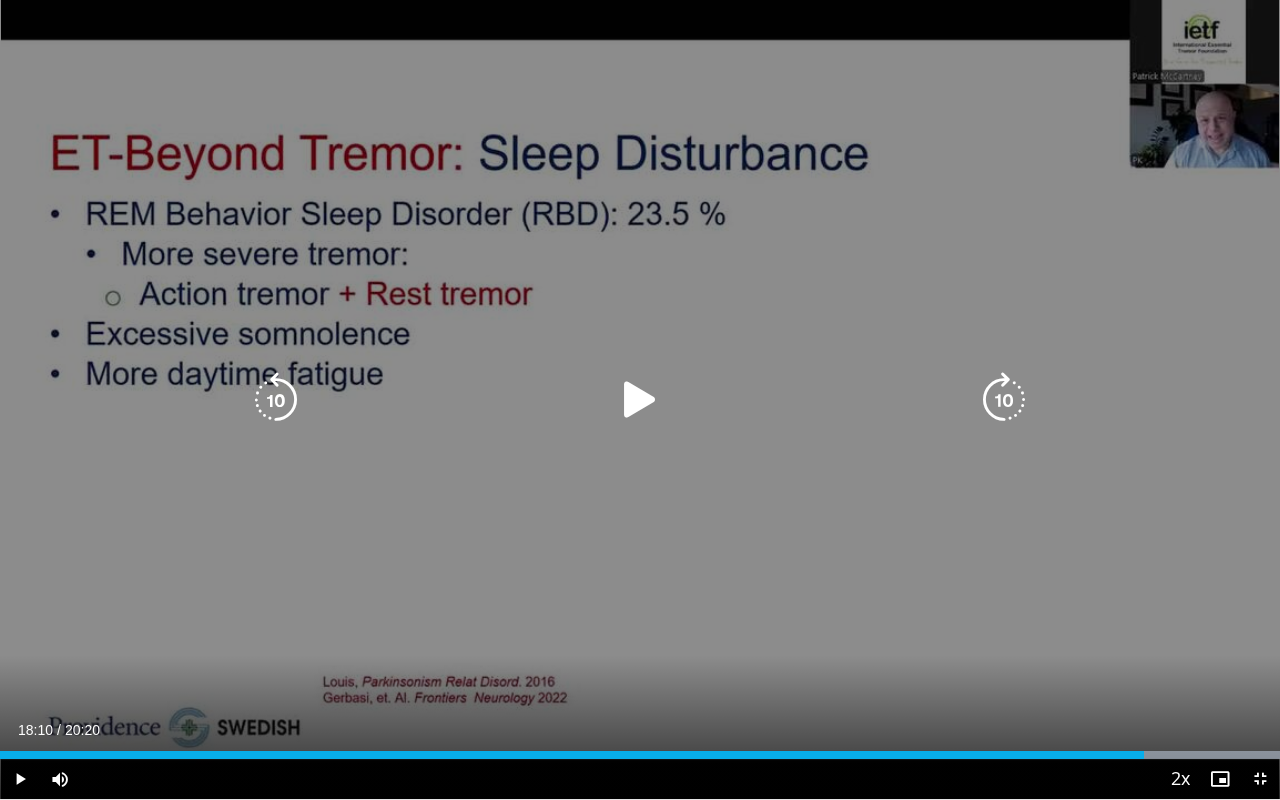 click at bounding box center (640, 400) 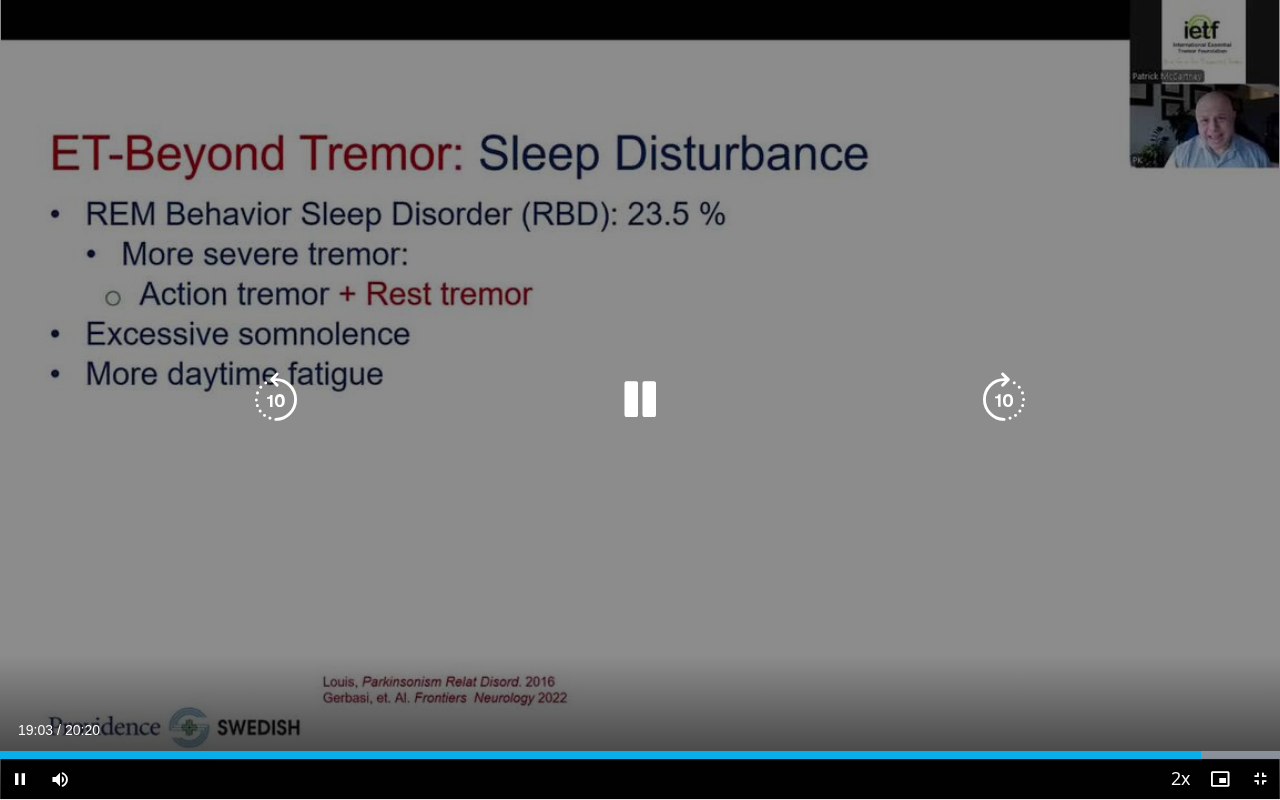 click at bounding box center (640, 400) 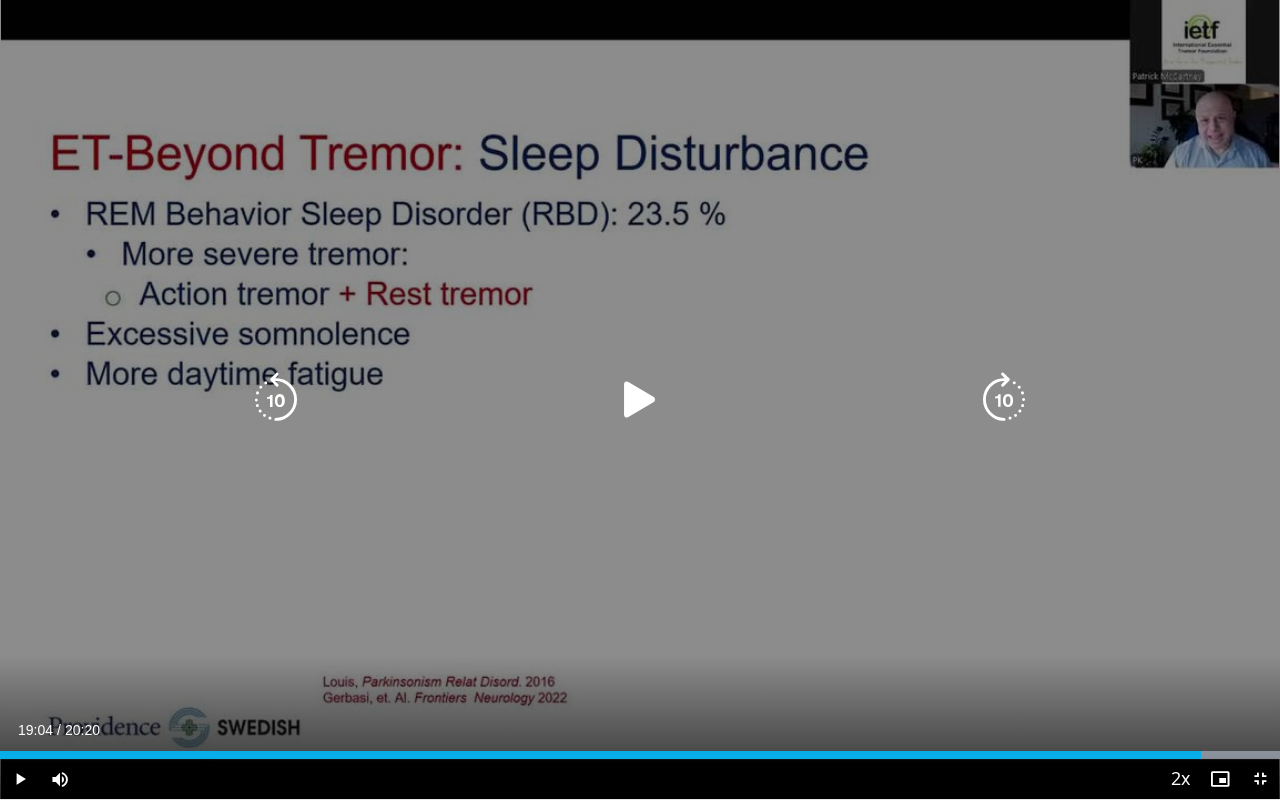 click at bounding box center (640, 400) 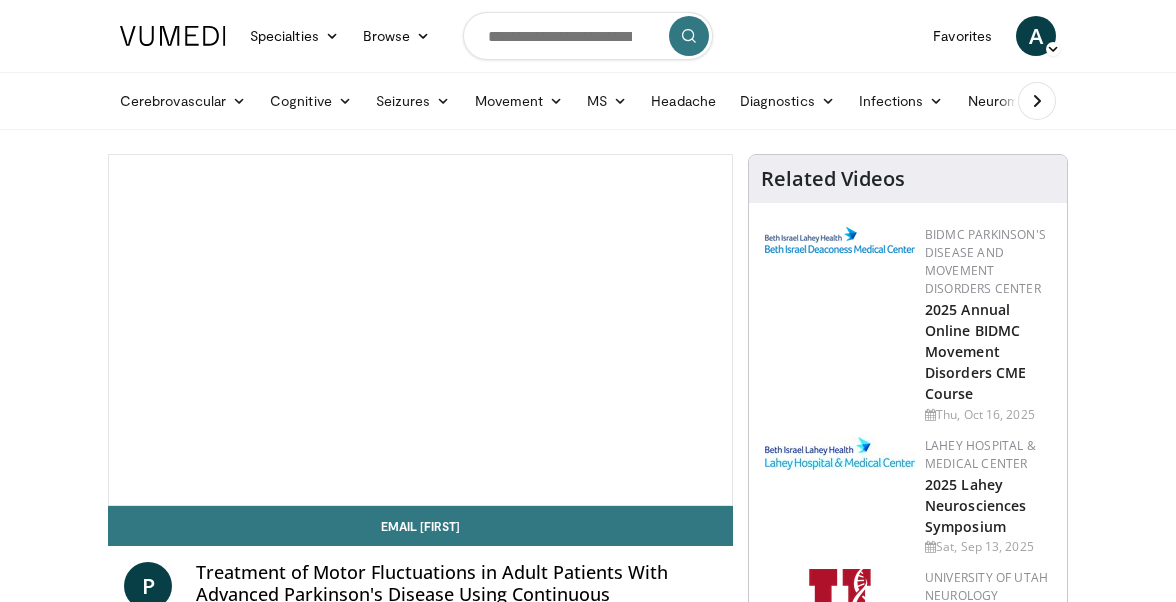 scroll, scrollTop: 0, scrollLeft: 0, axis: both 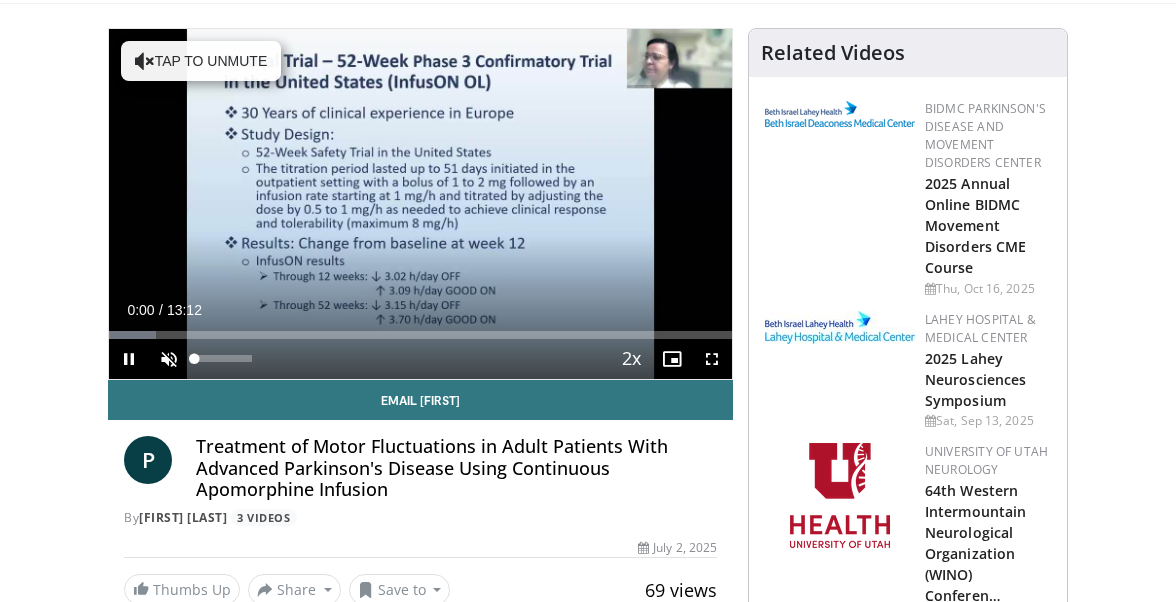 click at bounding box center [169, 359] 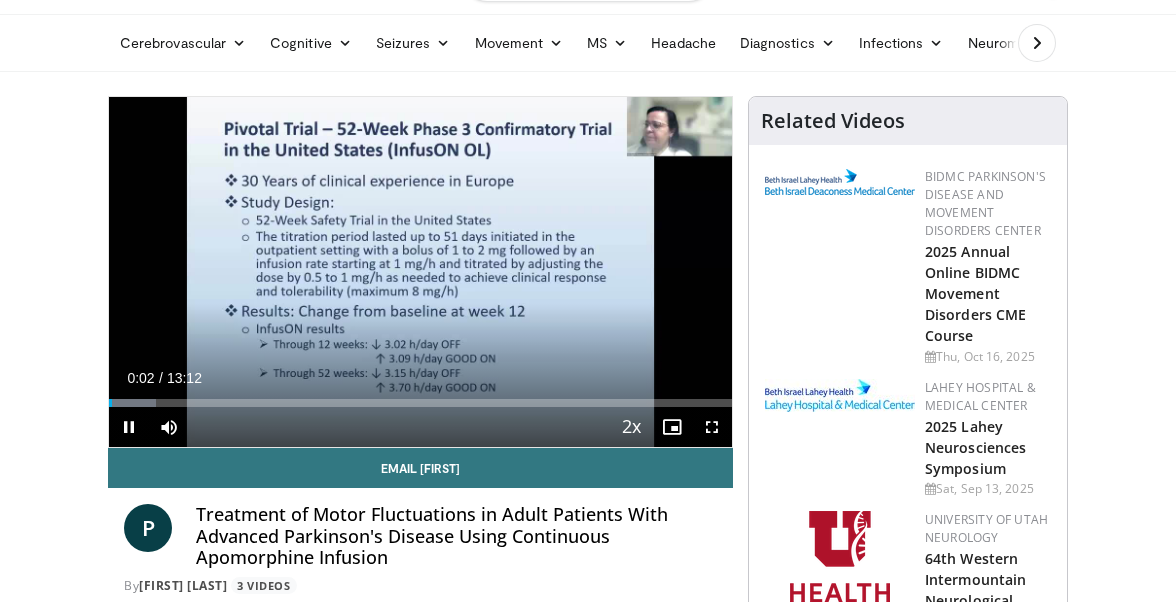 scroll, scrollTop: 50, scrollLeft: 0, axis: vertical 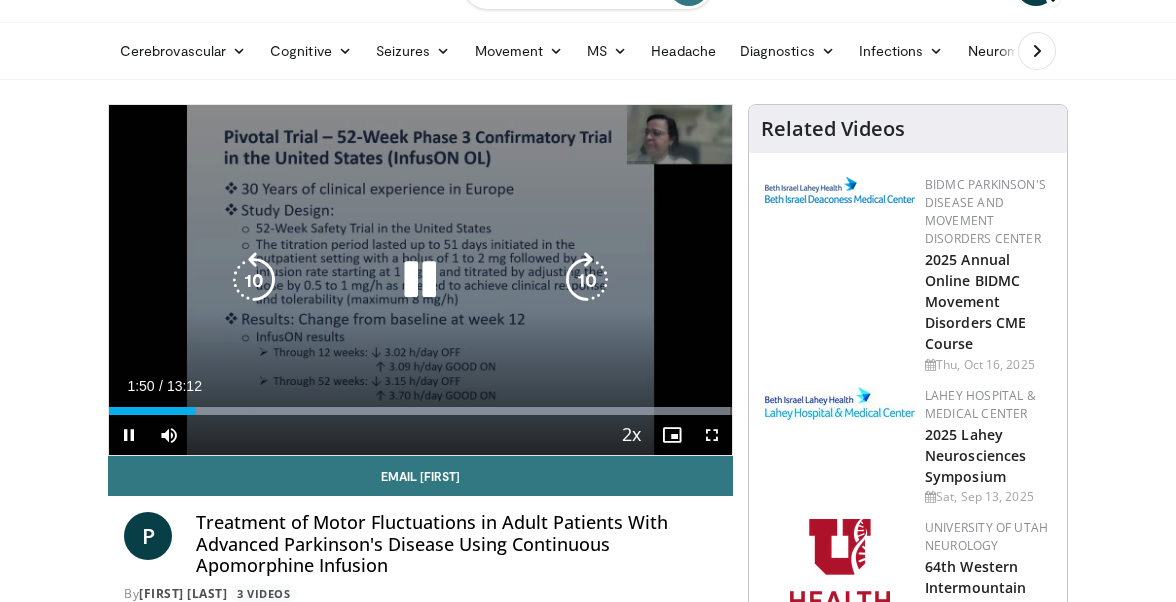 click at bounding box center (420, 280) 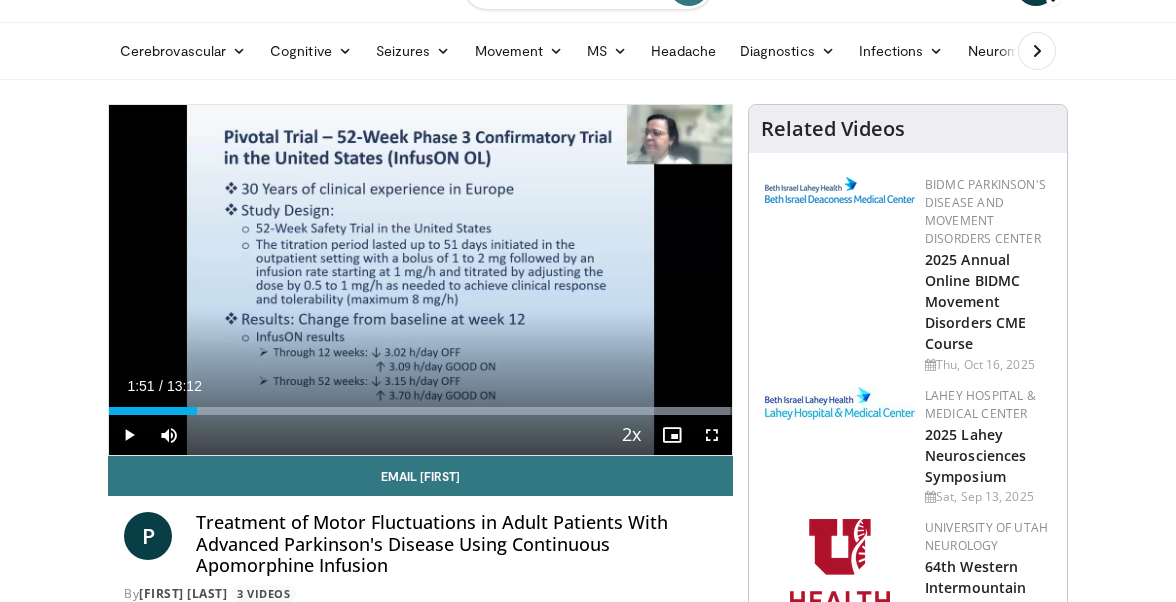 click at bounding box center [712, 435] 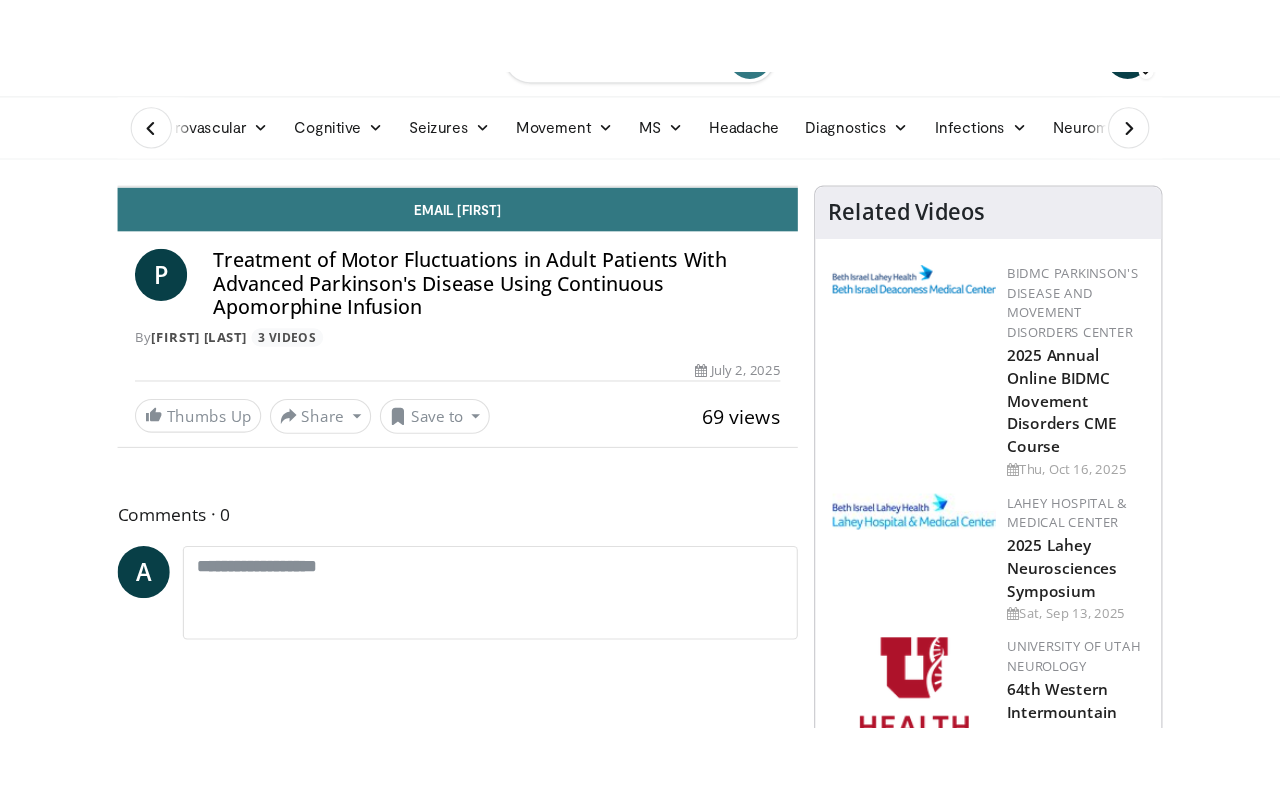 scroll, scrollTop: 0, scrollLeft: 0, axis: both 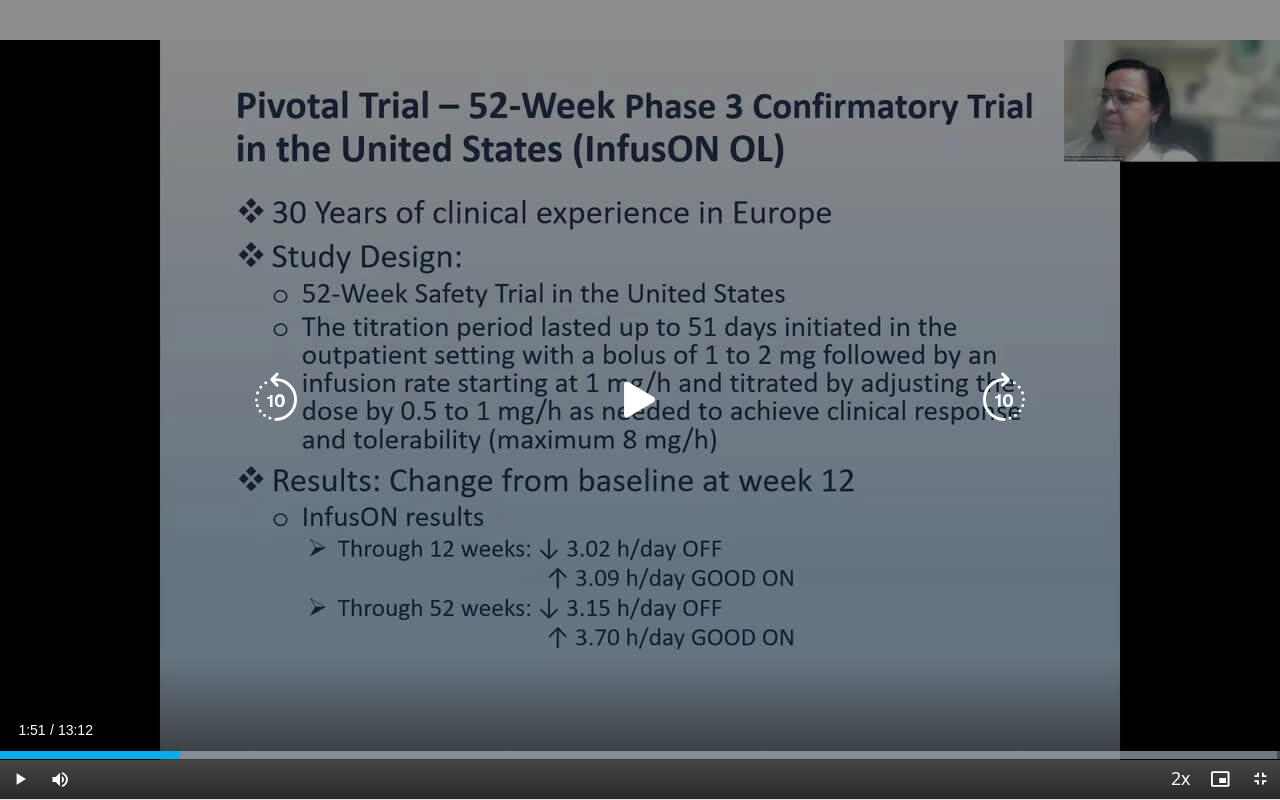 click at bounding box center [640, 400] 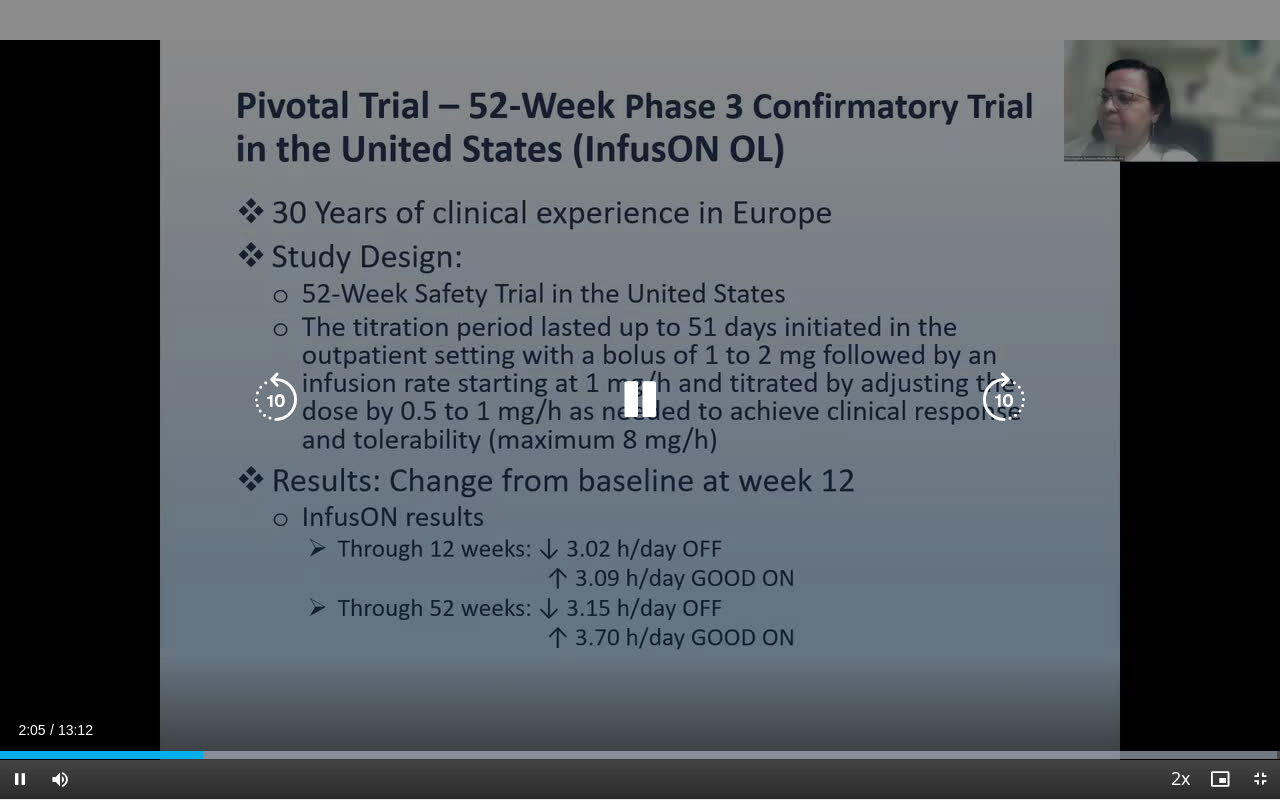 click at bounding box center (640, 400) 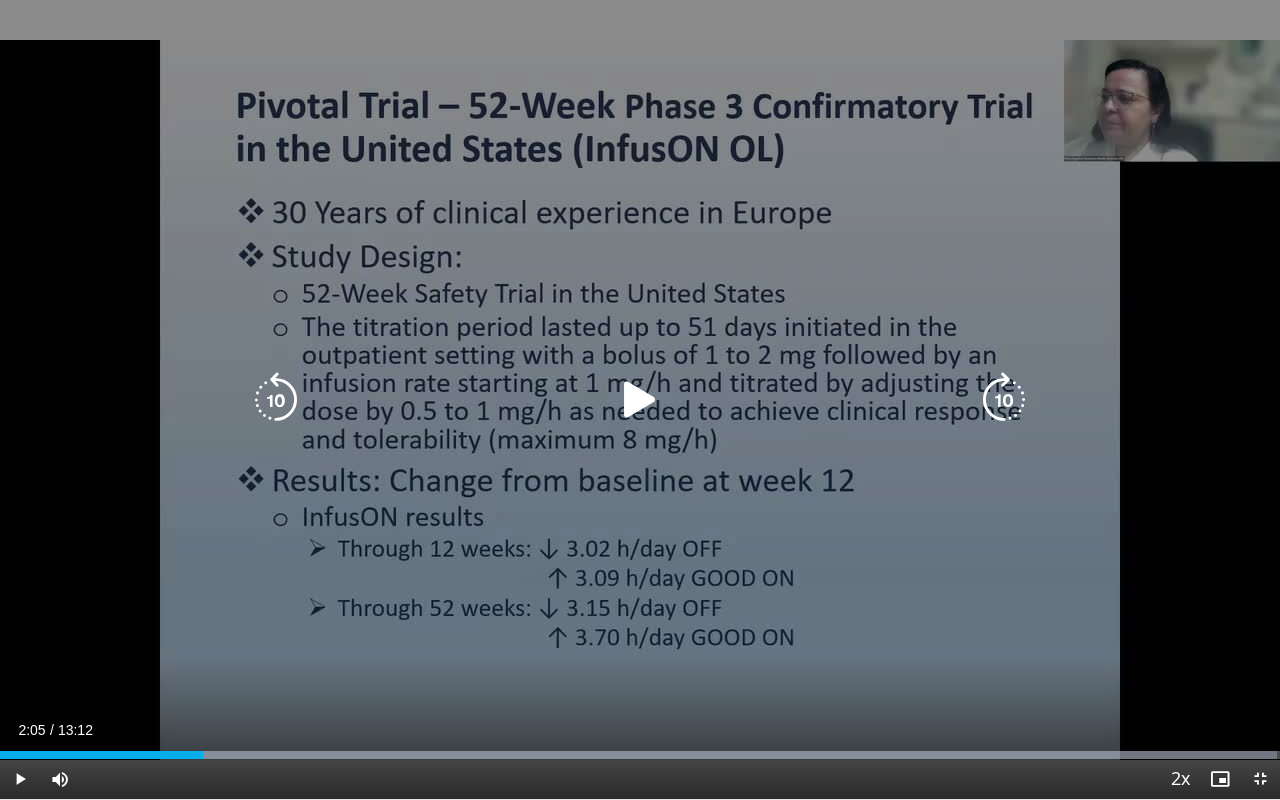 click at bounding box center (640, 400) 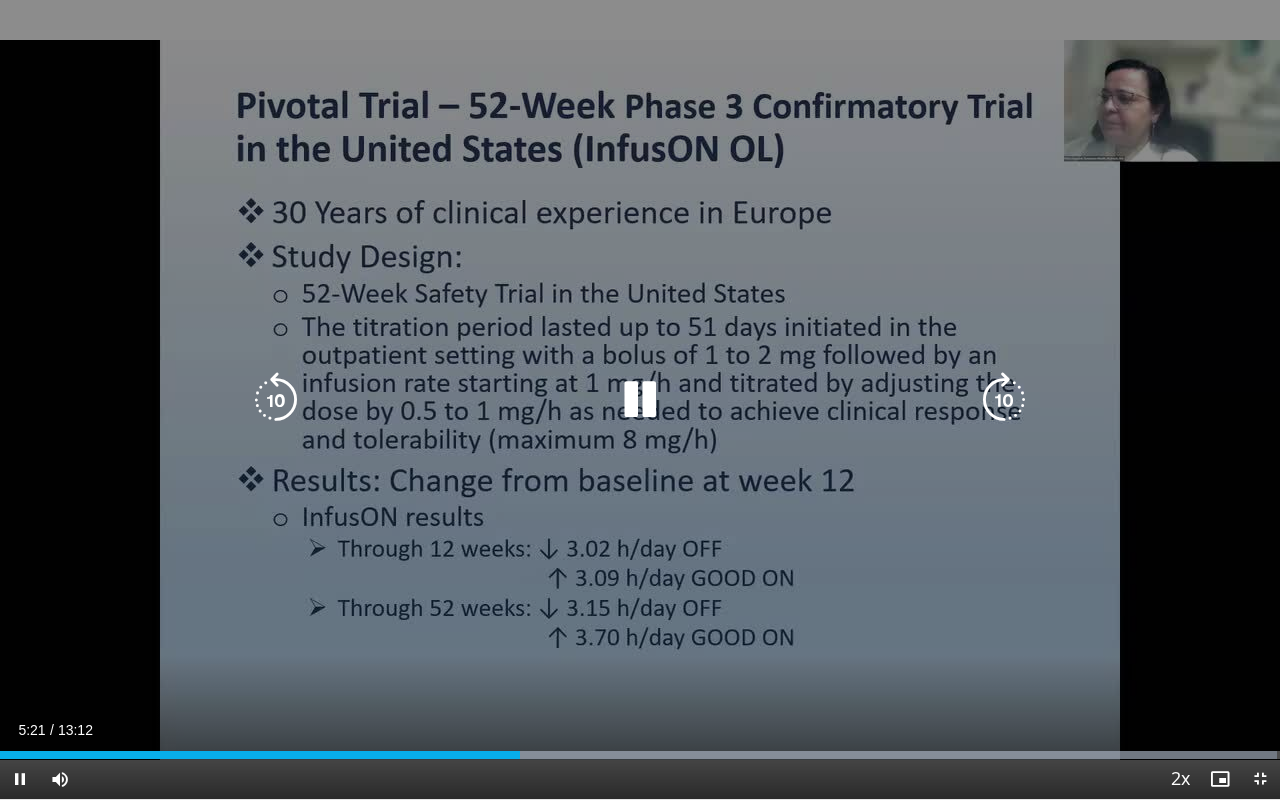 click at bounding box center [640, 400] 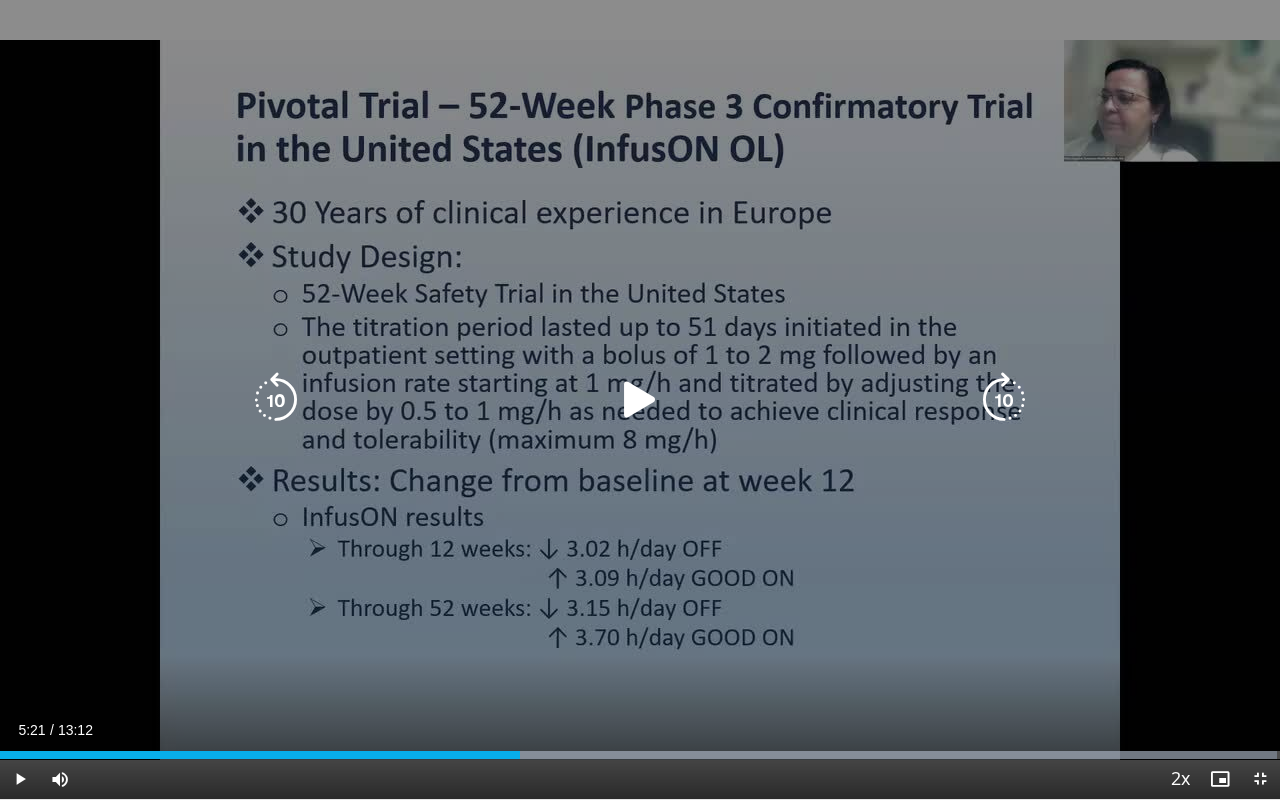 click at bounding box center [640, 400] 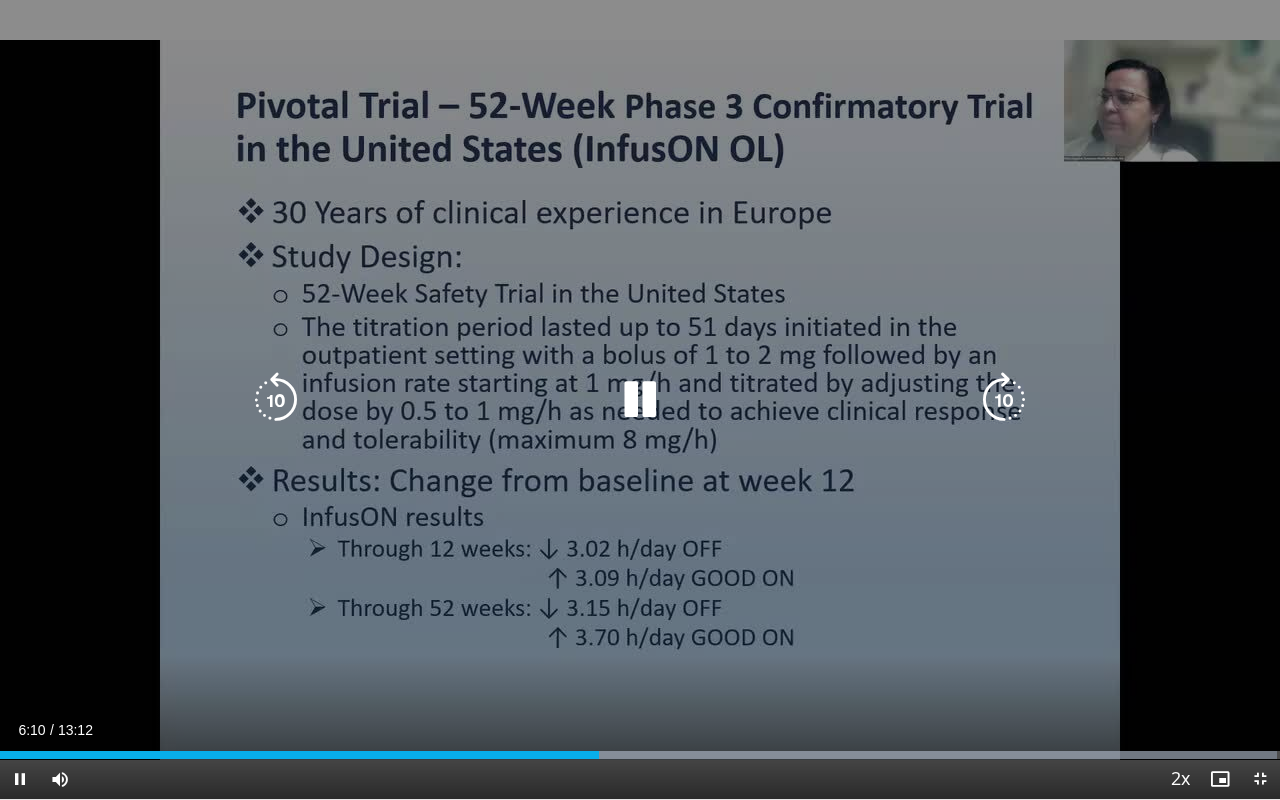 click at bounding box center (640, 400) 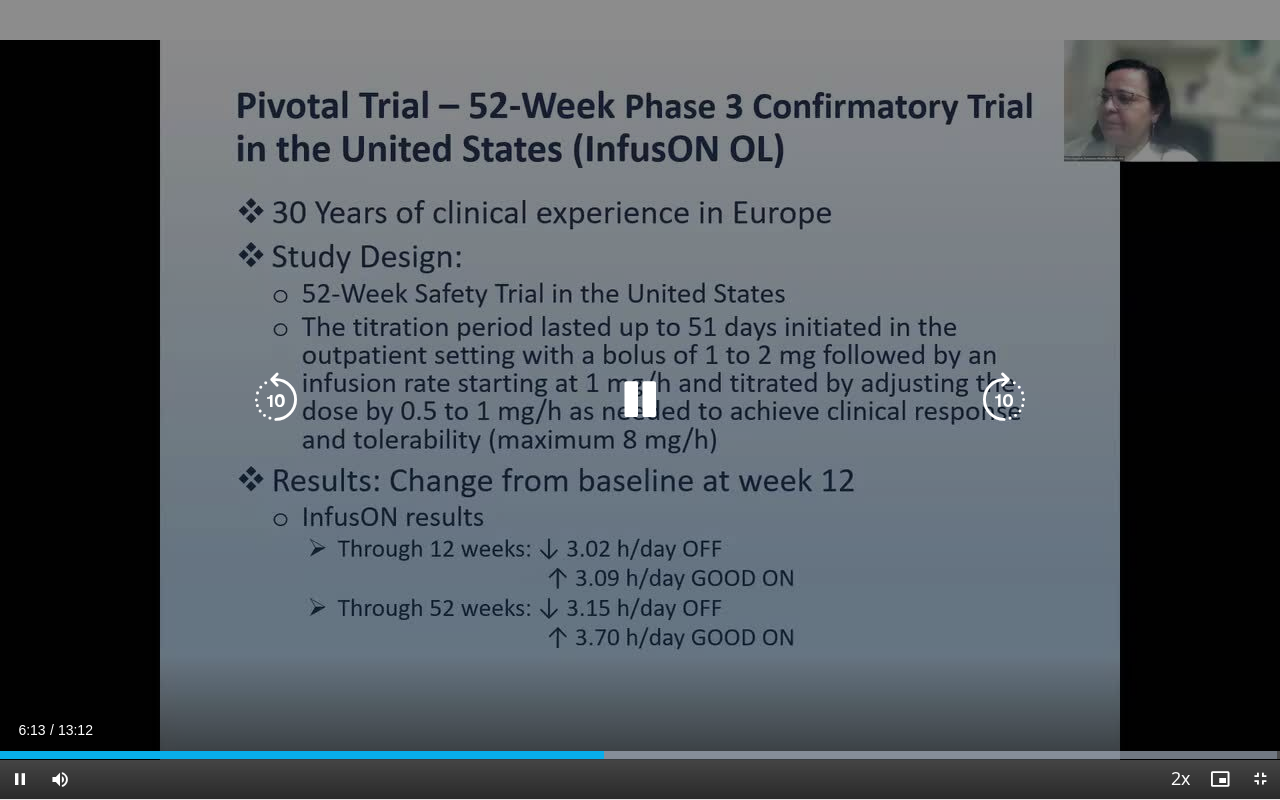 click at bounding box center [640, 400] 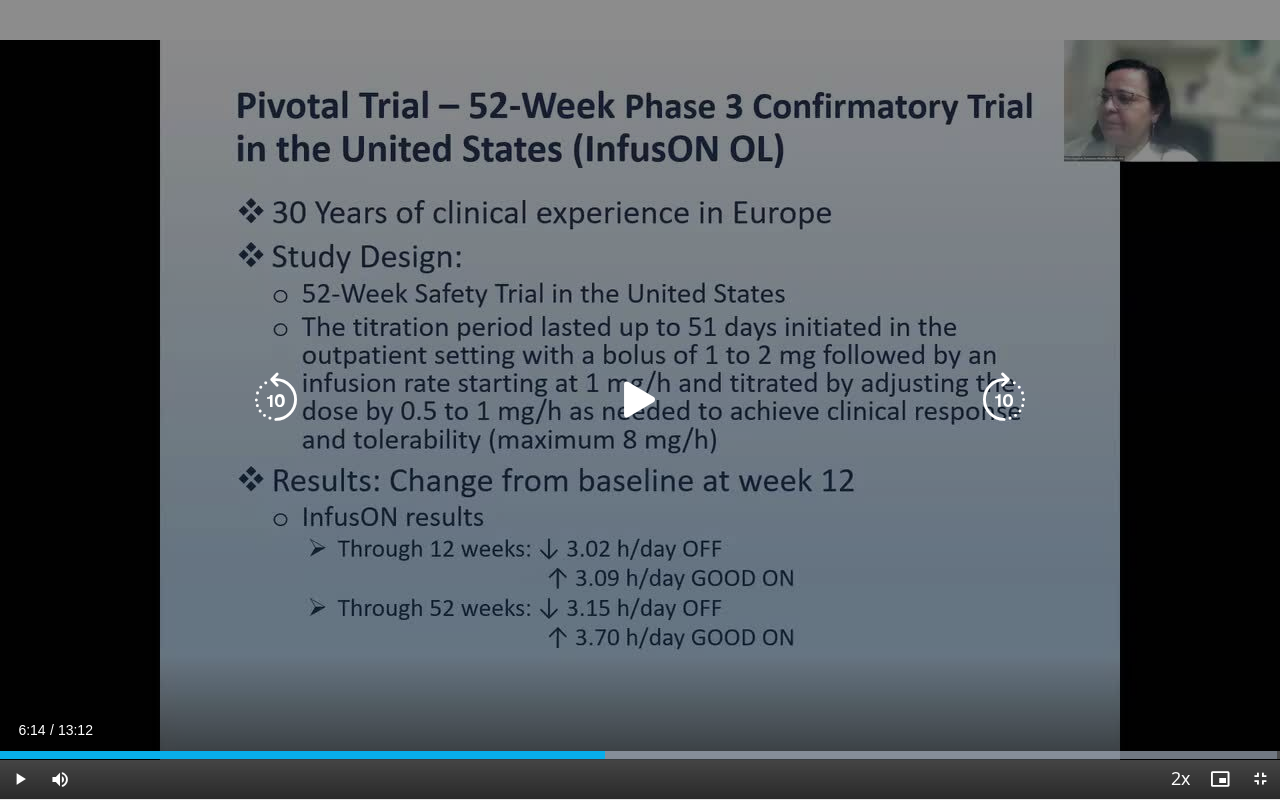 click at bounding box center [640, 400] 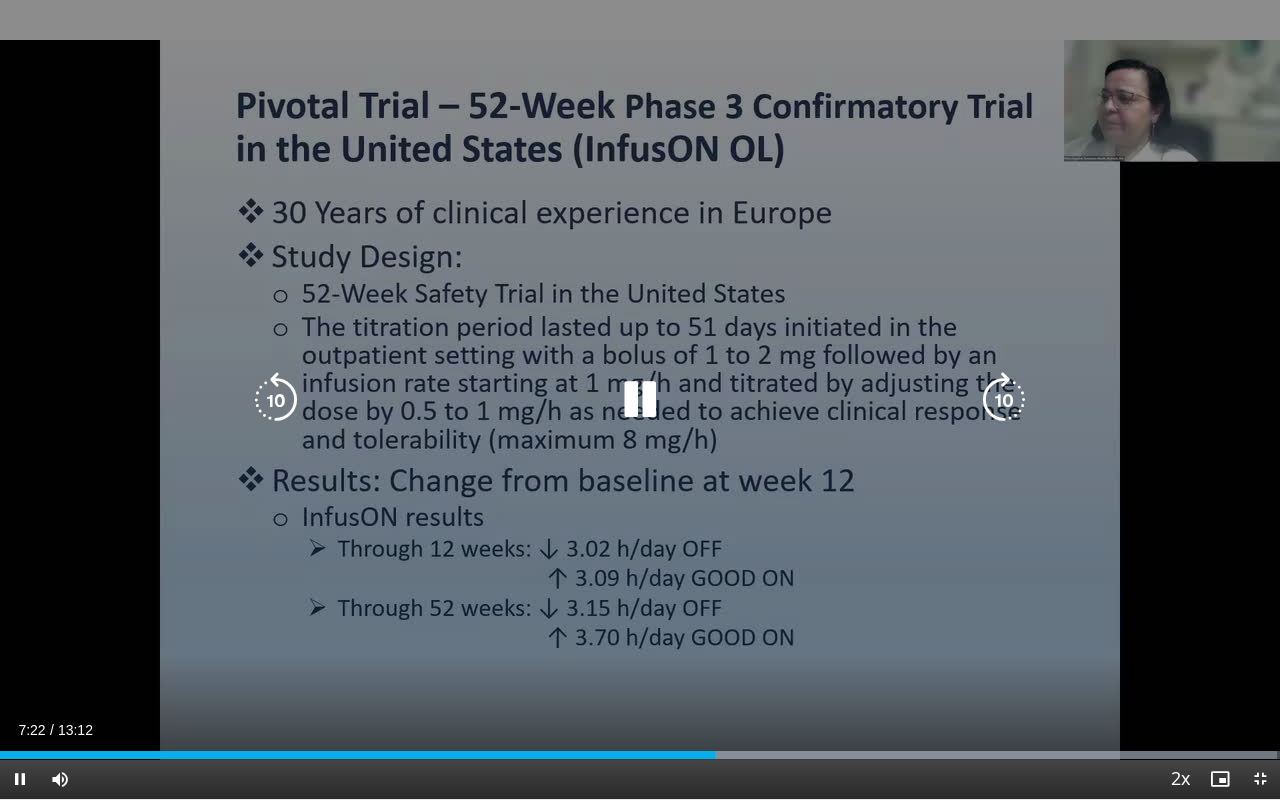 click at bounding box center (276, 400) 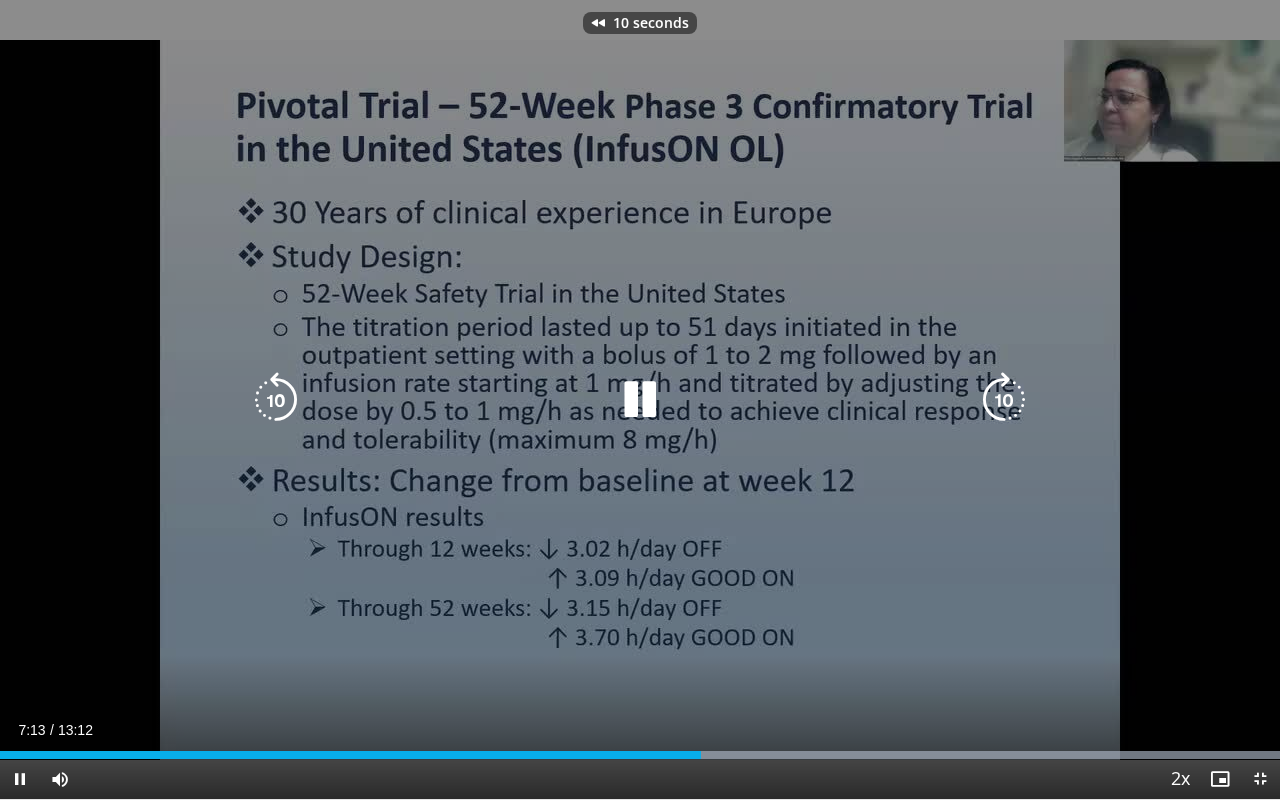 click at bounding box center (276, 400) 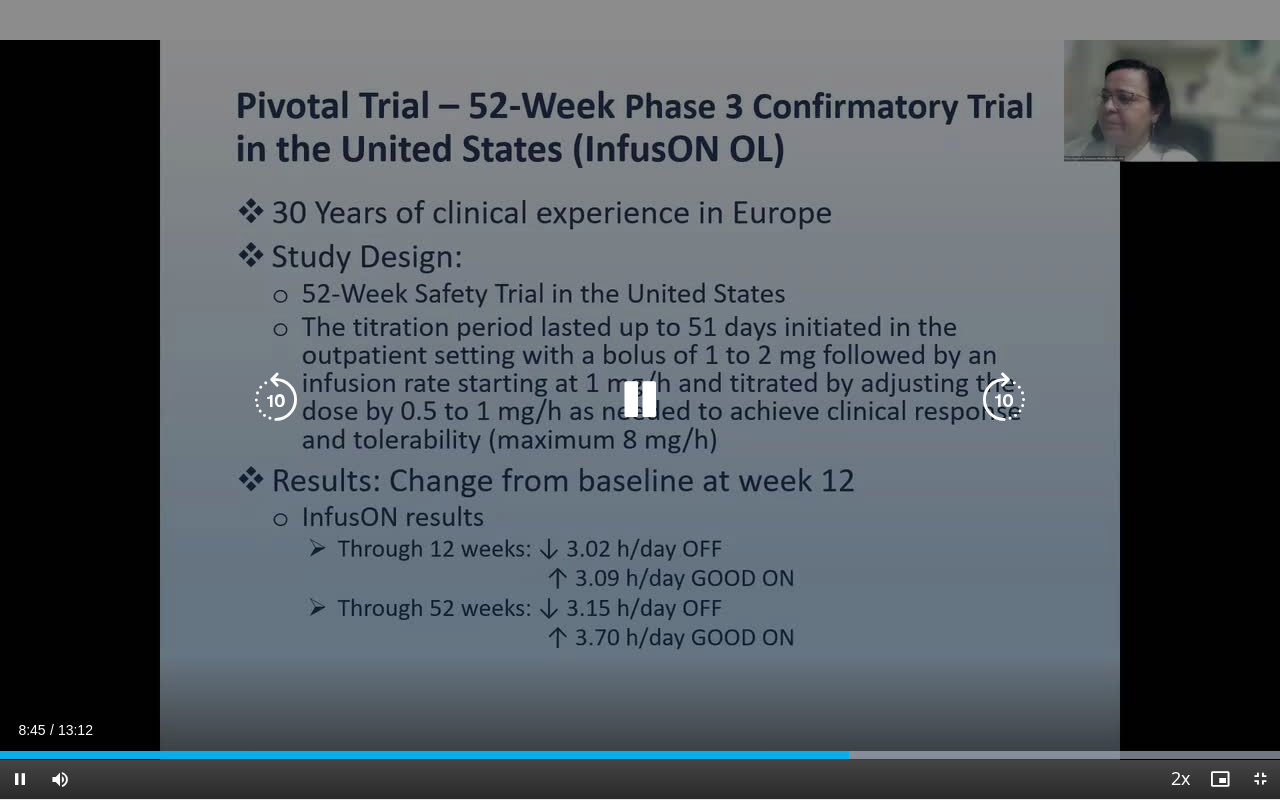 click at bounding box center (640, 400) 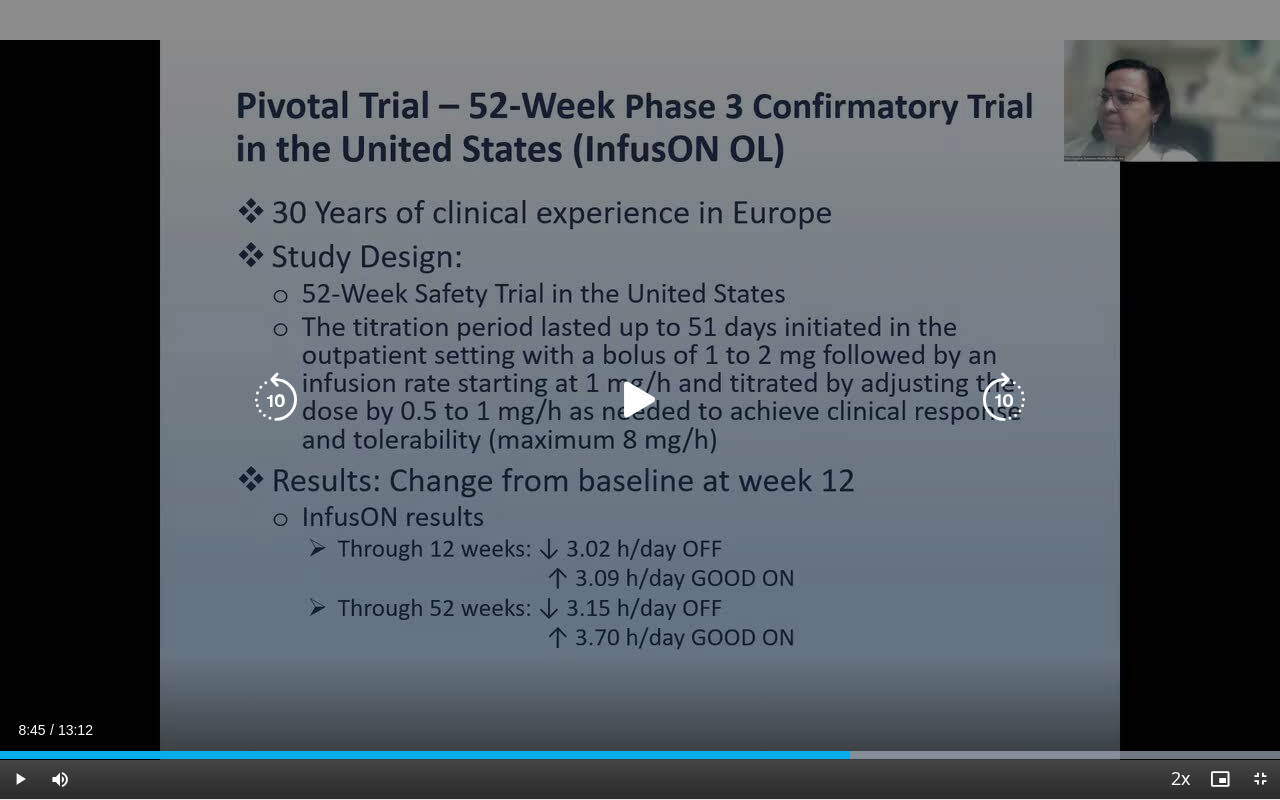 click at bounding box center (640, 400) 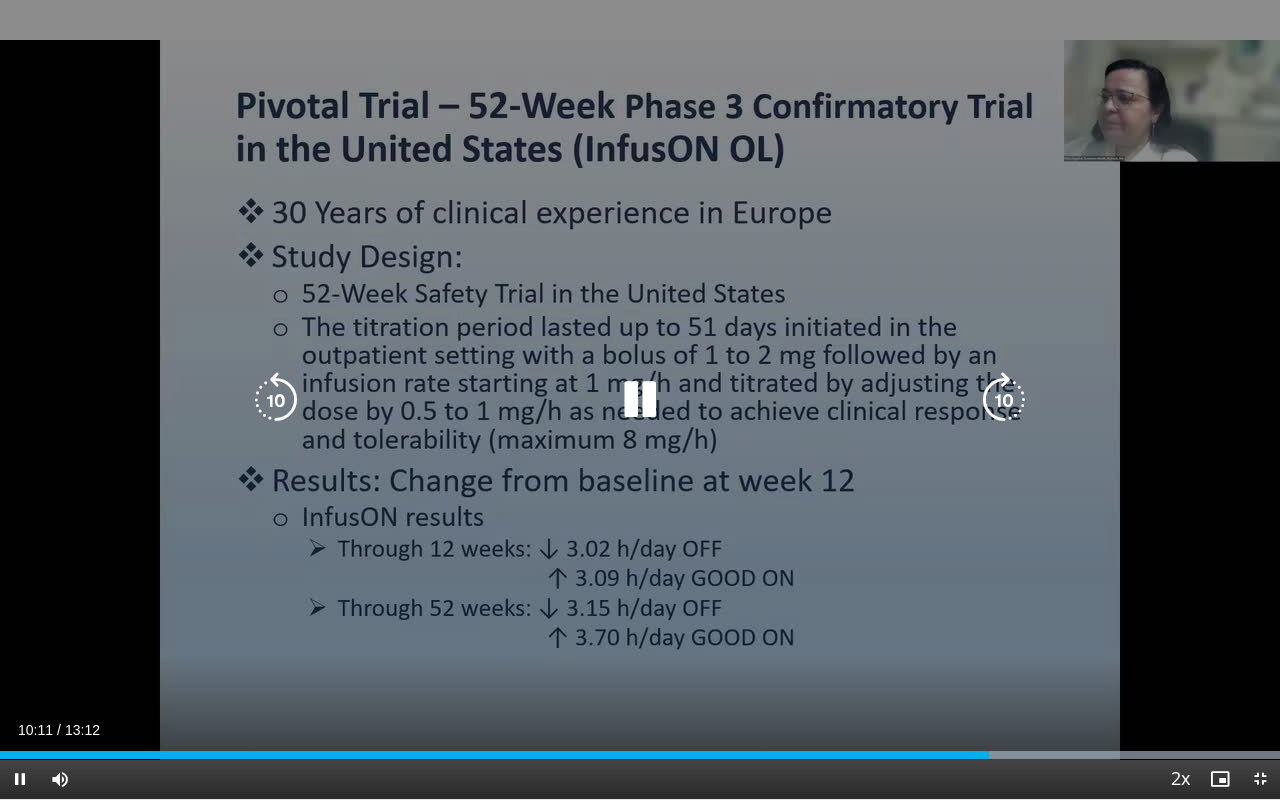 click at bounding box center [640, 400] 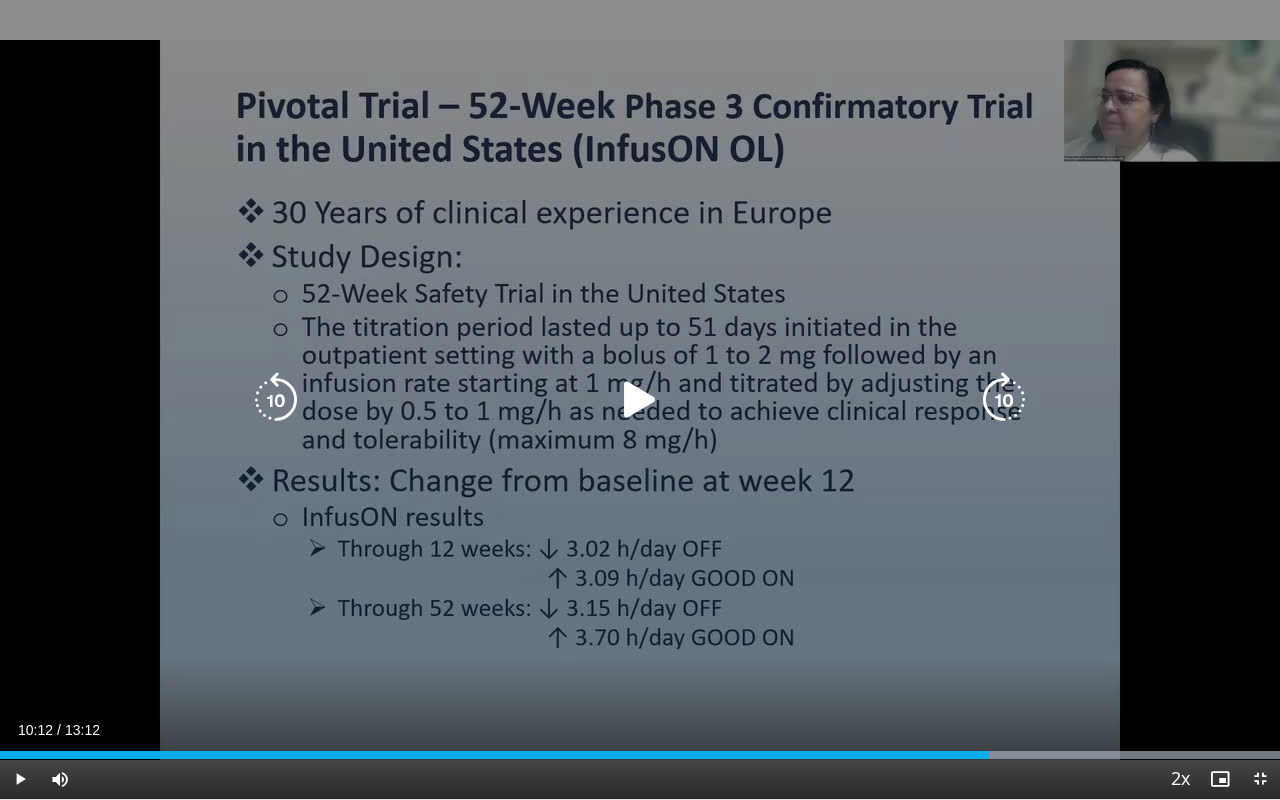 click at bounding box center [640, 400] 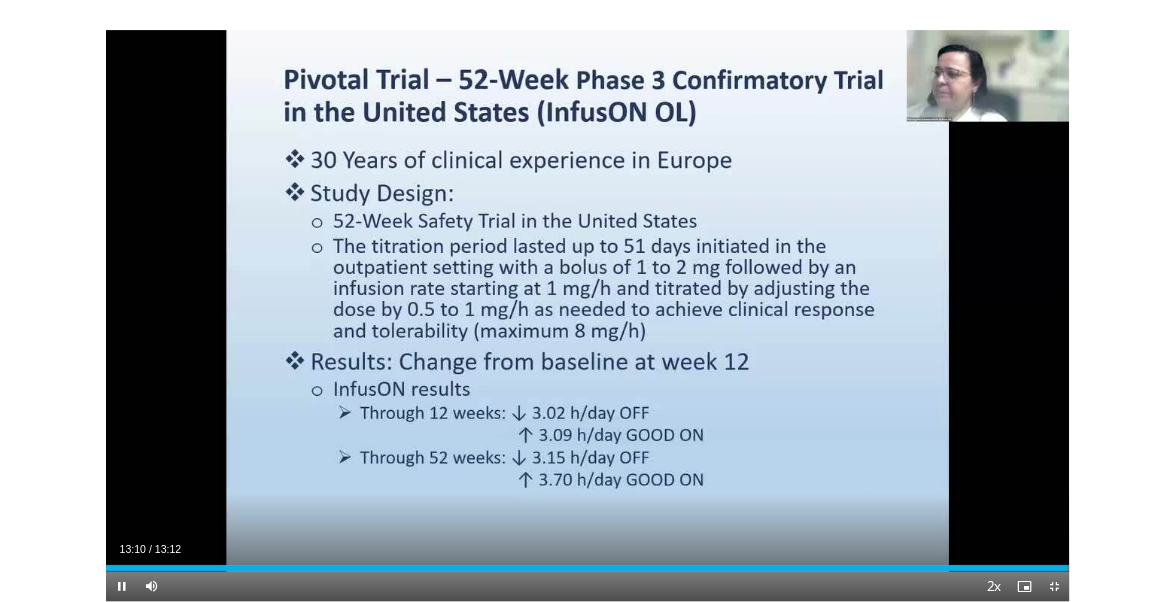 scroll, scrollTop: 50, scrollLeft: 0, axis: vertical 